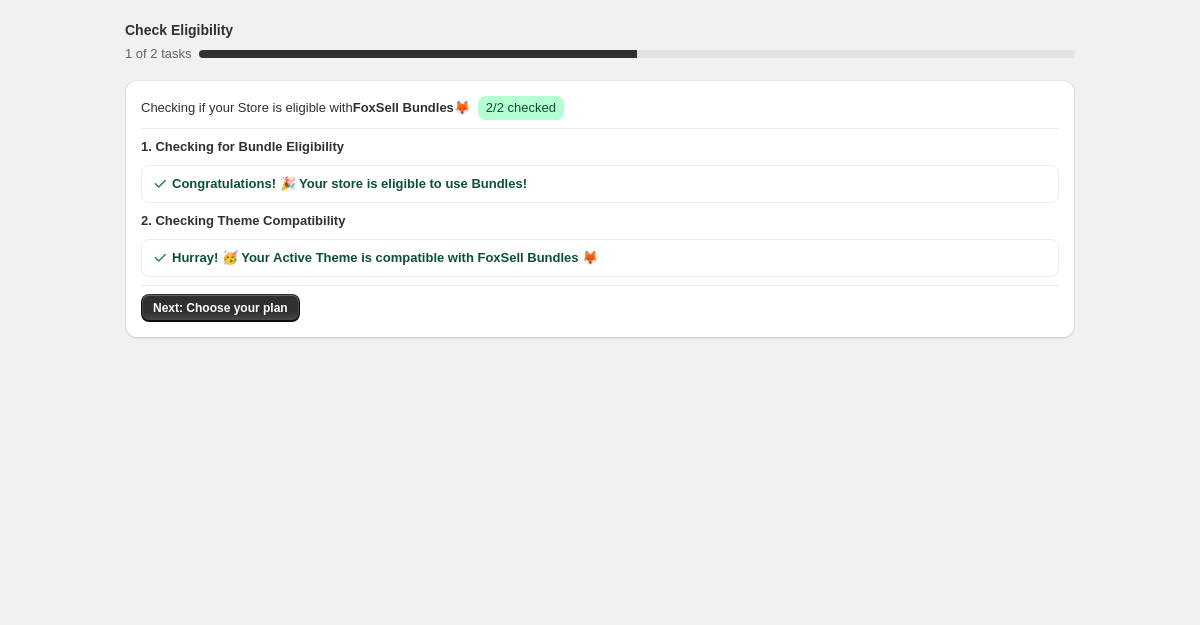 scroll, scrollTop: 0, scrollLeft: 0, axis: both 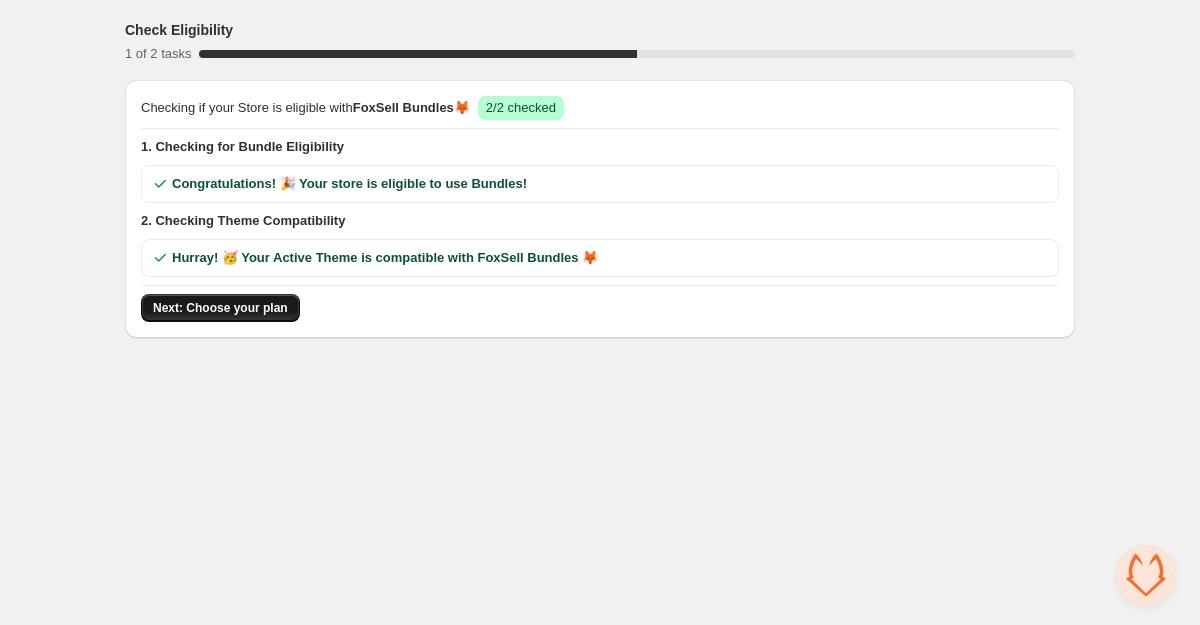 click on "Next: Choose your plan" at bounding box center [220, 308] 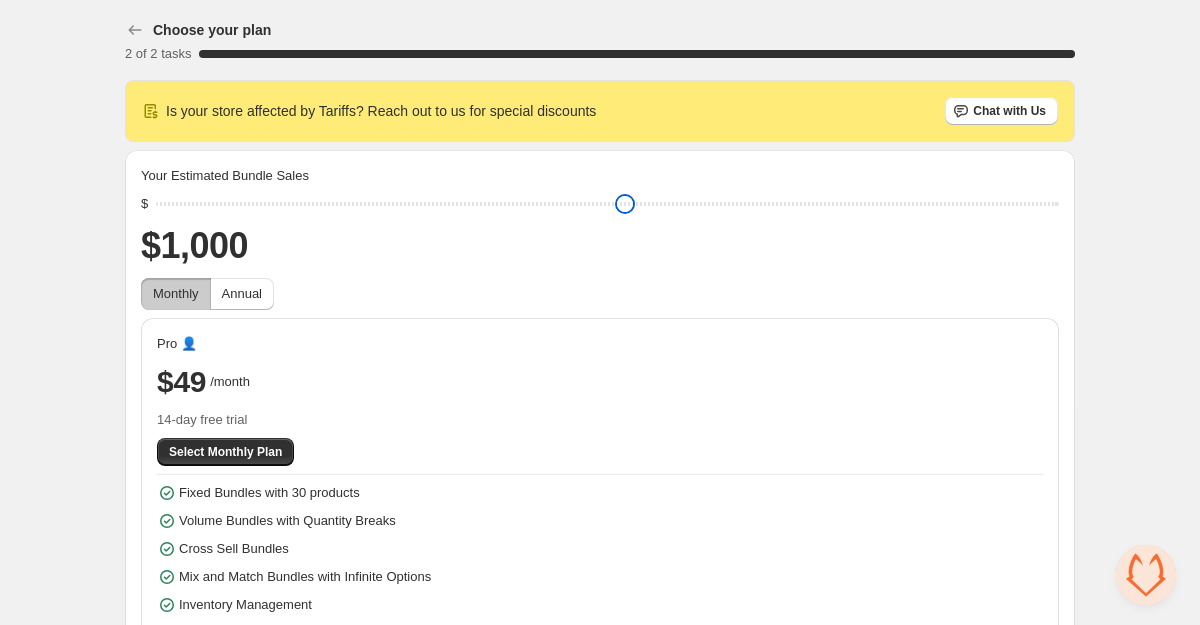 drag, startPoint x: 303, startPoint y: 205, endPoint x: 161, endPoint y: 217, distance: 142.50613 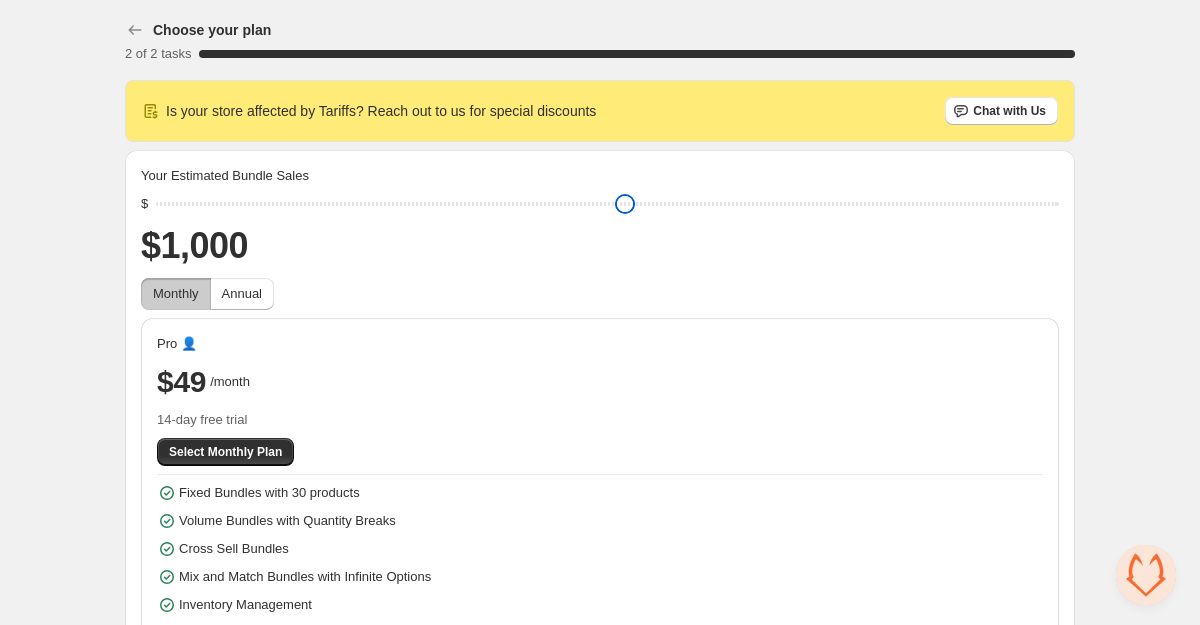 type on "****" 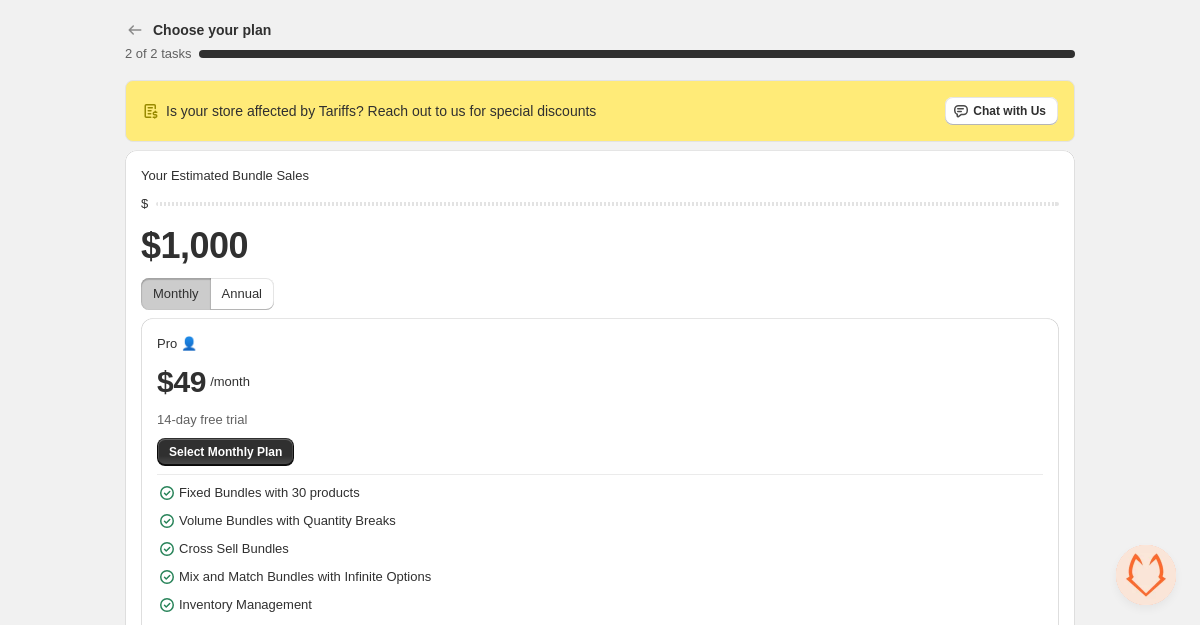 click on "Choose your plan 2 of 2 tasks 100 % Is your store affected by Tariffs? Reach out to us for special discounts Chat with Us Your Estimated Bundle Sales $ $1,000 Monthly Annual Pro 👤 $49 /month 14-day free trial Select Monthly Plan Fixed Bundles with 30 products Volume Bundles with Quantity Breaks Cross Sell Bundles Mix and Match Bundles with Infinite Options Inventory Management Seamless Checkout Experience" at bounding box center (600, 341) 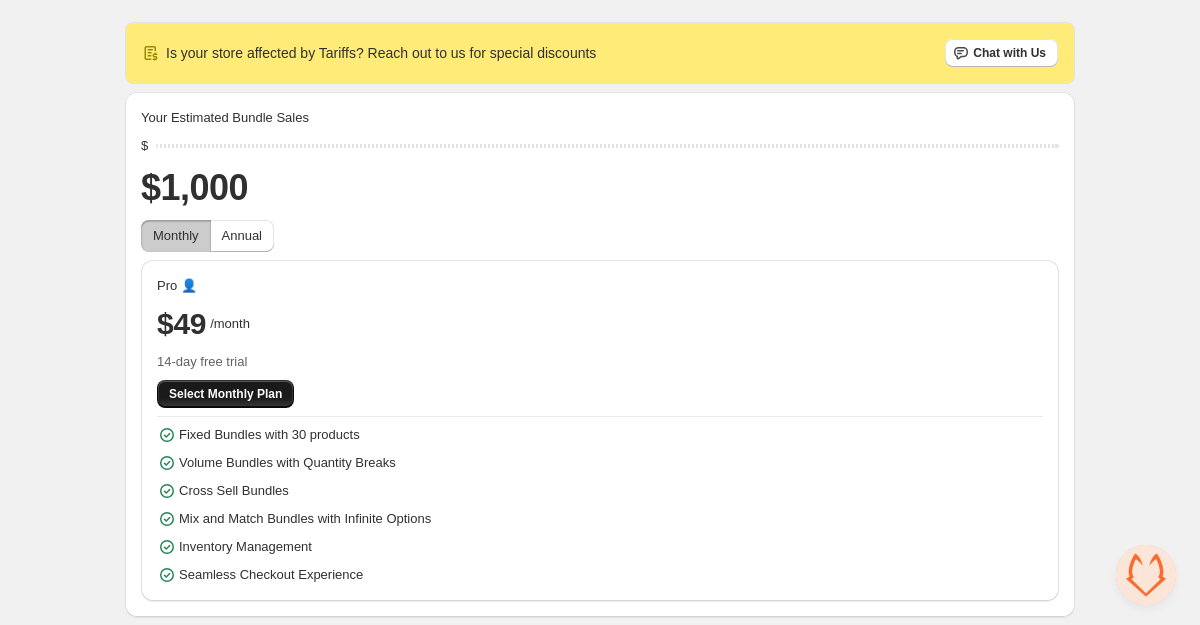 scroll, scrollTop: 0, scrollLeft: 0, axis: both 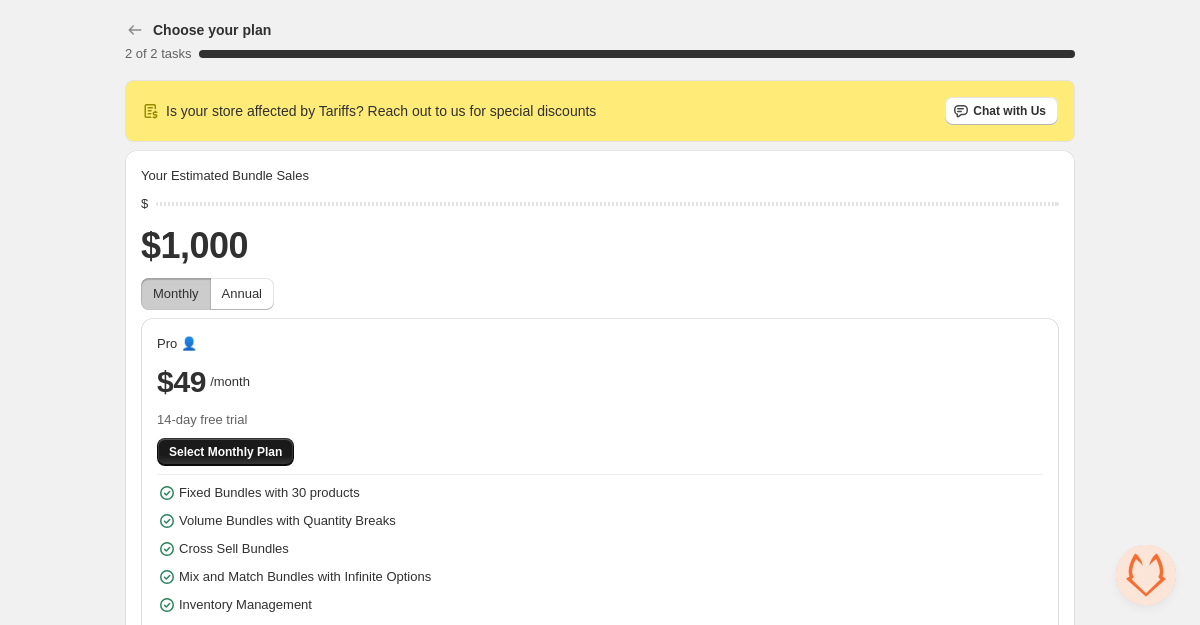 click on "Select Monthly Plan" at bounding box center (225, 452) 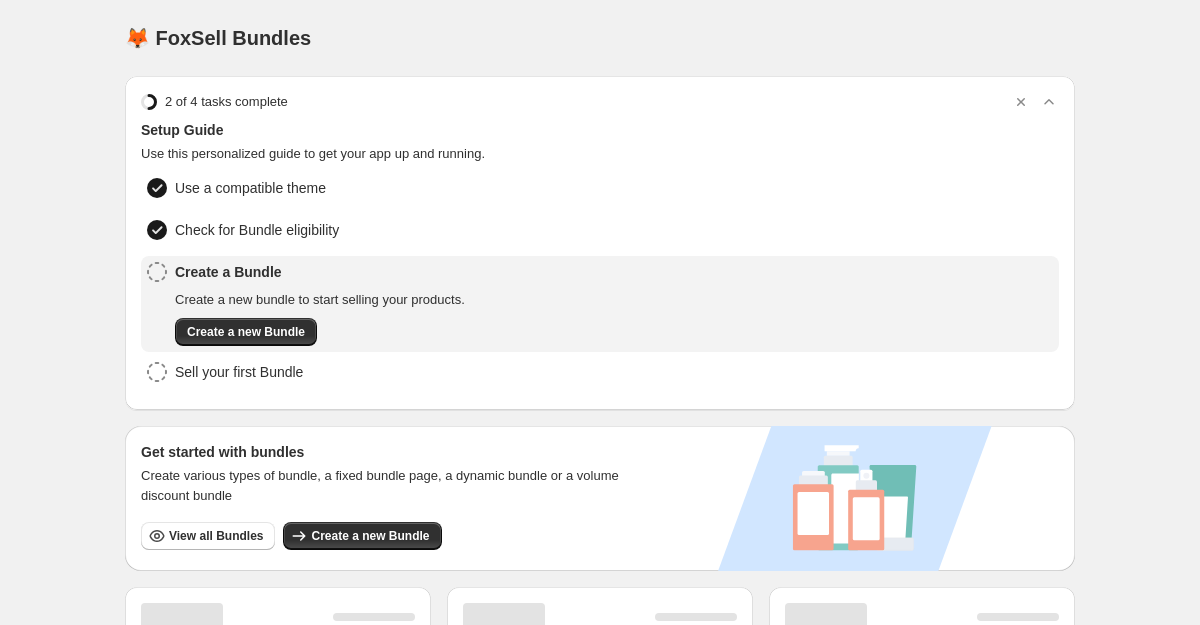 scroll, scrollTop: 0, scrollLeft: 0, axis: both 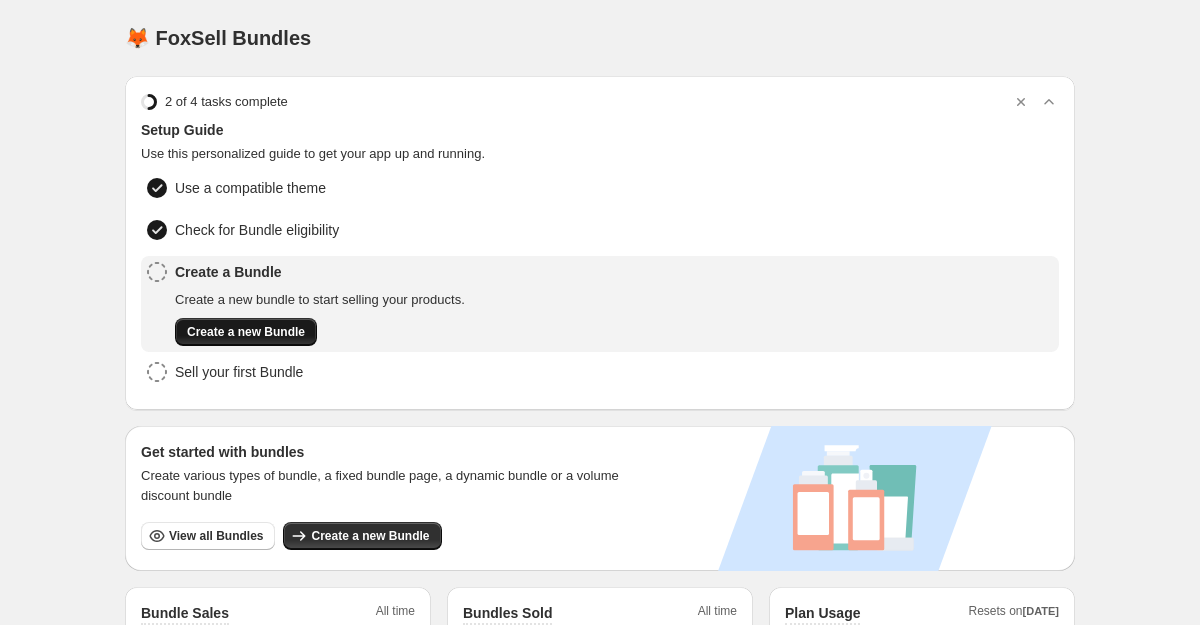 click on "Create a new Bundle" at bounding box center [246, 332] 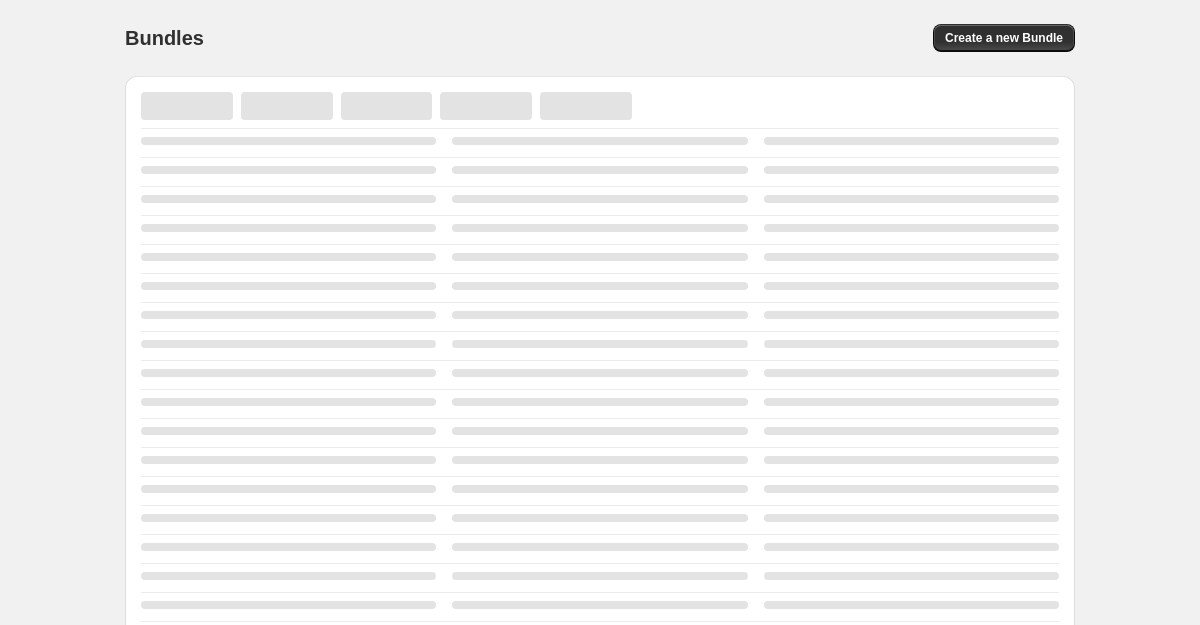 scroll, scrollTop: 0, scrollLeft: 0, axis: both 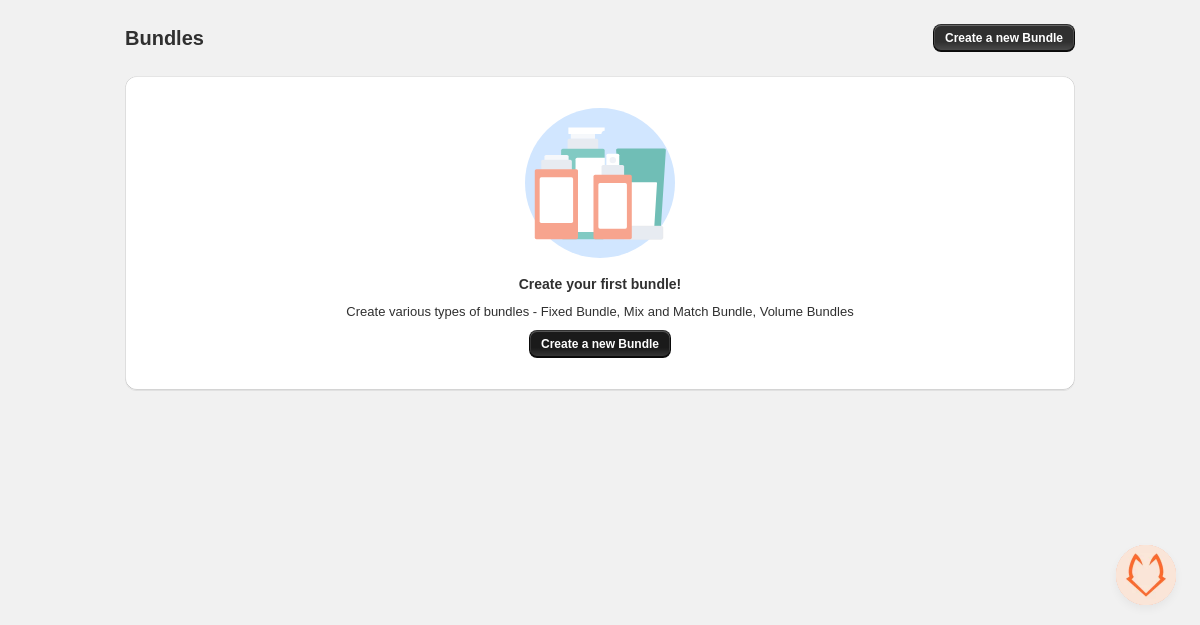 click on "Create a new Bundle" at bounding box center [600, 344] 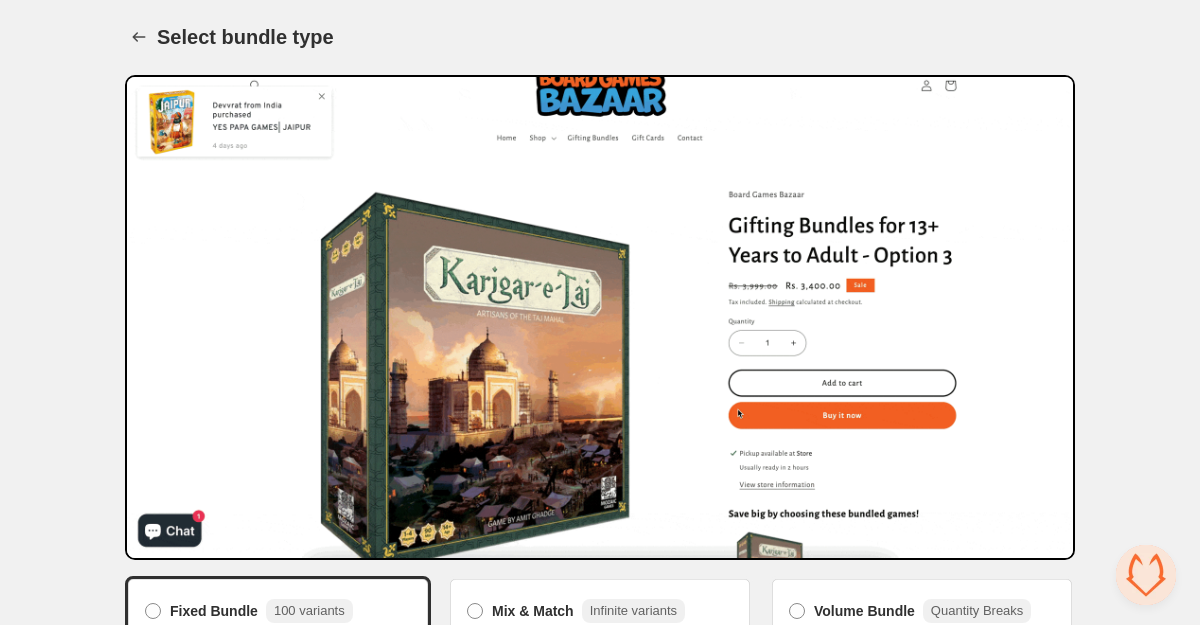 scroll, scrollTop: 138, scrollLeft: 0, axis: vertical 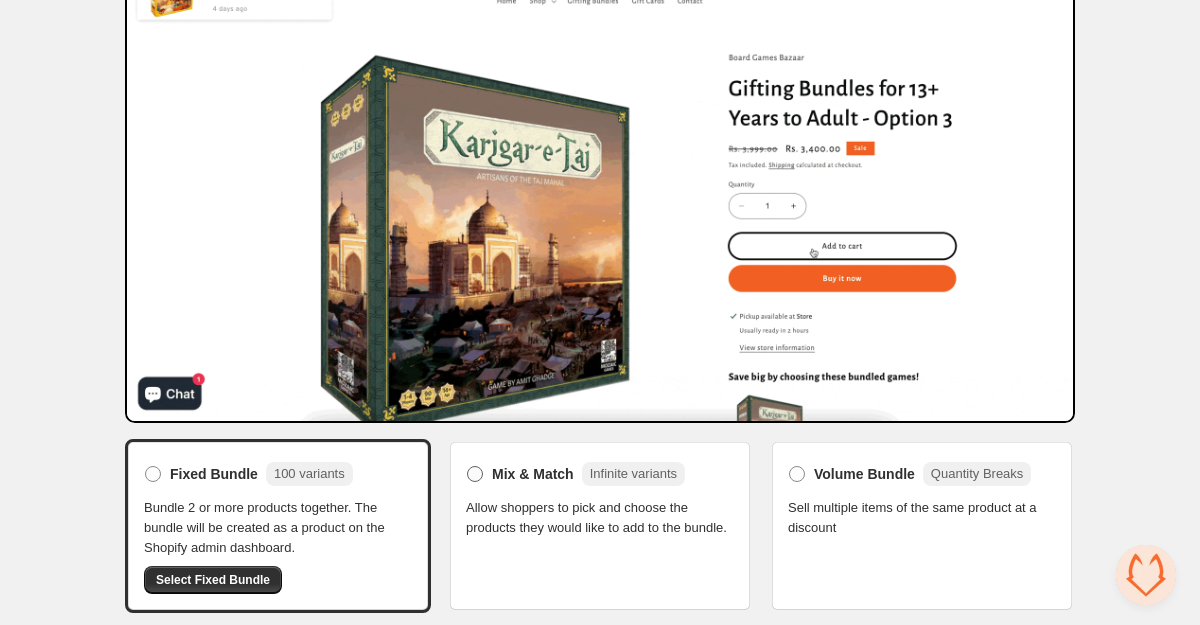 click at bounding box center [475, 474] 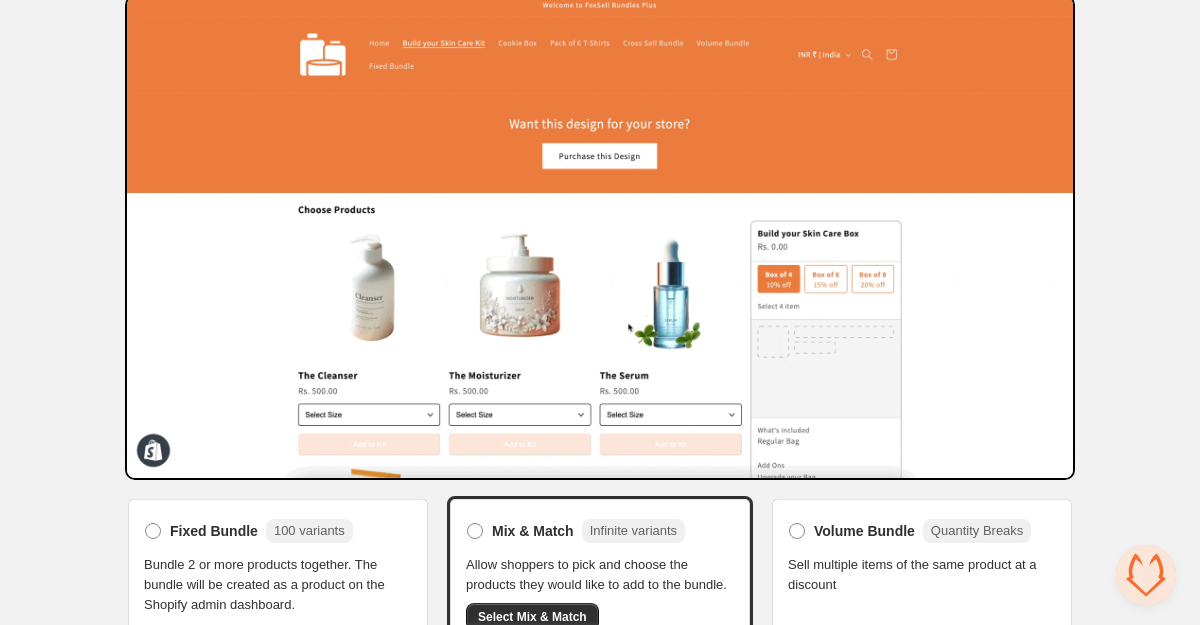 scroll, scrollTop: 138, scrollLeft: 0, axis: vertical 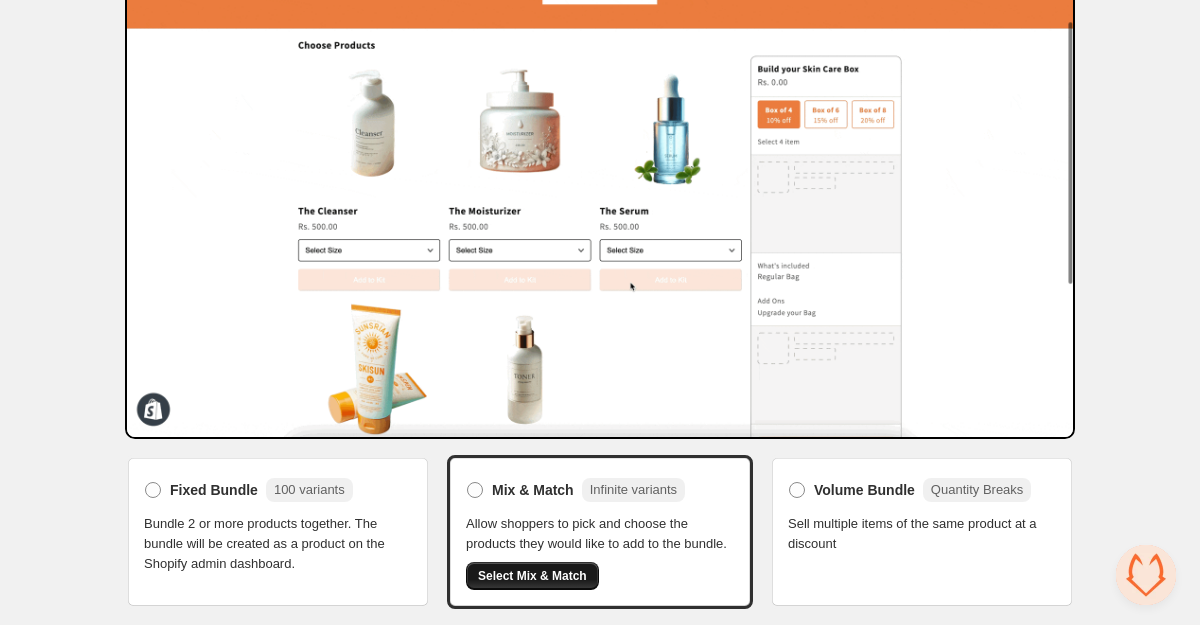 click on "Select Mix & Match" at bounding box center (532, 576) 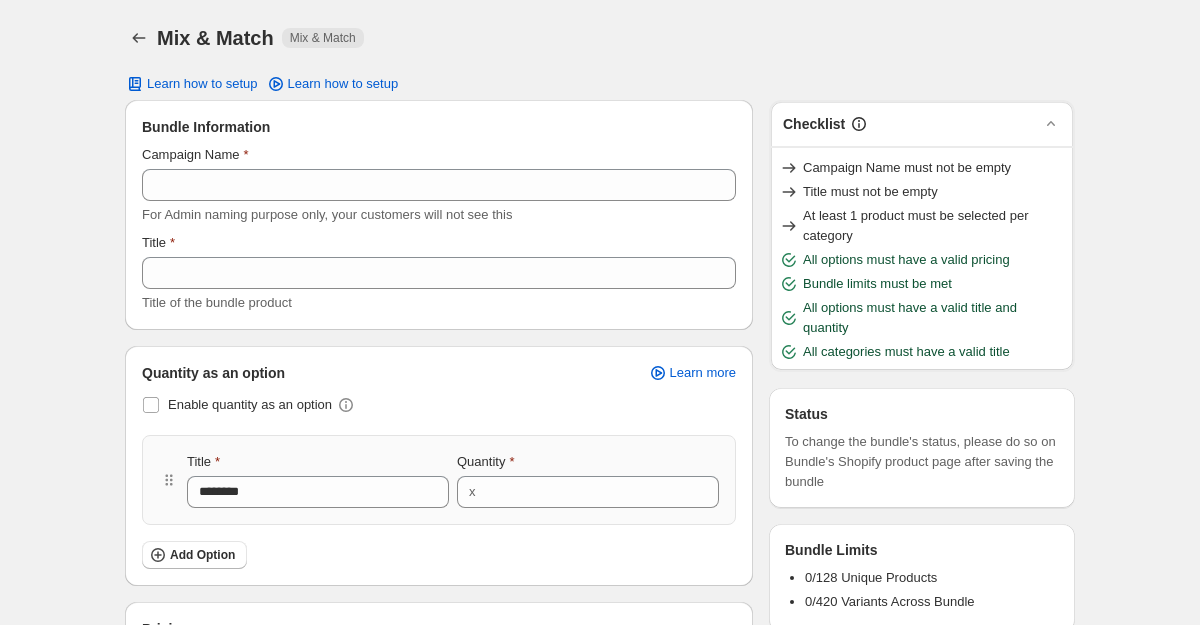 scroll, scrollTop: 0, scrollLeft: 0, axis: both 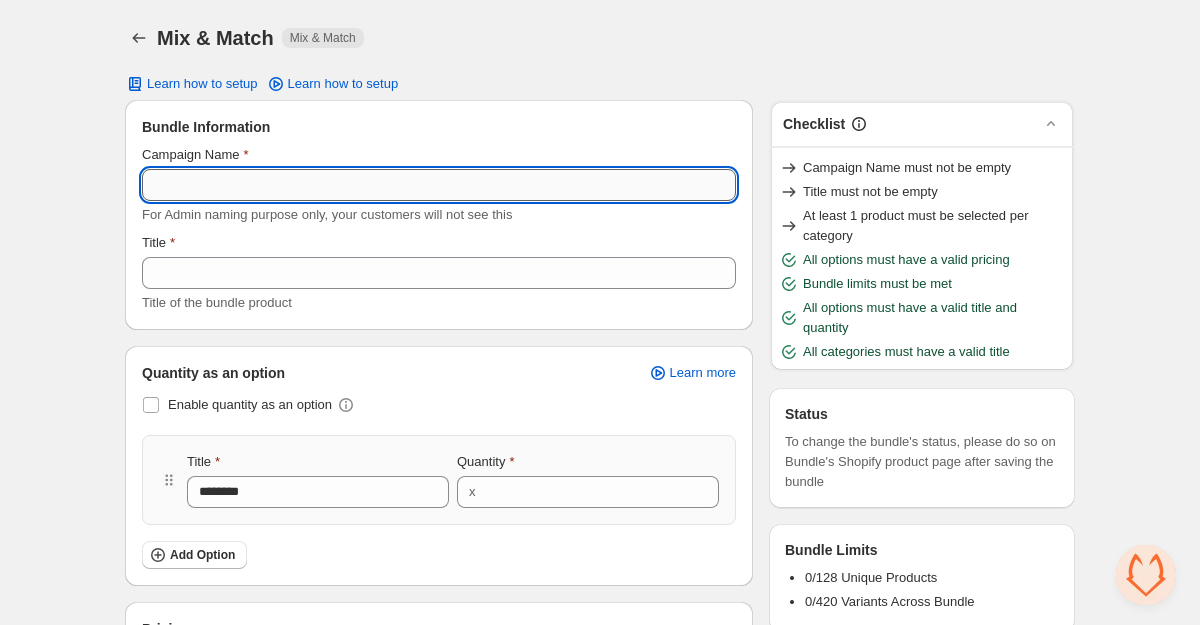 click on "Campaign Name" at bounding box center [439, 185] 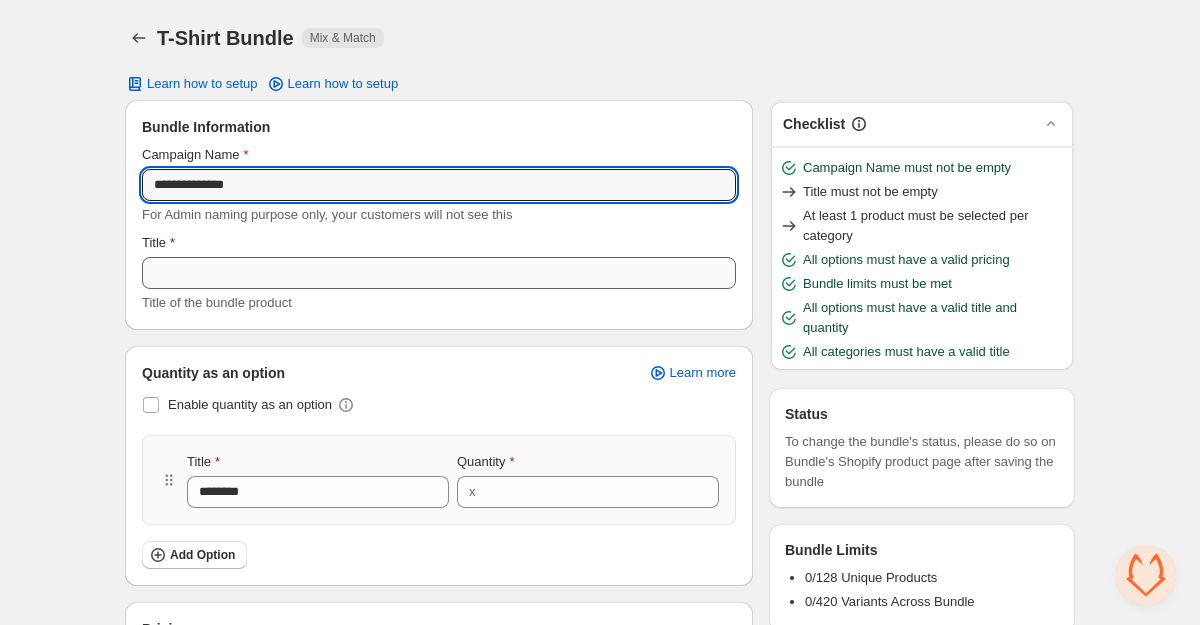 type on "**********" 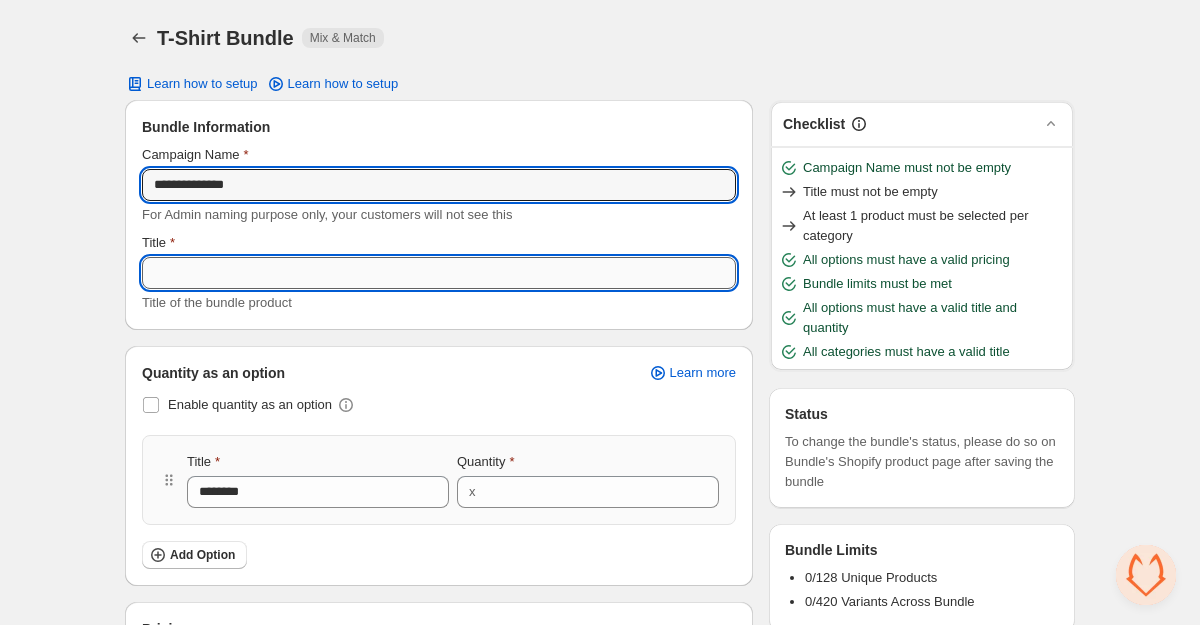 click on "Title" at bounding box center (439, 273) 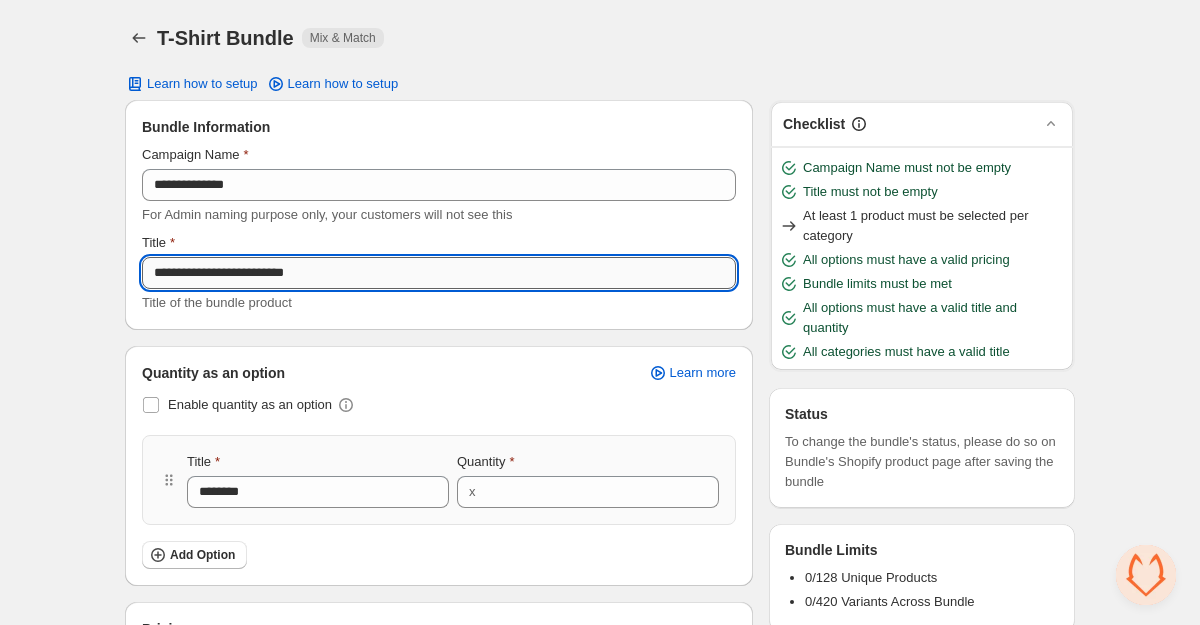 drag, startPoint x: 247, startPoint y: 275, endPoint x: 204, endPoint y: 274, distance: 43.011627 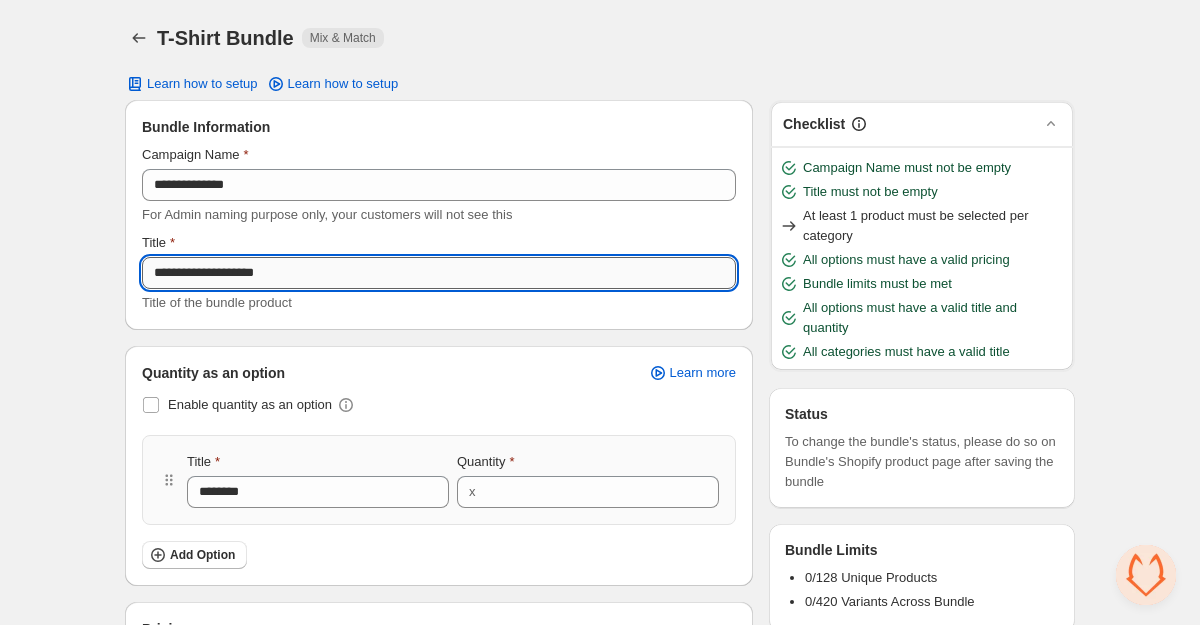 click on "**********" at bounding box center [439, 273] 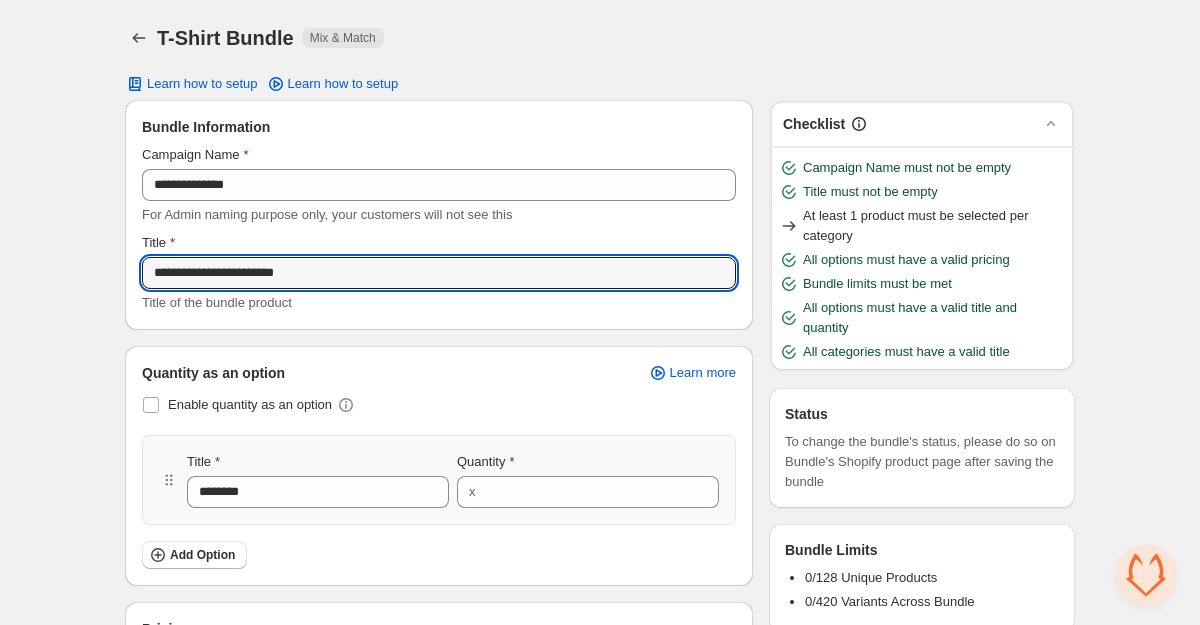 type on "**********" 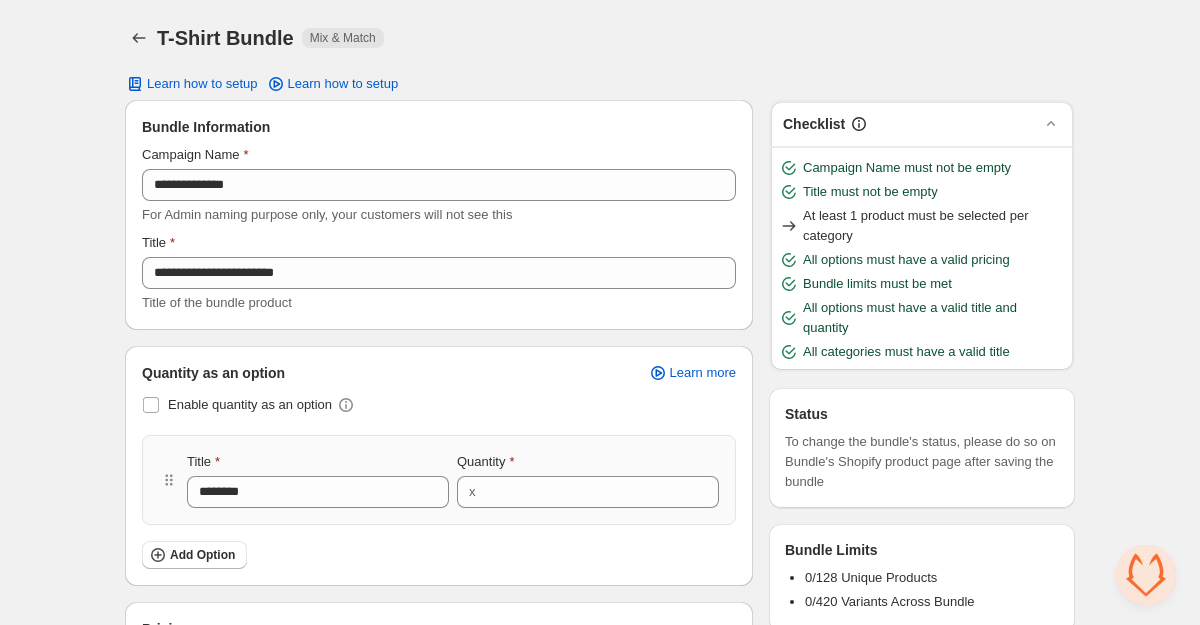 click on "**********" at bounding box center [439, 215] 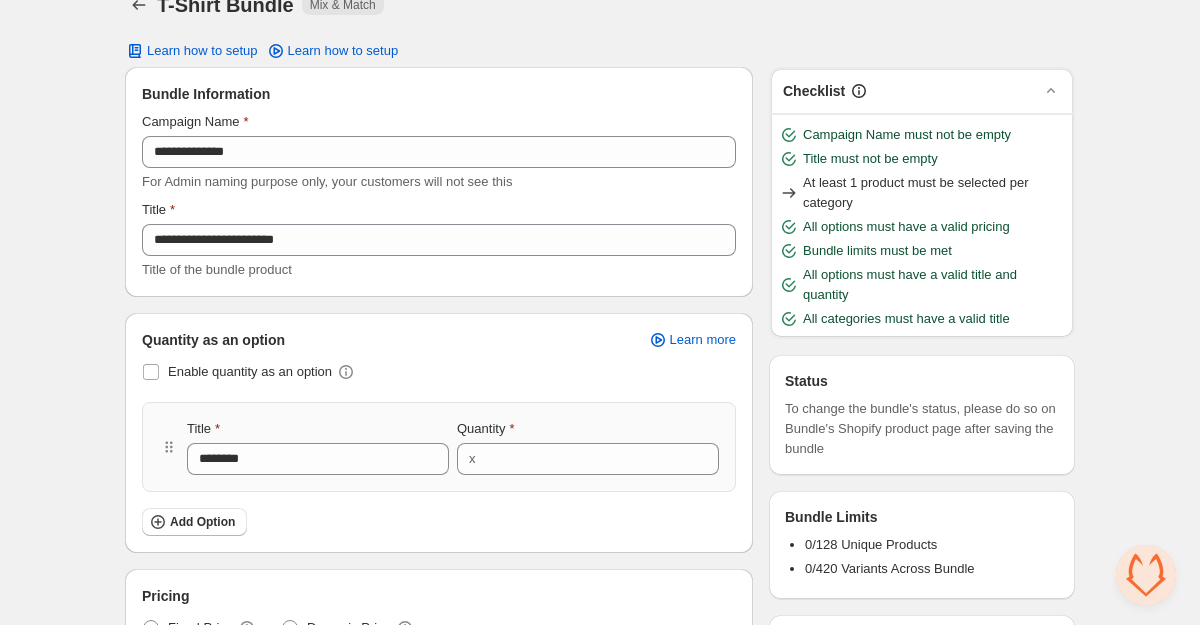 scroll, scrollTop: 38, scrollLeft: 0, axis: vertical 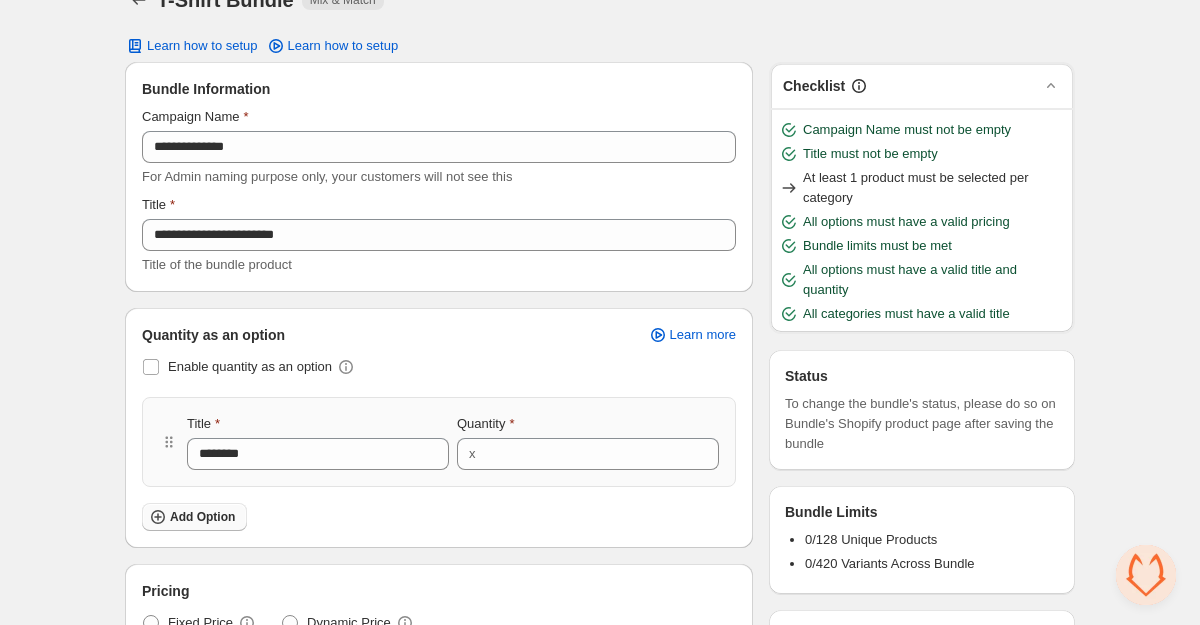 click on "Add Option" at bounding box center (202, 517) 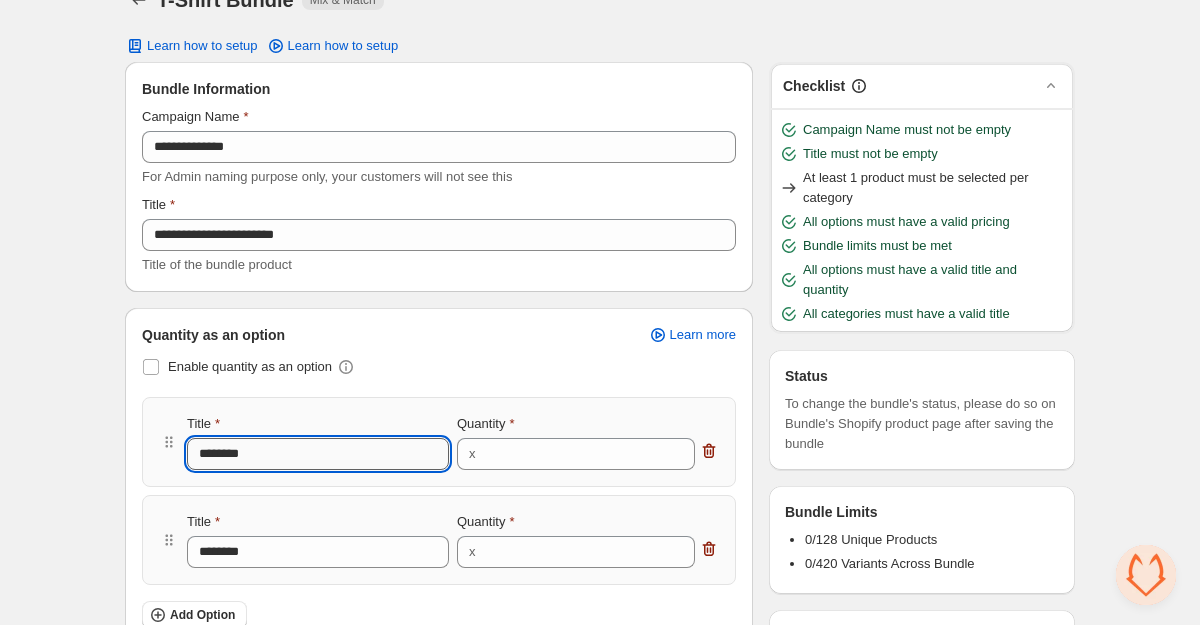 click on "********" at bounding box center (318, 454) 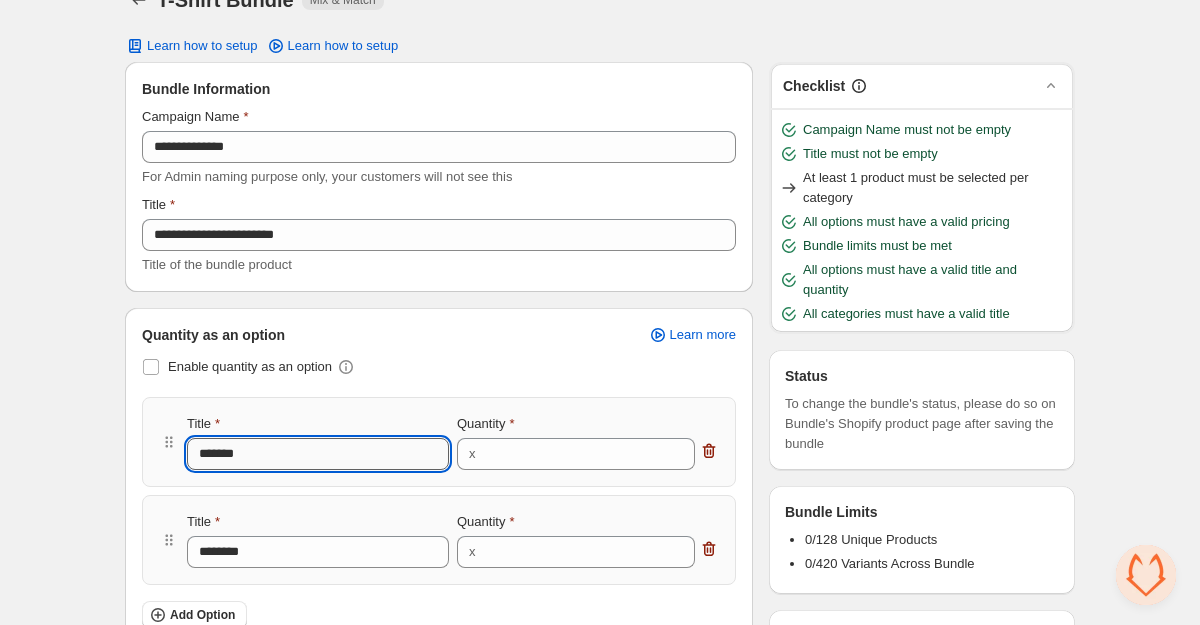 type on "********" 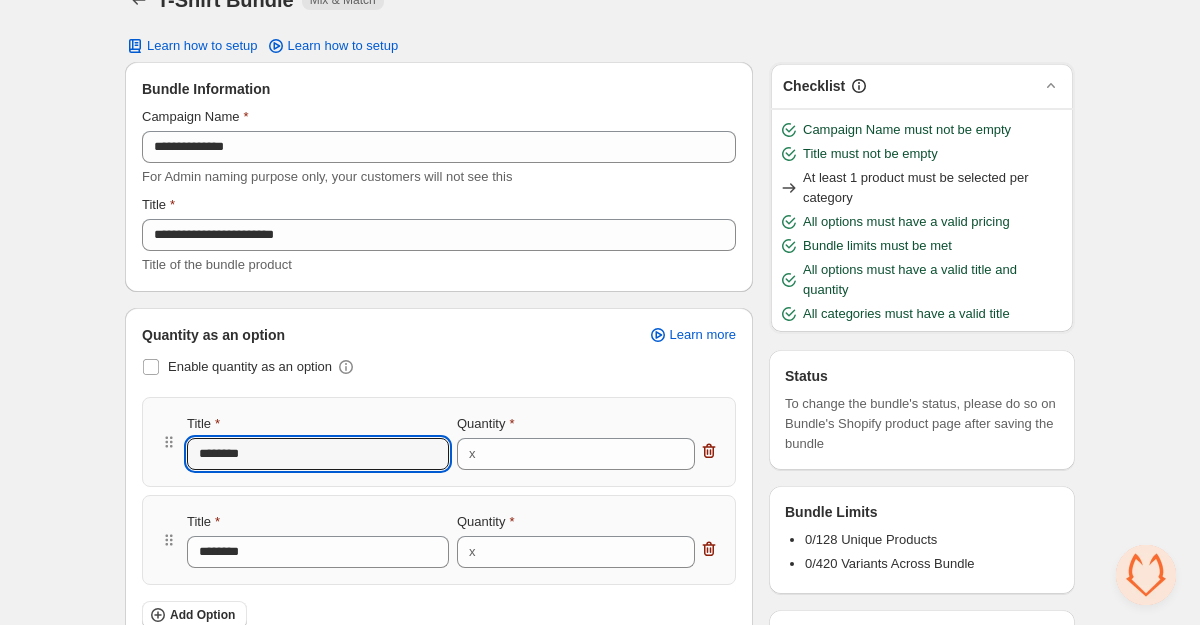 drag, startPoint x: 313, startPoint y: 453, endPoint x: 185, endPoint y: 453, distance: 128 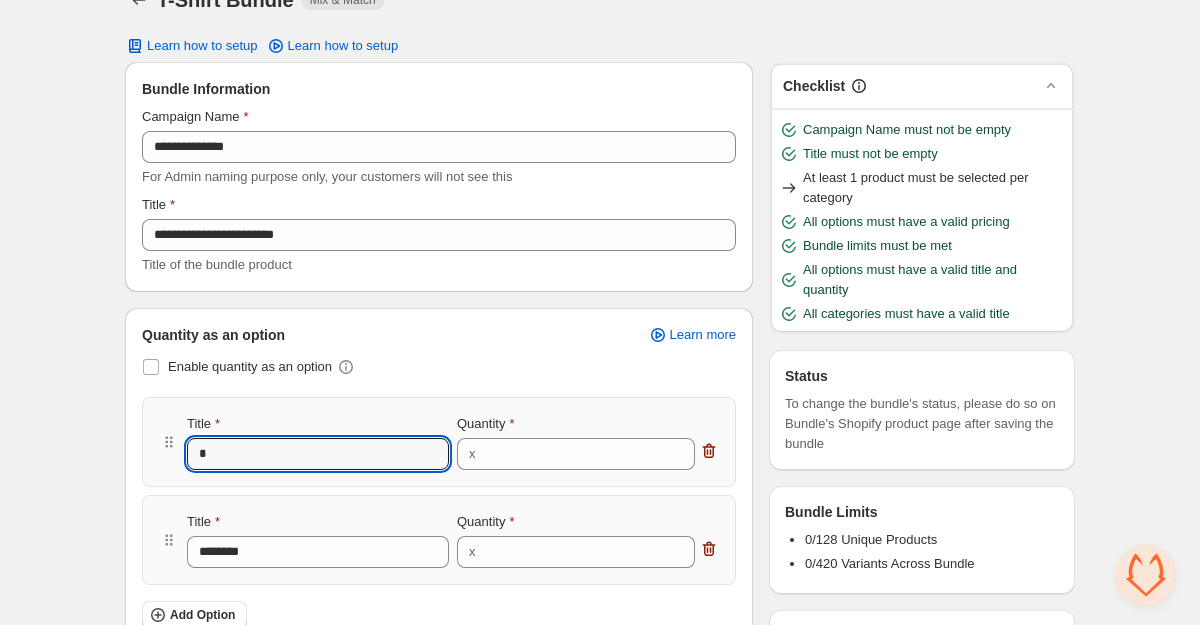 type on "**" 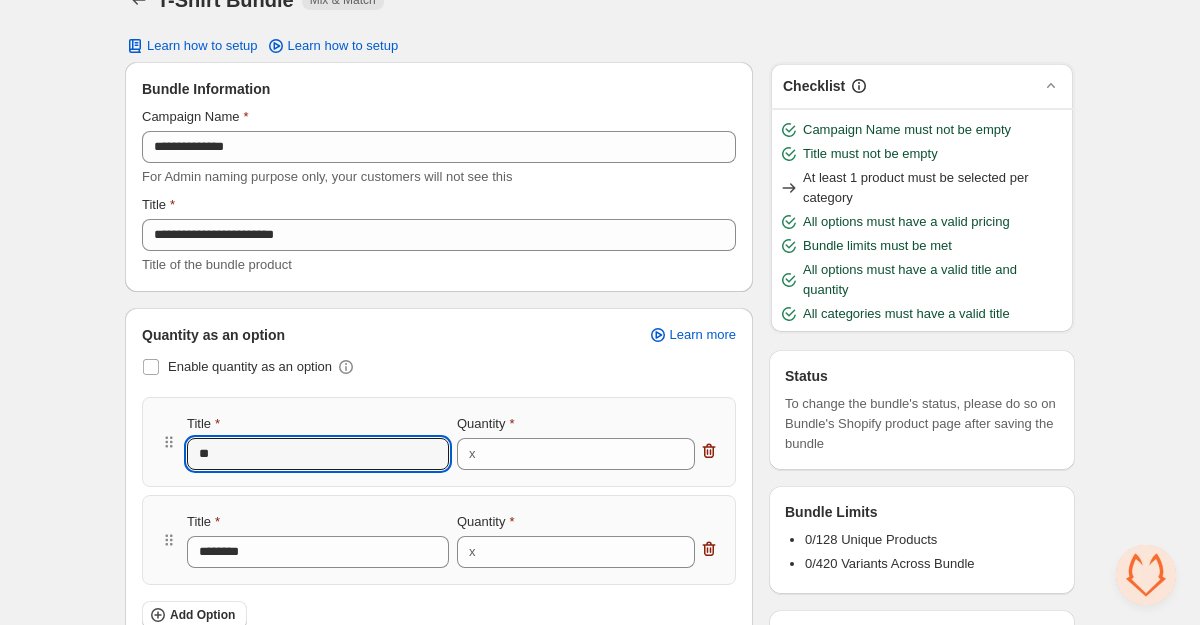 type on "***" 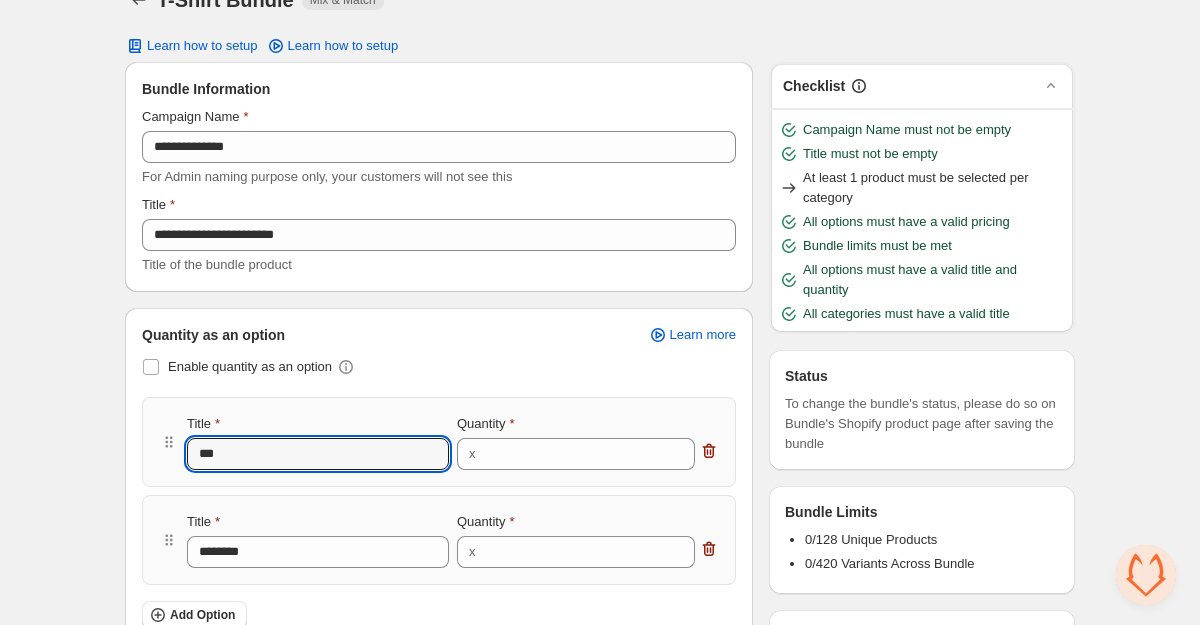 type on "****" 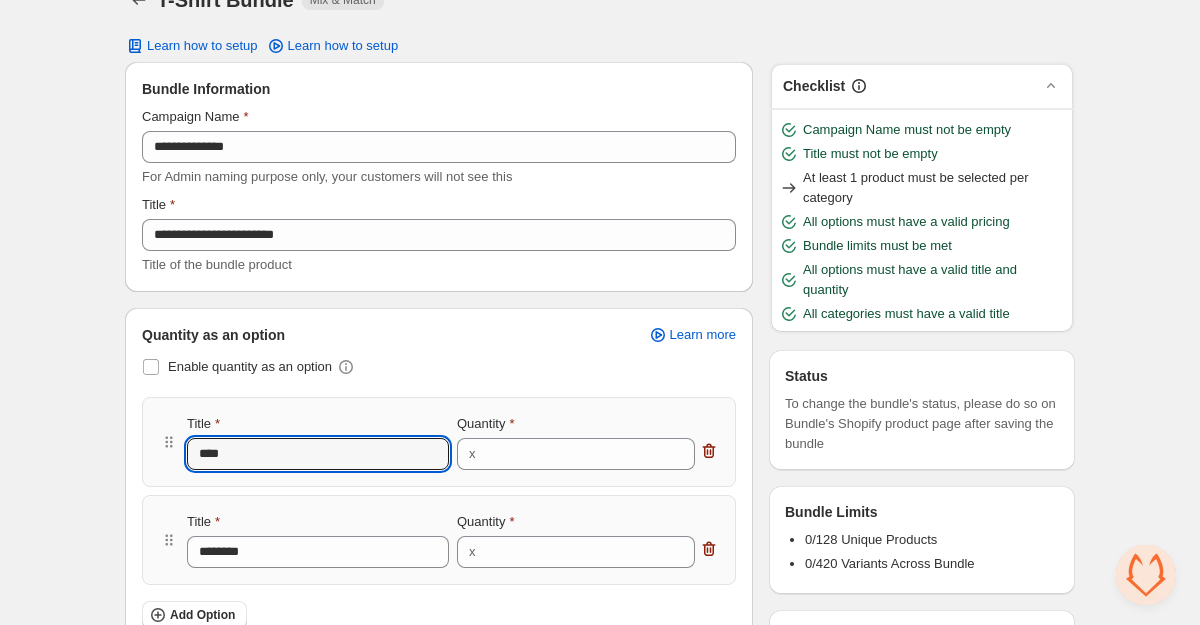 type on "*****" 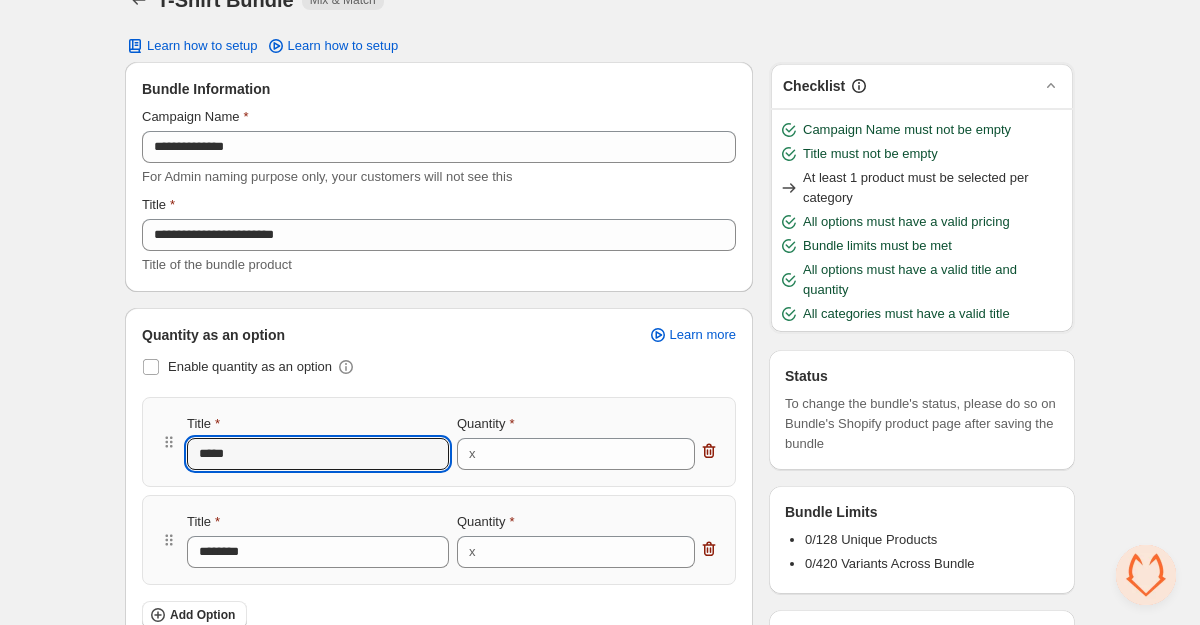 type on "******" 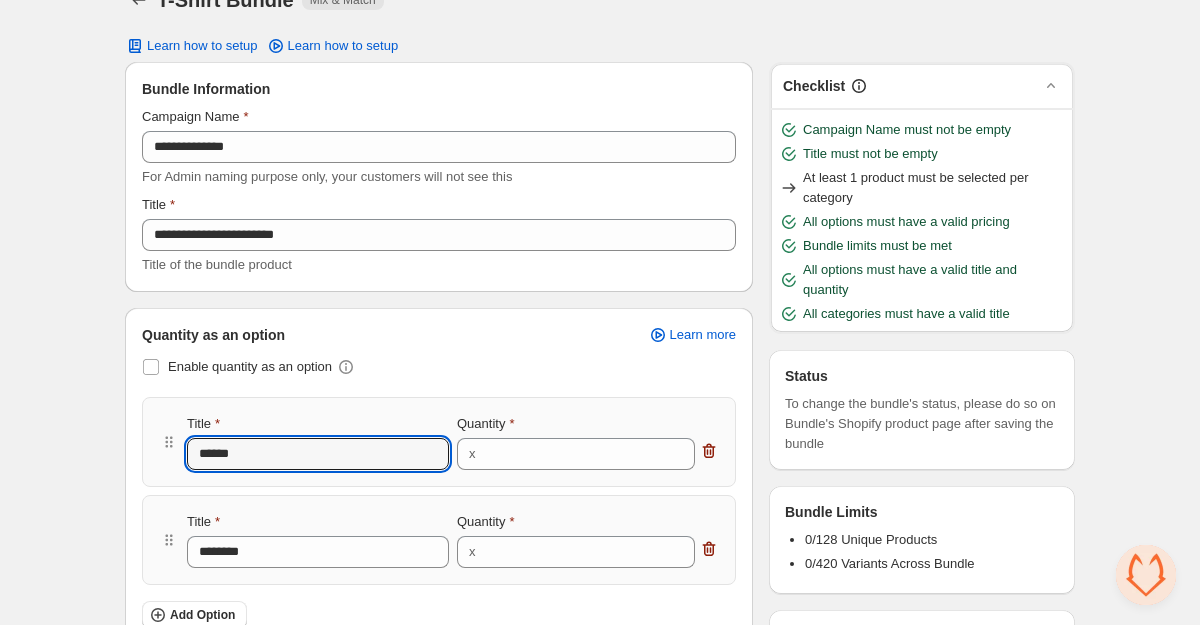 type on "*******" 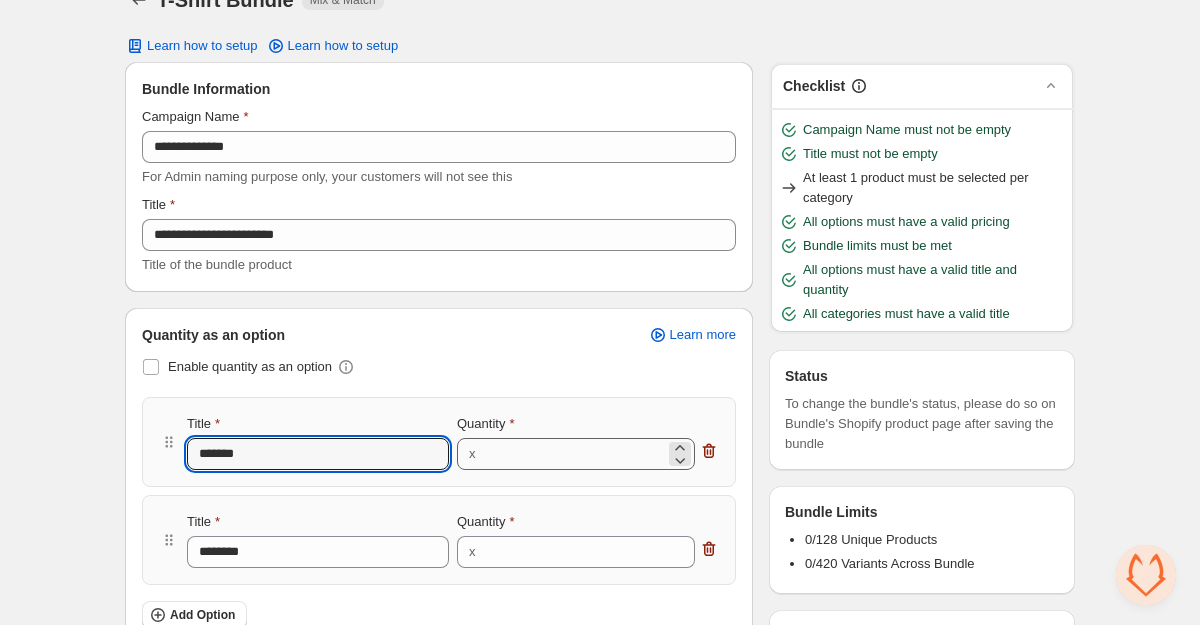 type on "*******" 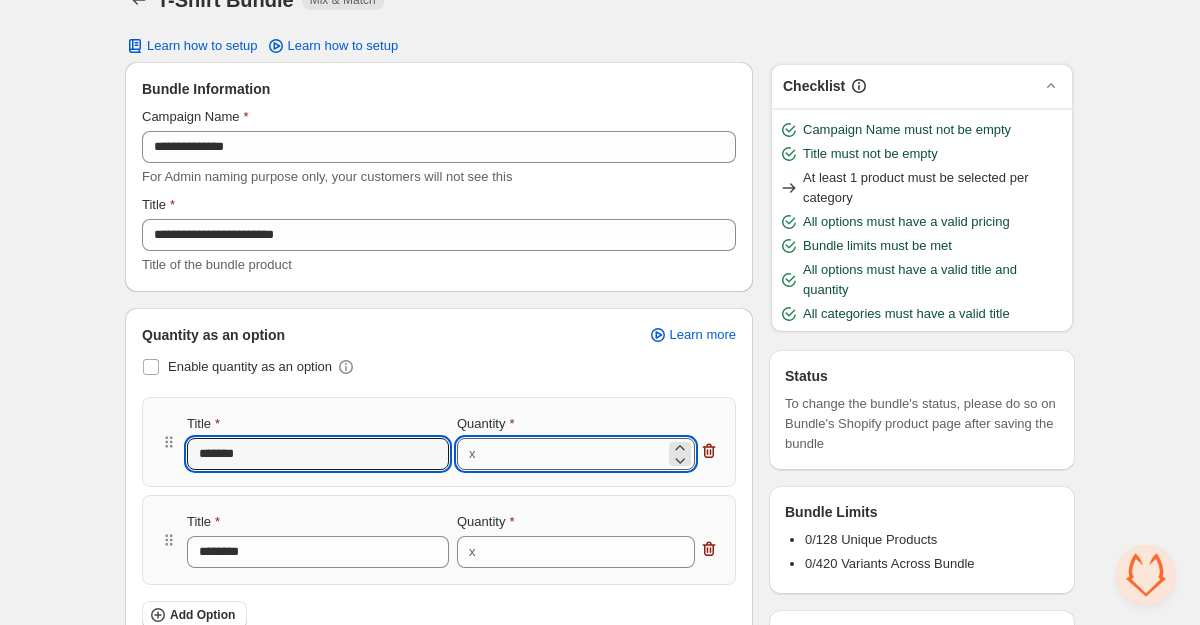 click on "*" at bounding box center [574, 454] 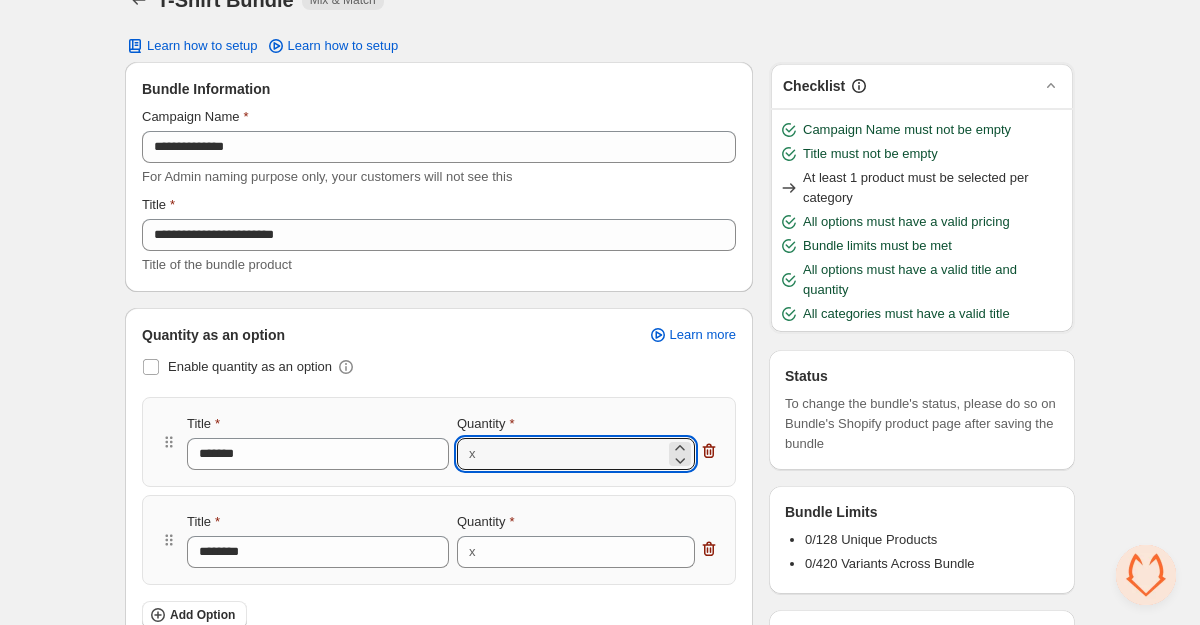 type on "*" 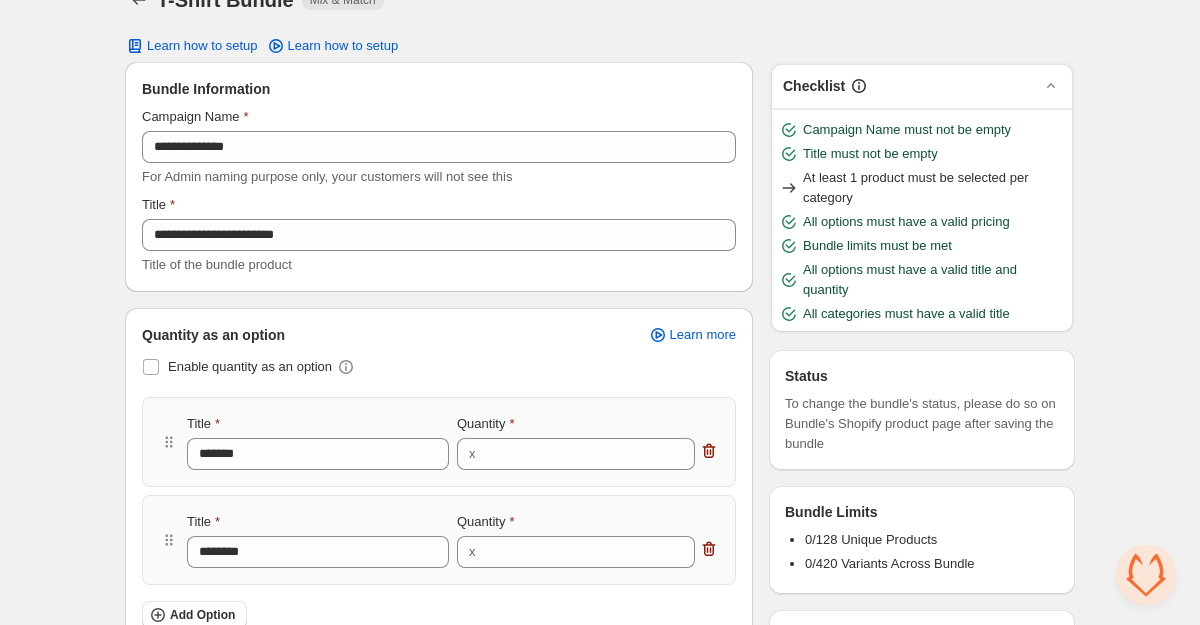 click on "Enable quantity as an option Title ******* Quantity x * Title ******** Quantity x * Add Option" at bounding box center [439, 491] 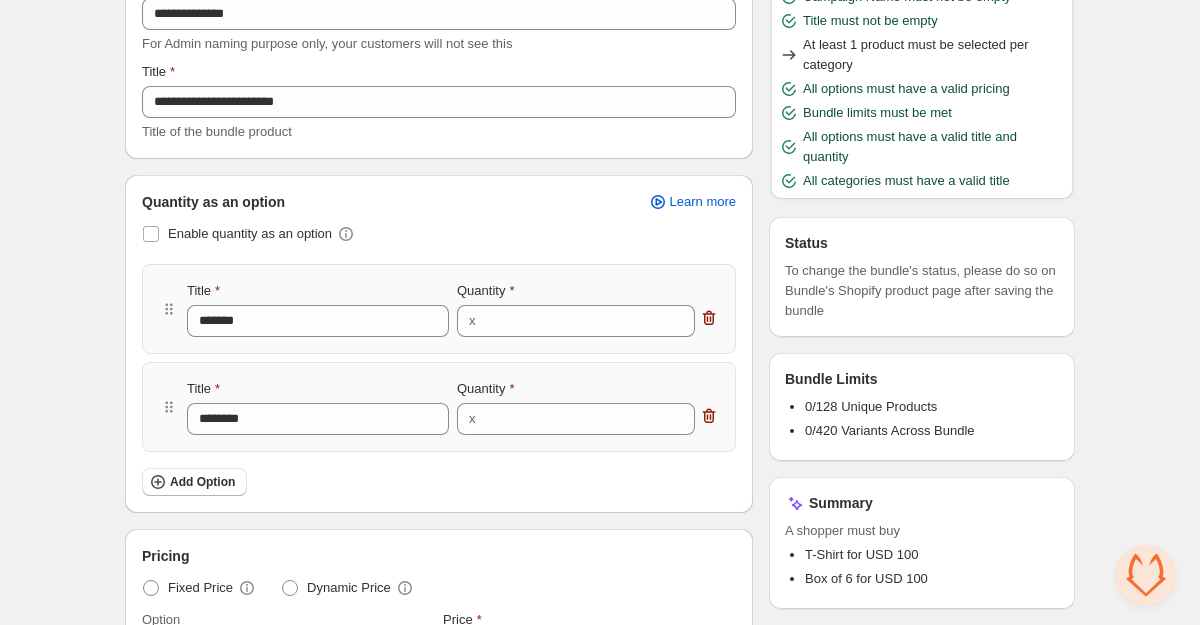 scroll, scrollTop: 173, scrollLeft: 0, axis: vertical 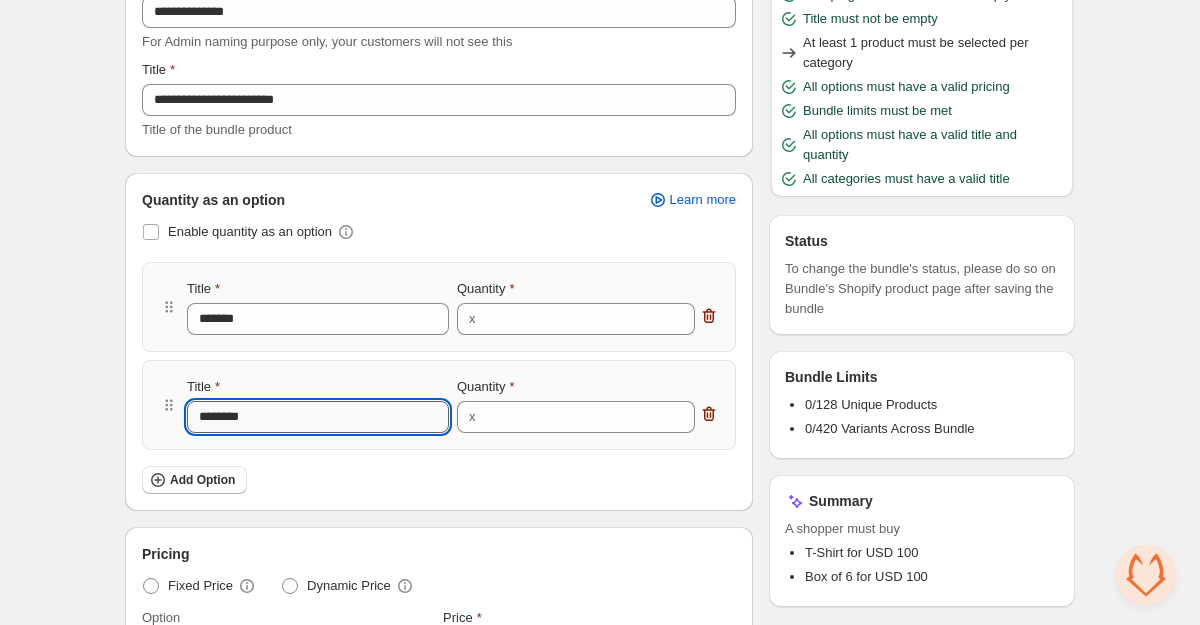 click on "********" at bounding box center [318, 417] 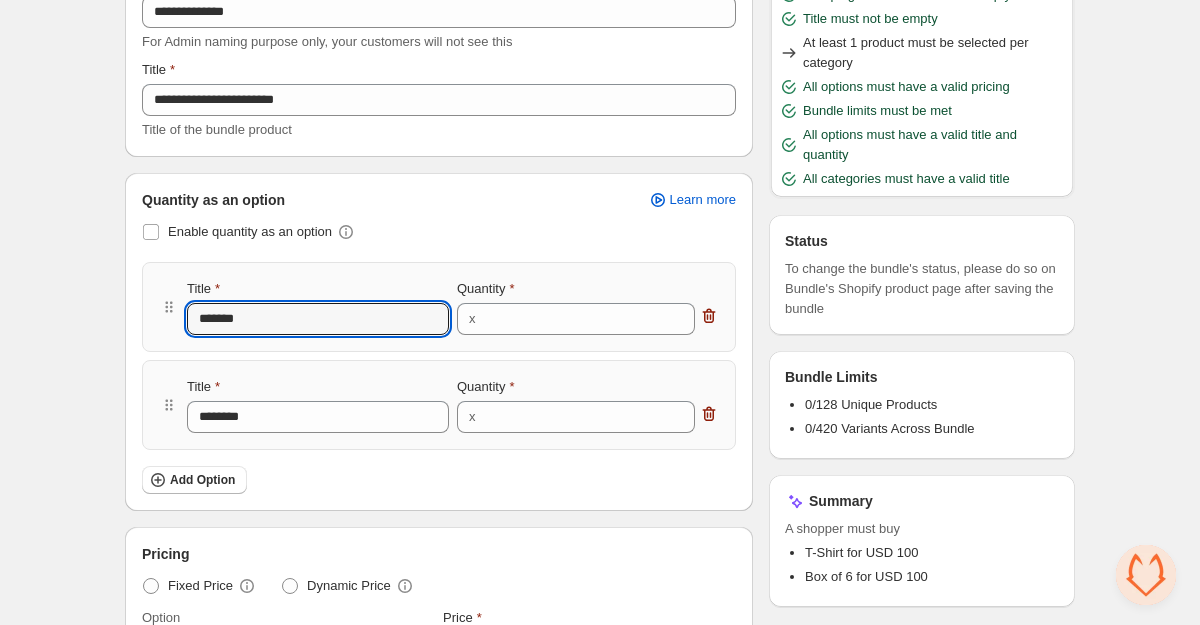 drag, startPoint x: 277, startPoint y: 314, endPoint x: 185, endPoint y: 312, distance: 92.021736 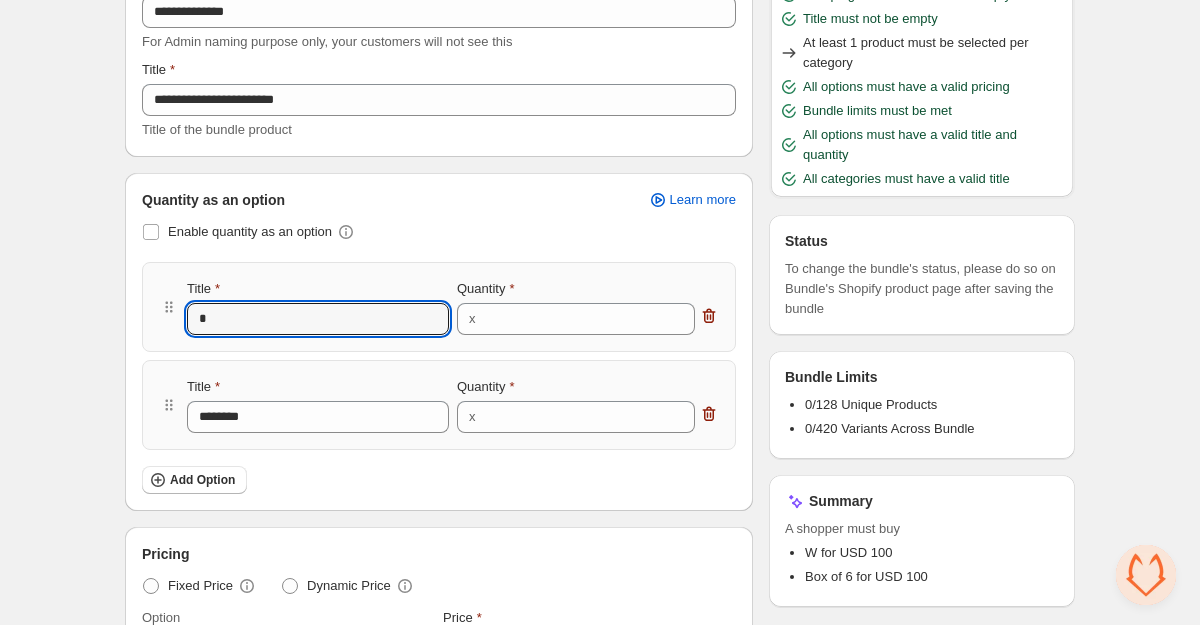 type on "**" 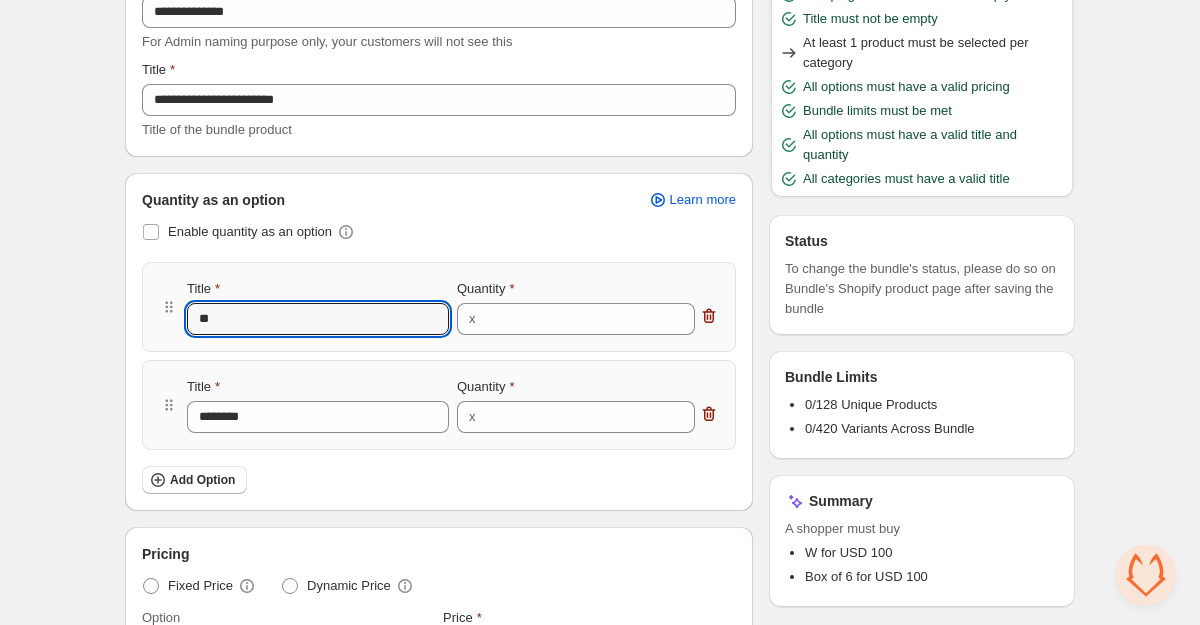 type on "***" 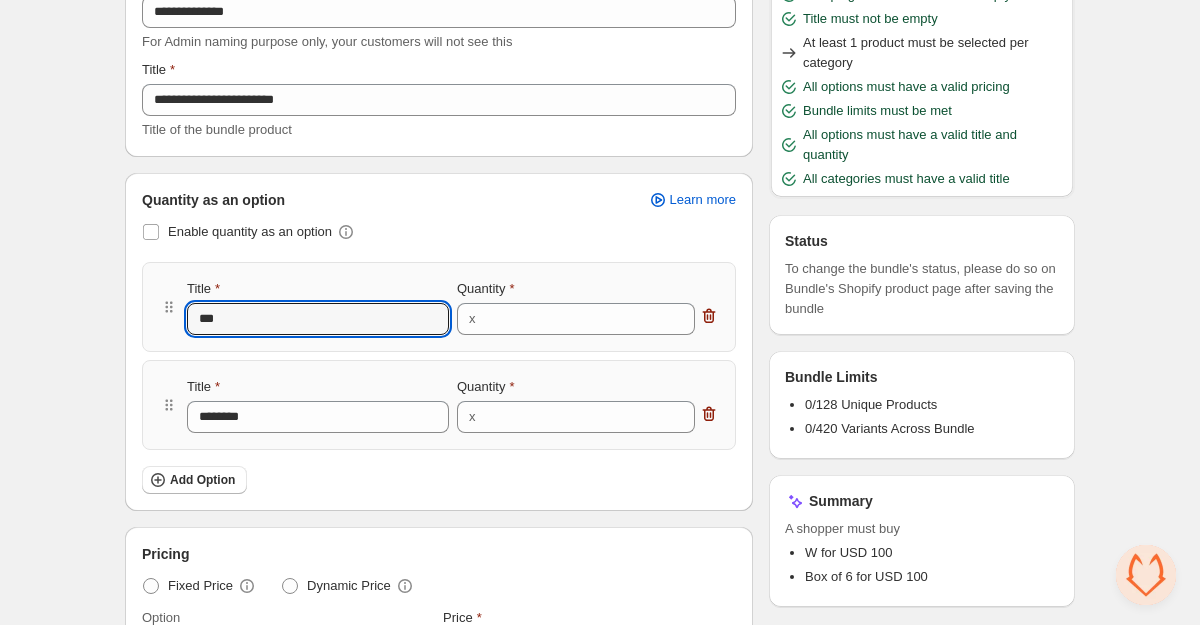 type on "***" 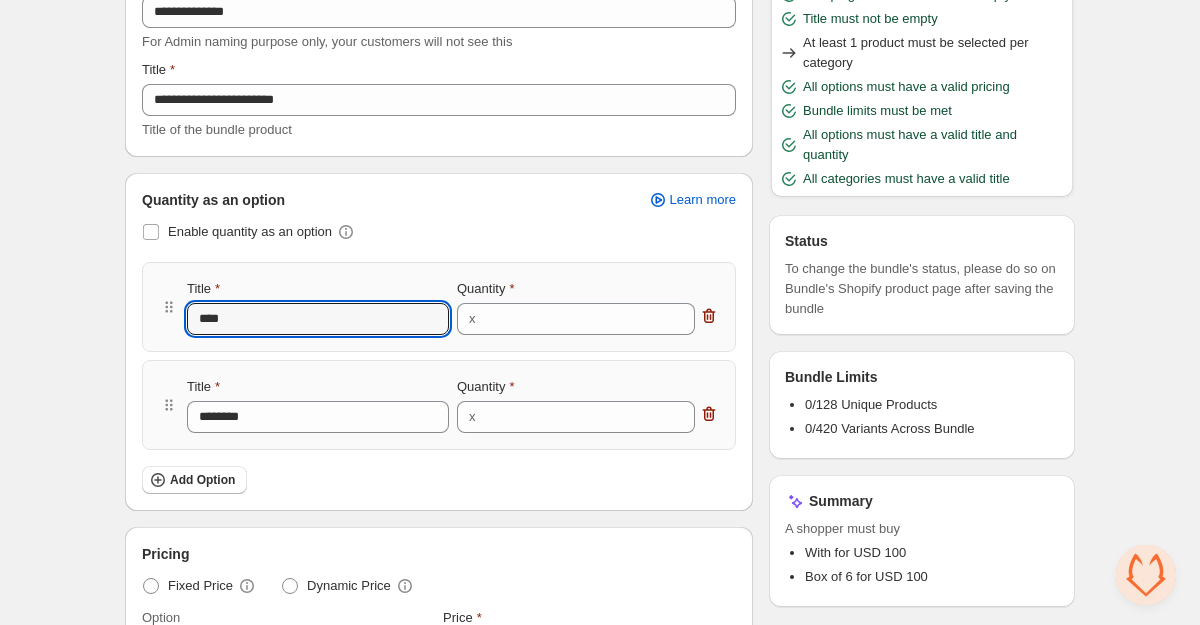 type on "****" 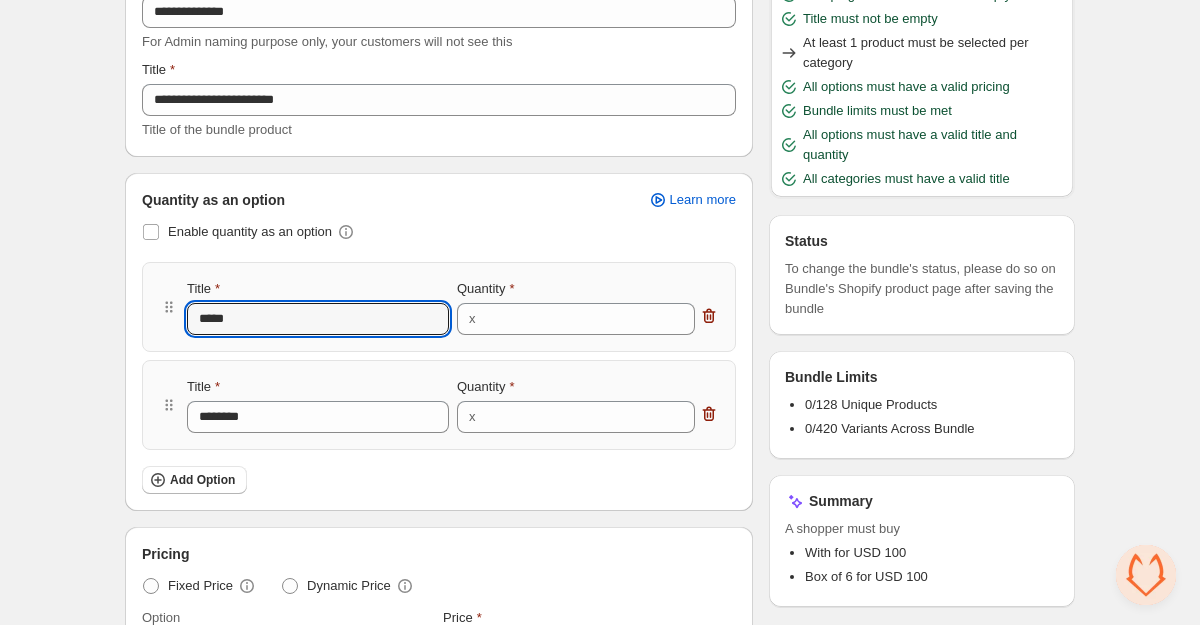 type on "******" 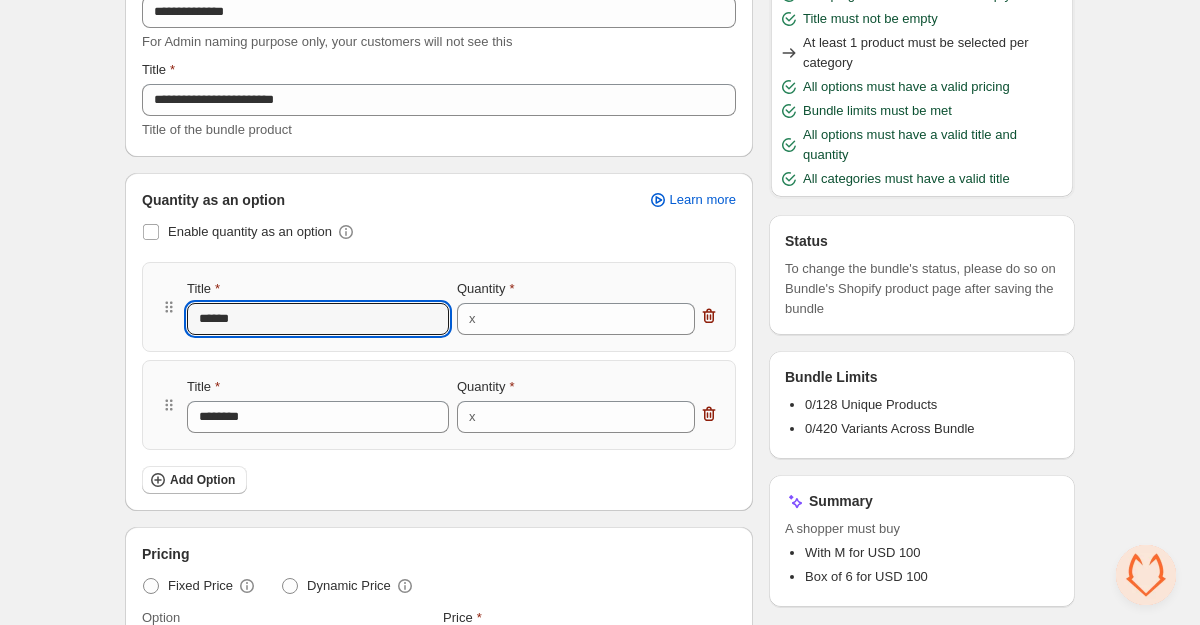 type on "*******" 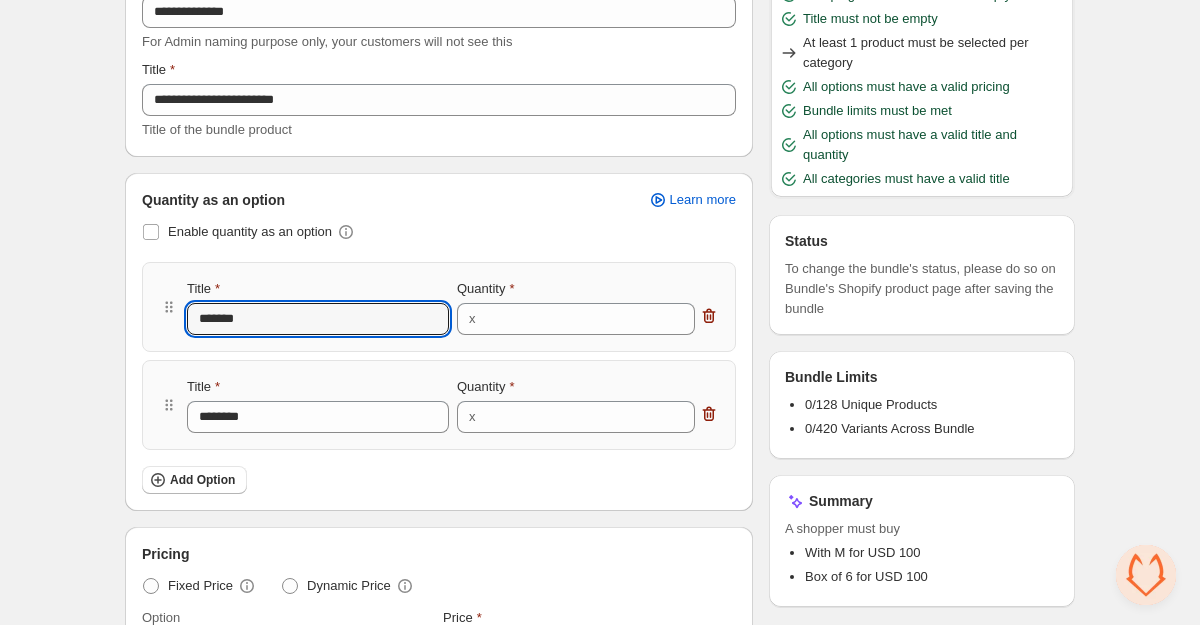 type on "*******" 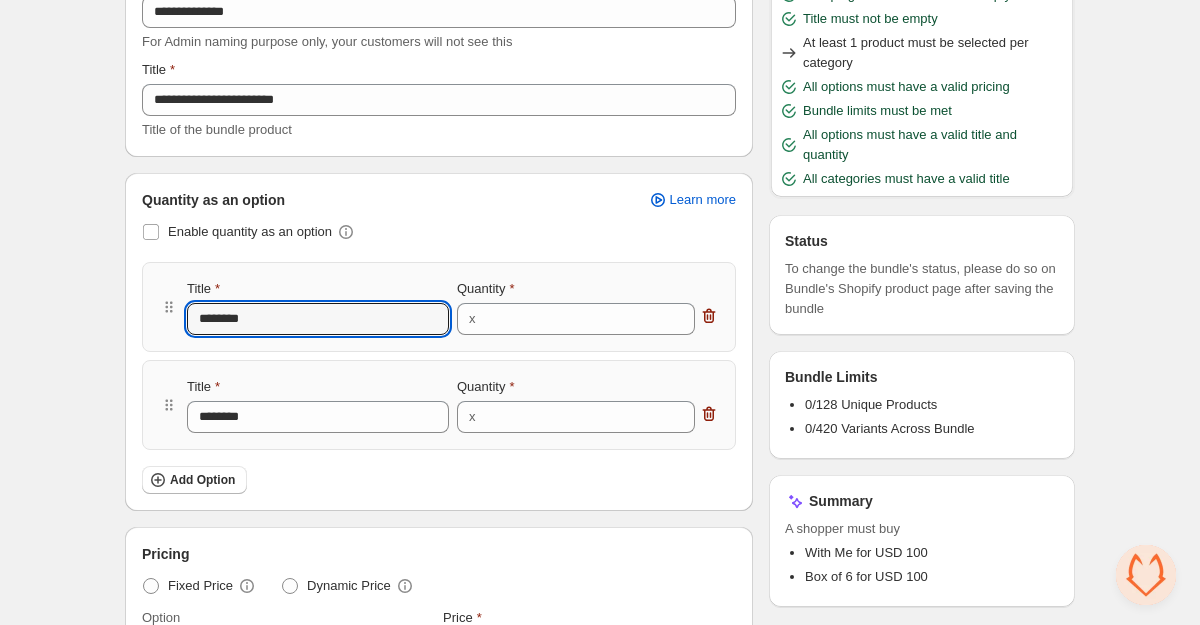 type on "*********" 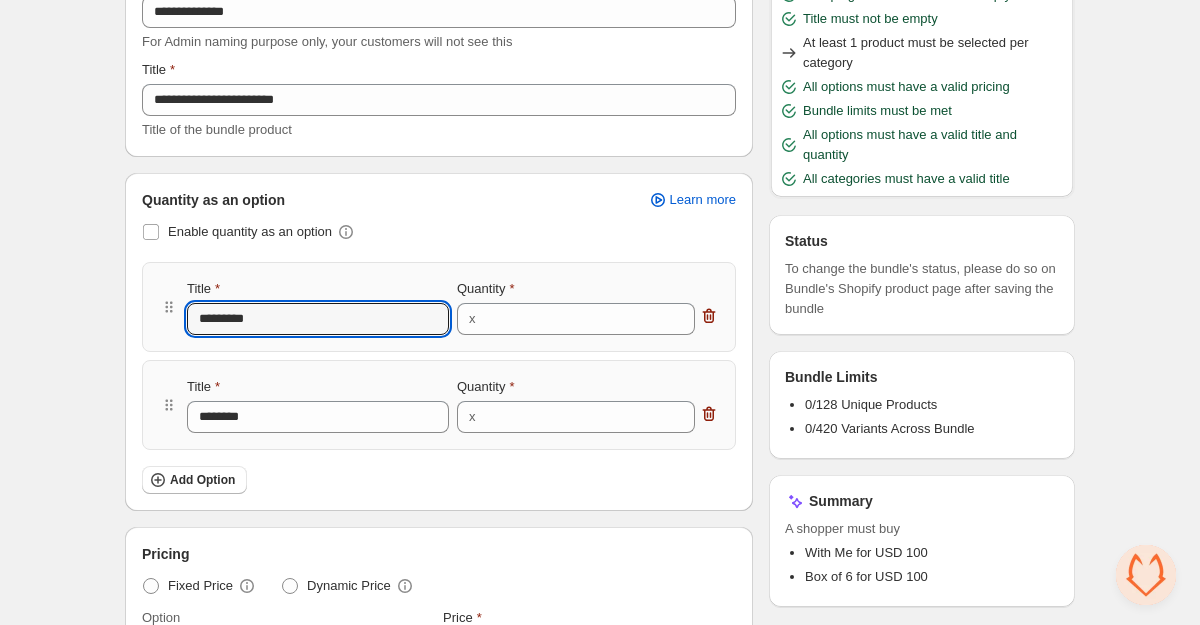 type on "**********" 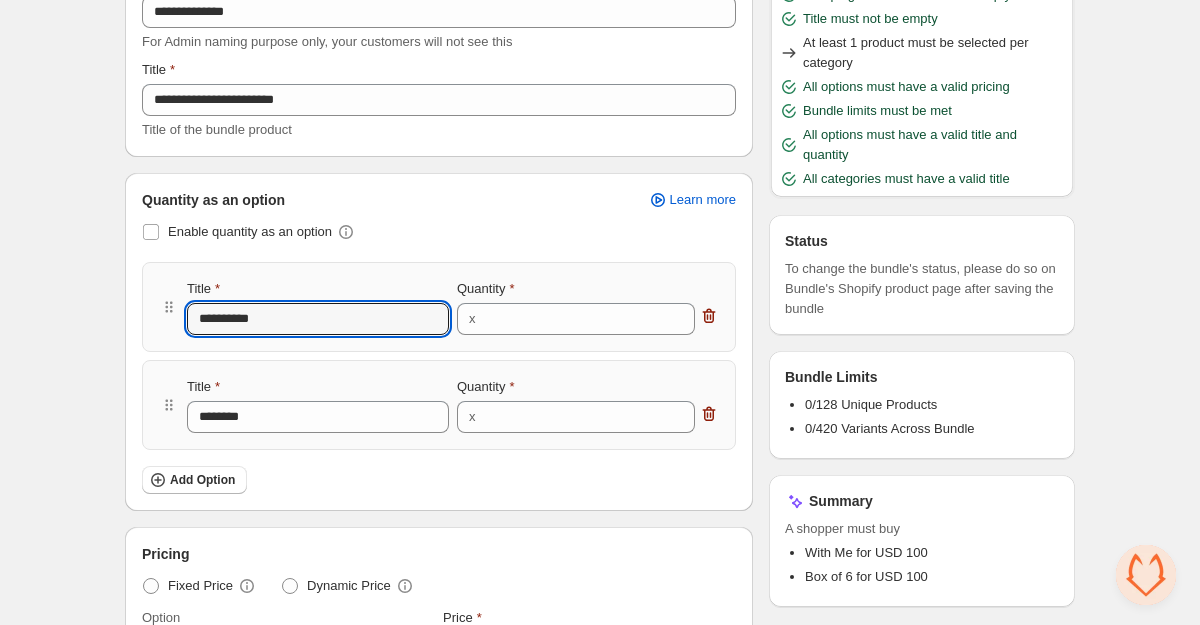 type on "**********" 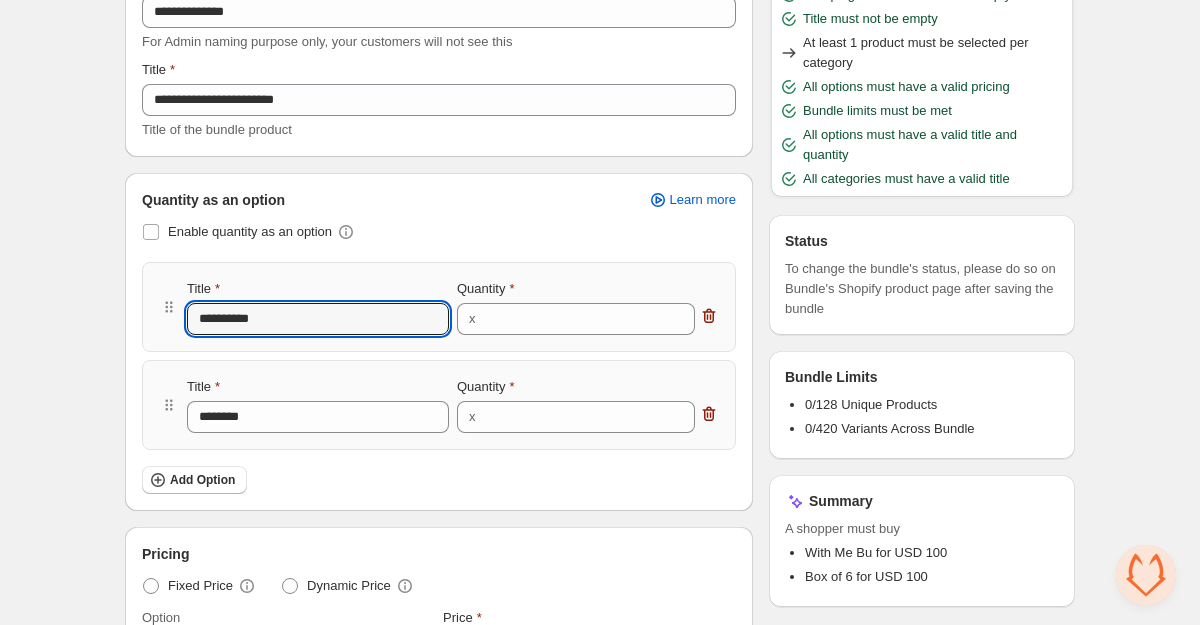 type on "**********" 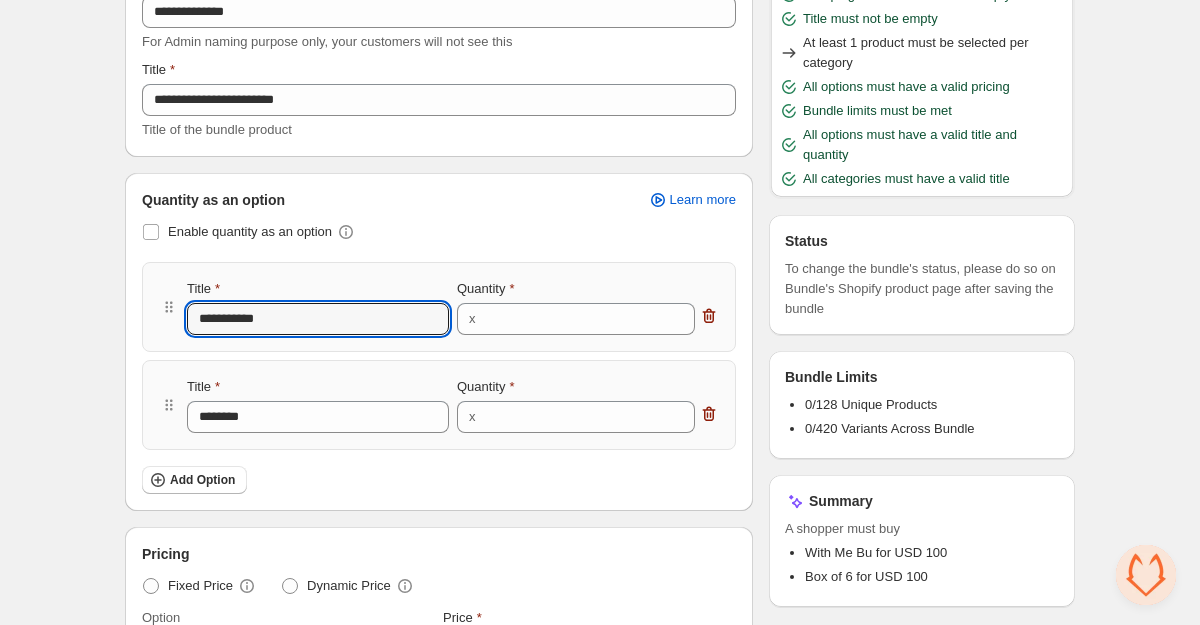 type on "**********" 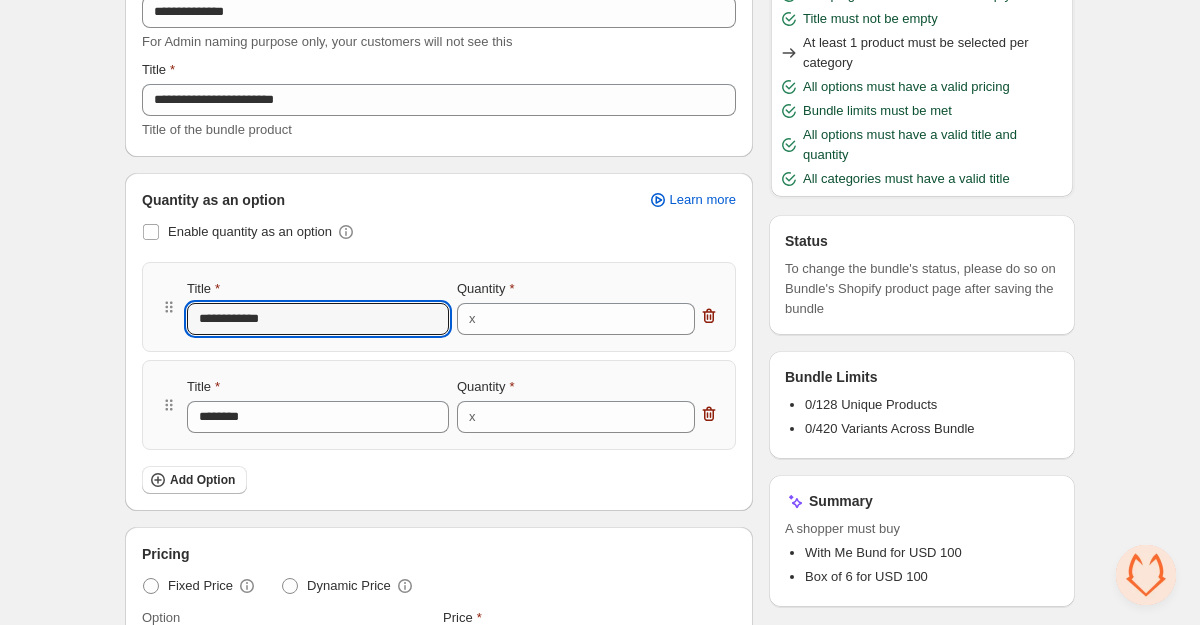 type on "**********" 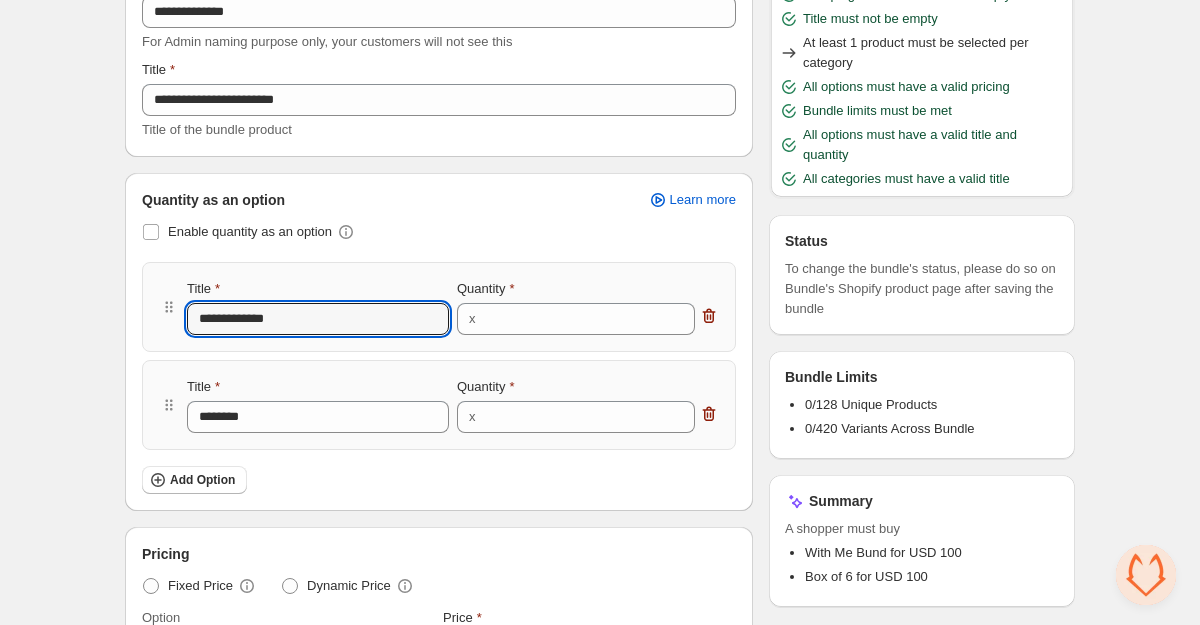 type on "**********" 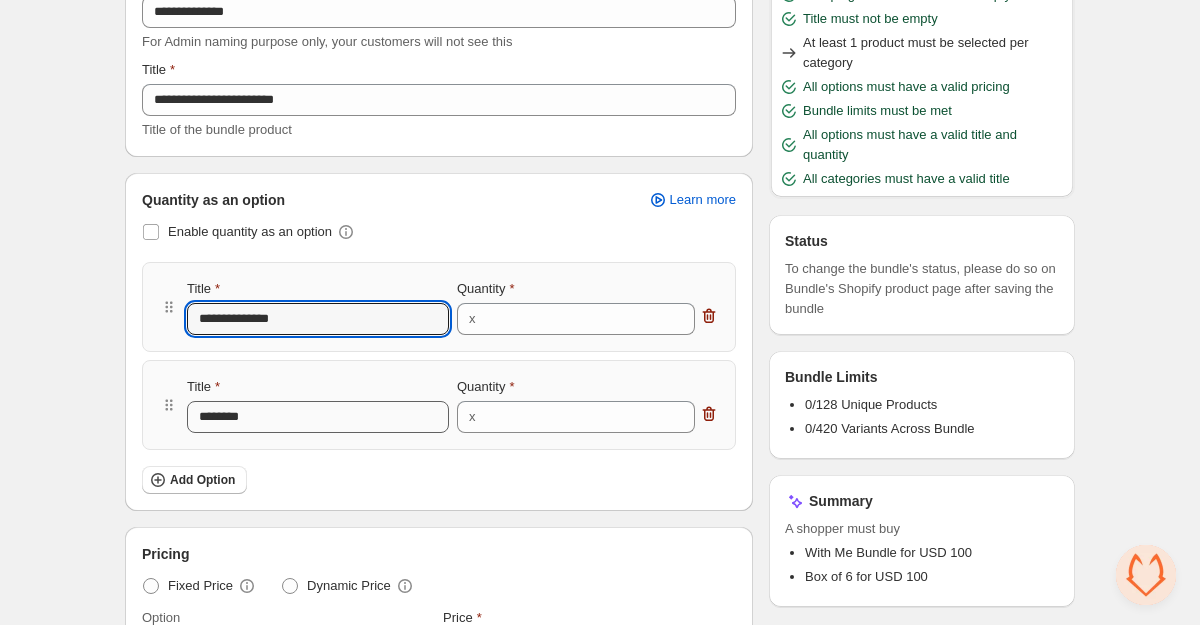 type on "**********" 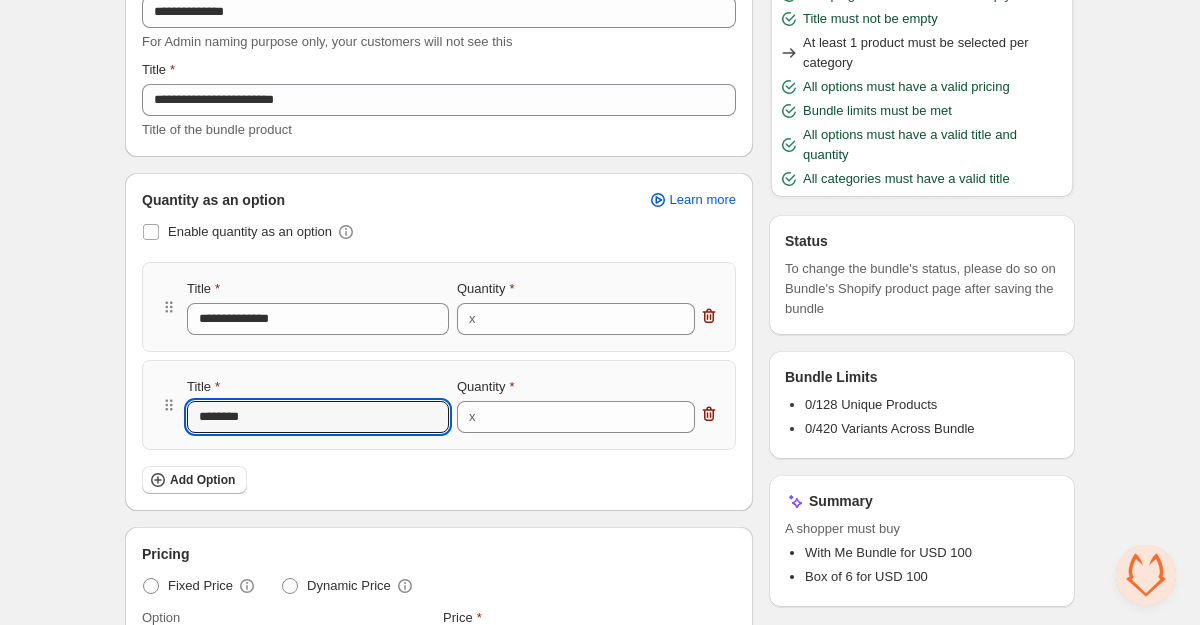 drag, startPoint x: 279, startPoint y: 415, endPoint x: 176, endPoint y: 417, distance: 103.01942 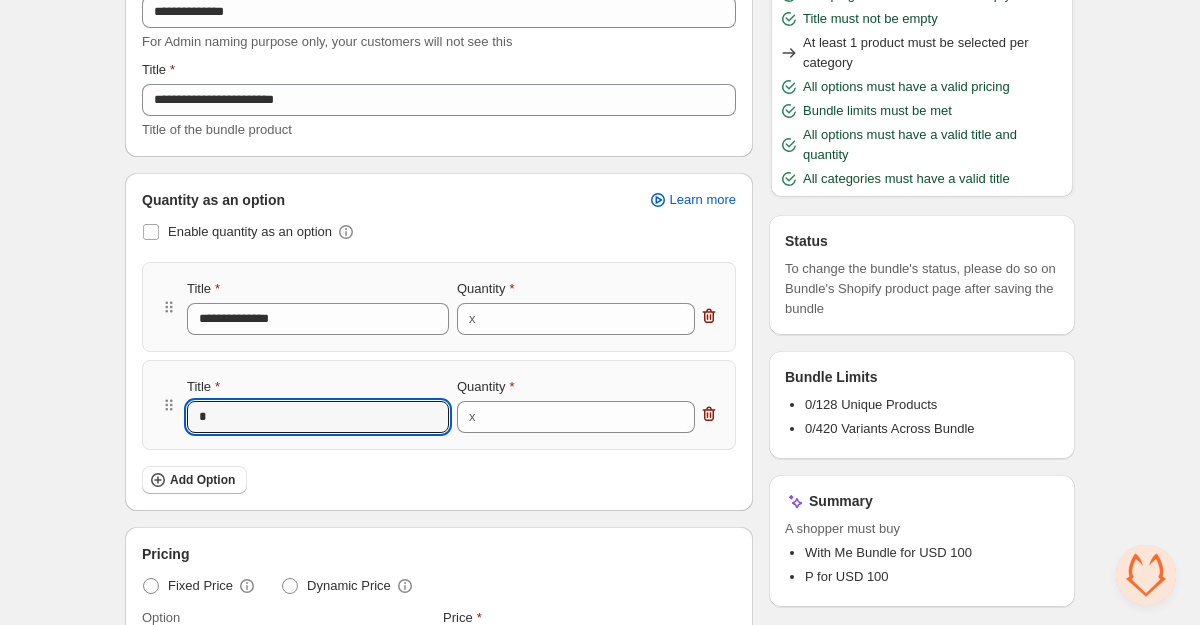type on "**" 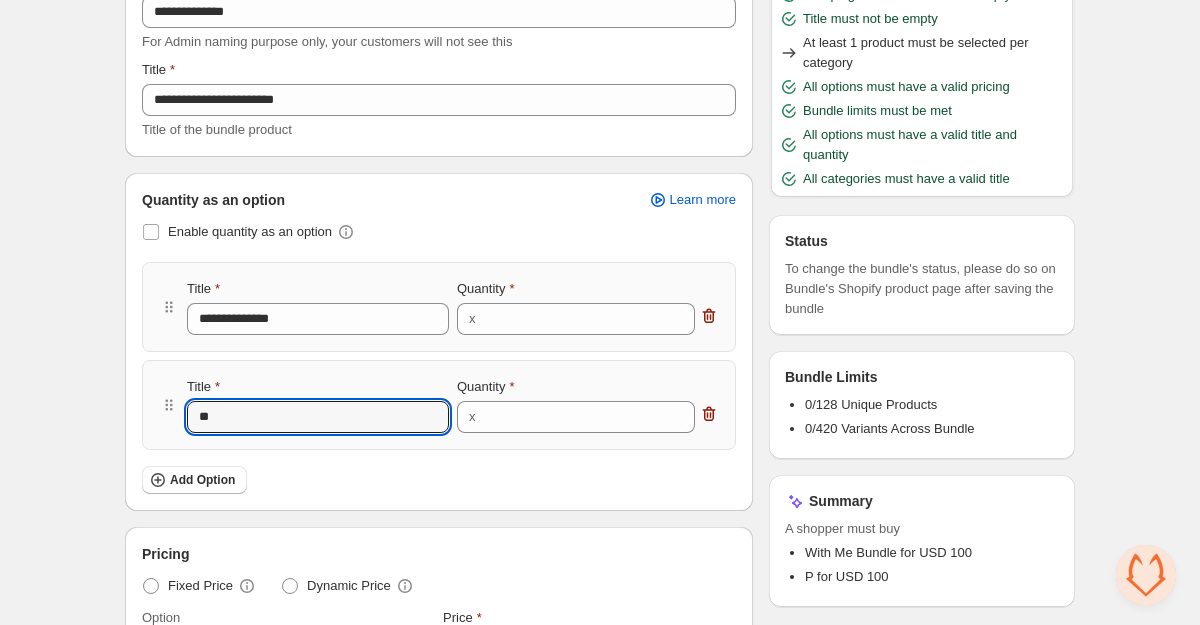 type on "***" 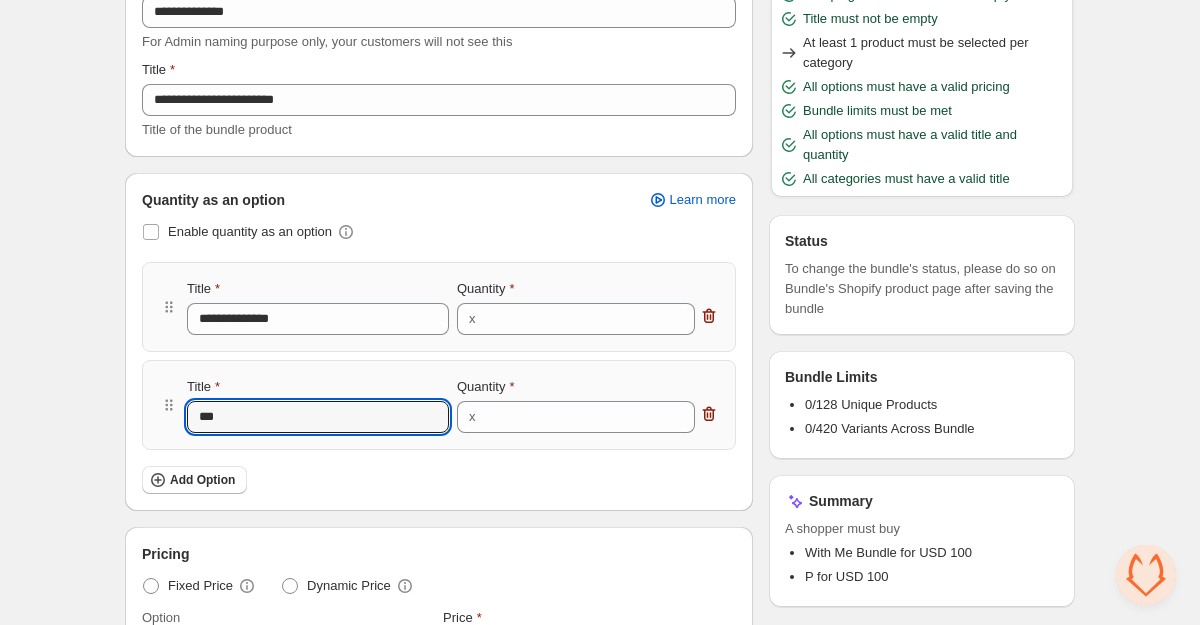 type on "***" 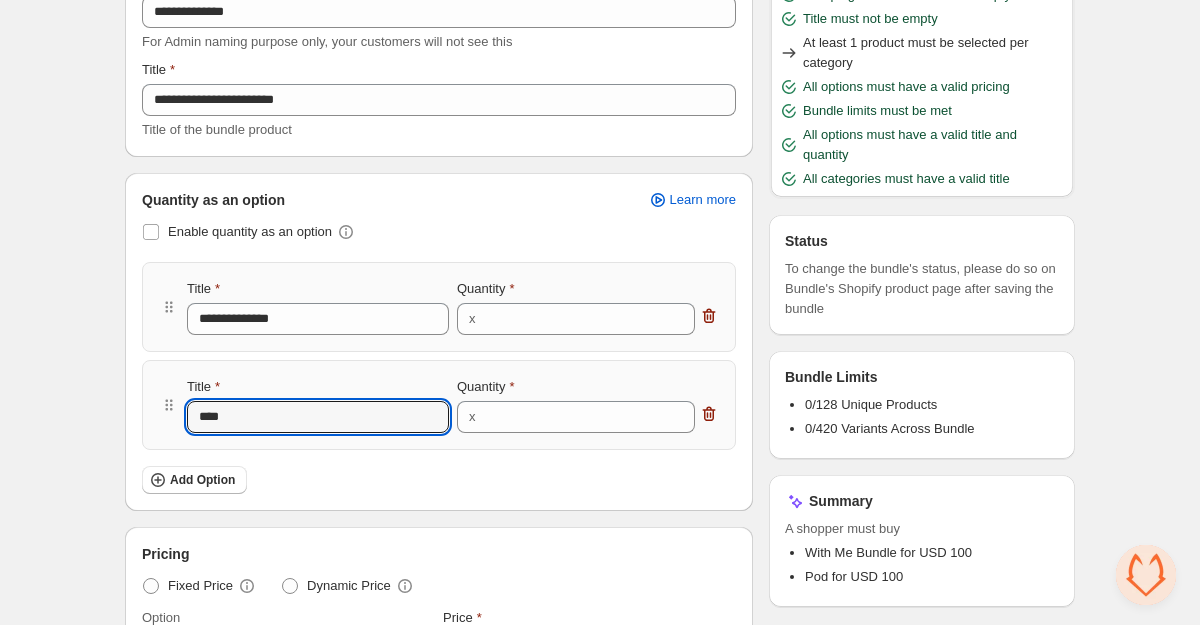 type on "*****" 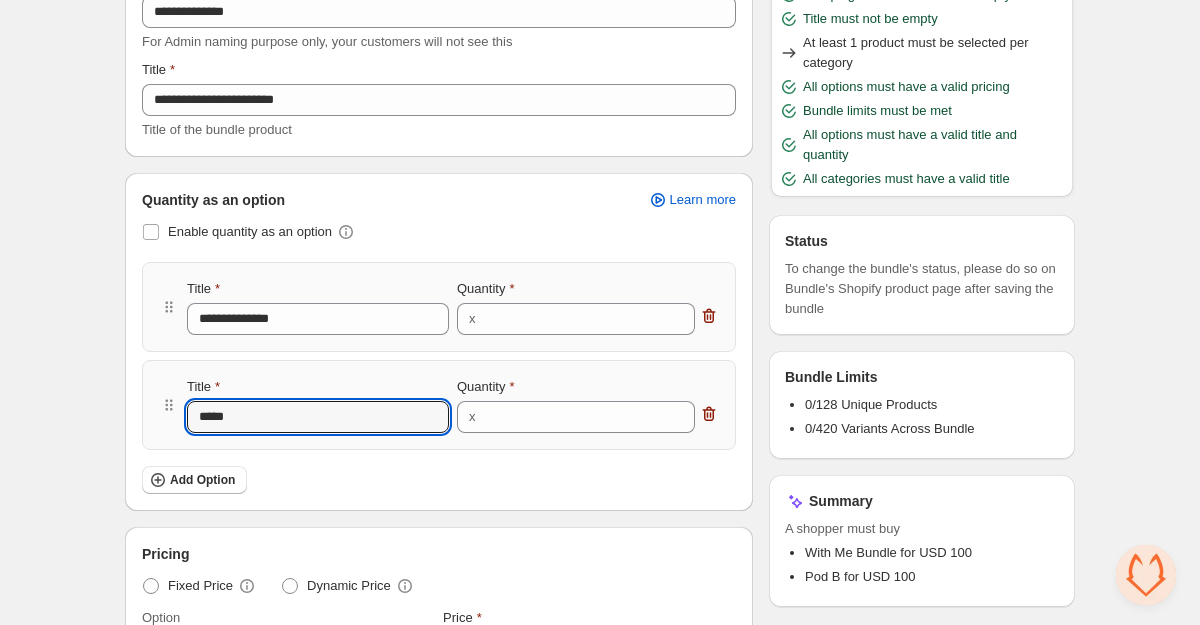 type on "******" 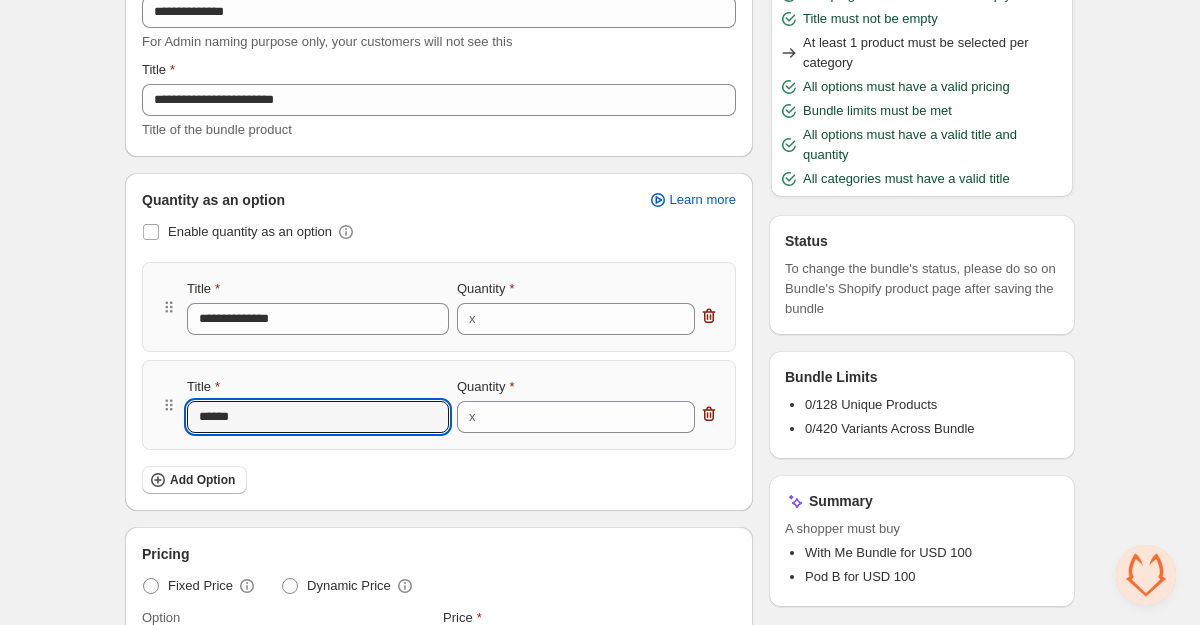 type on "******" 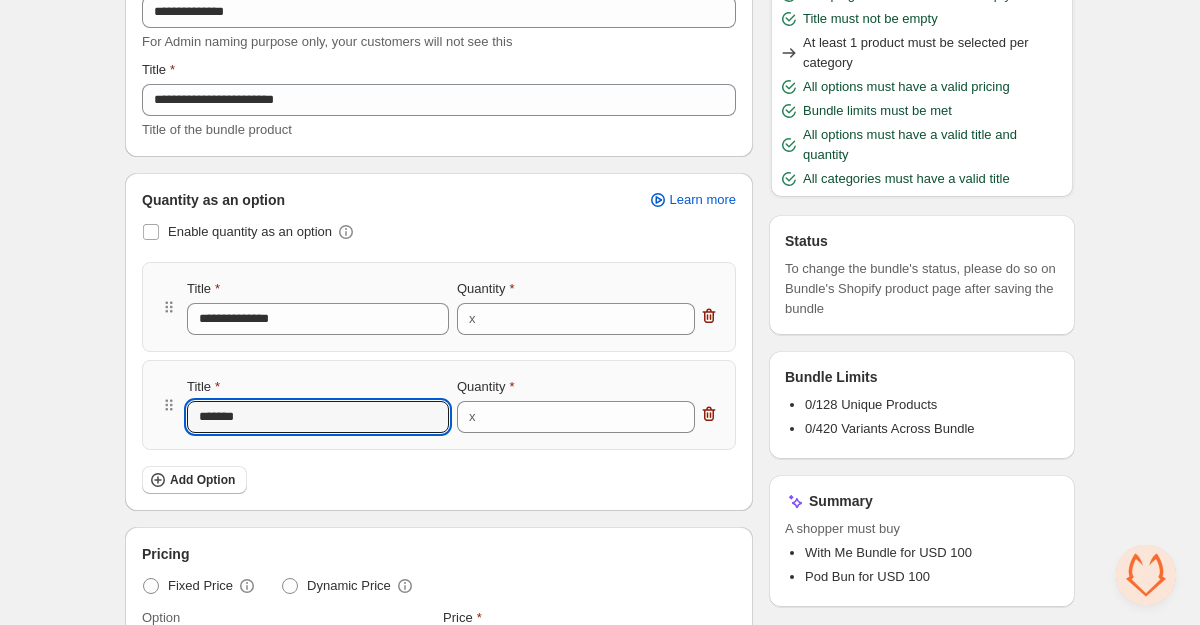 type on "********" 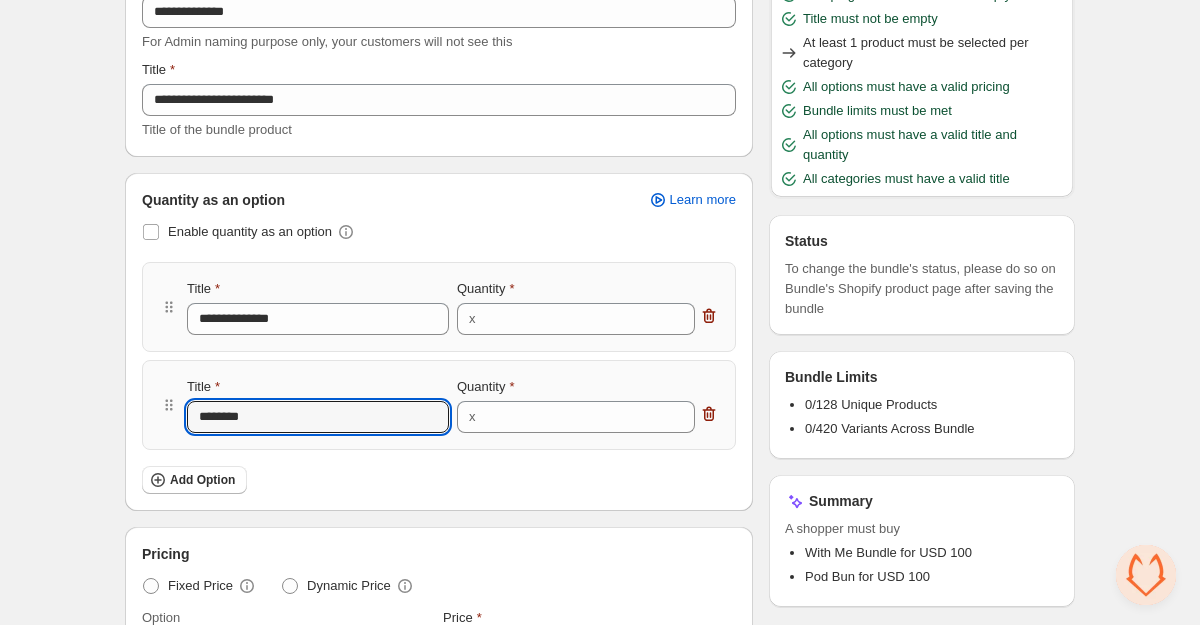 type on "*********" 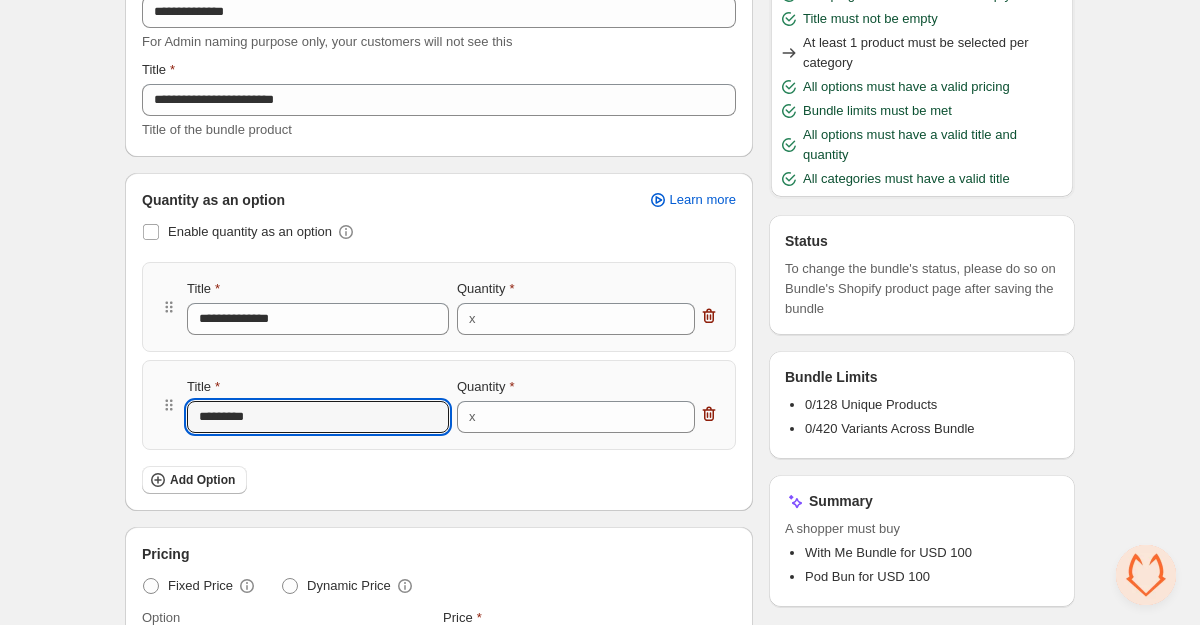 type on "*********" 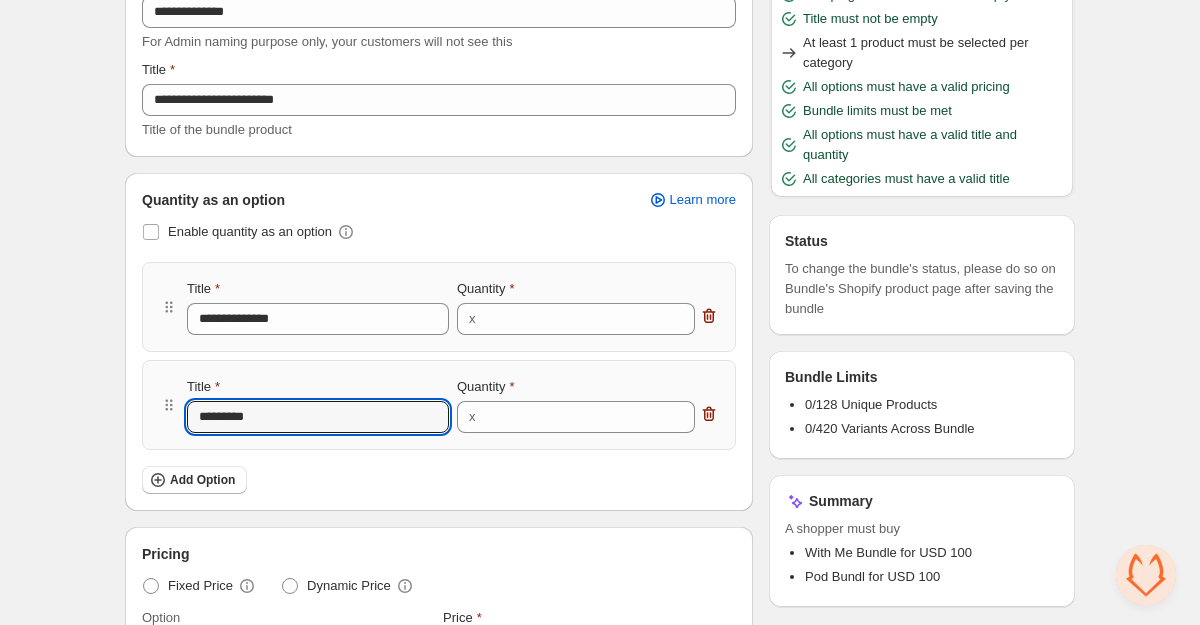 type on "**********" 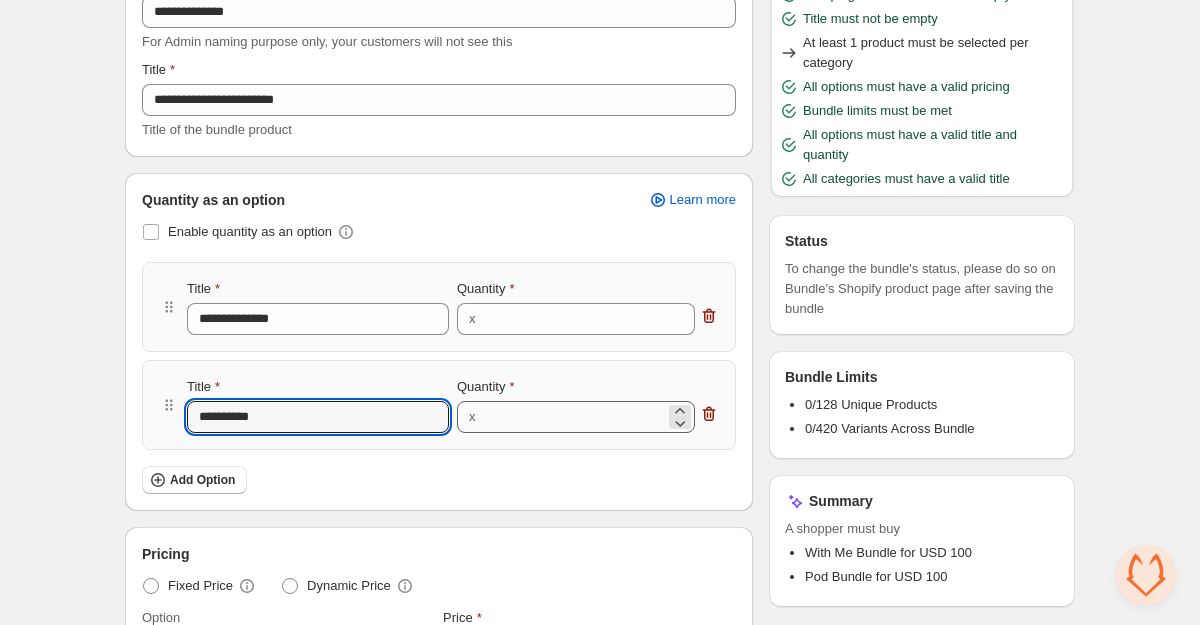 type on "**********" 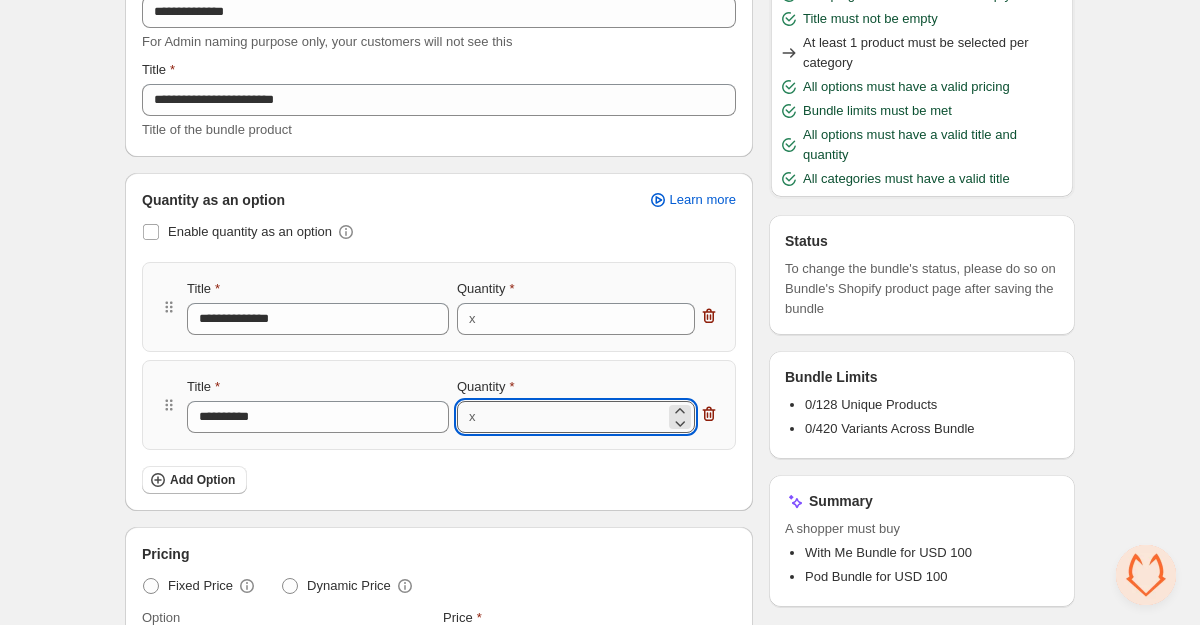 click on "*" at bounding box center (574, 417) 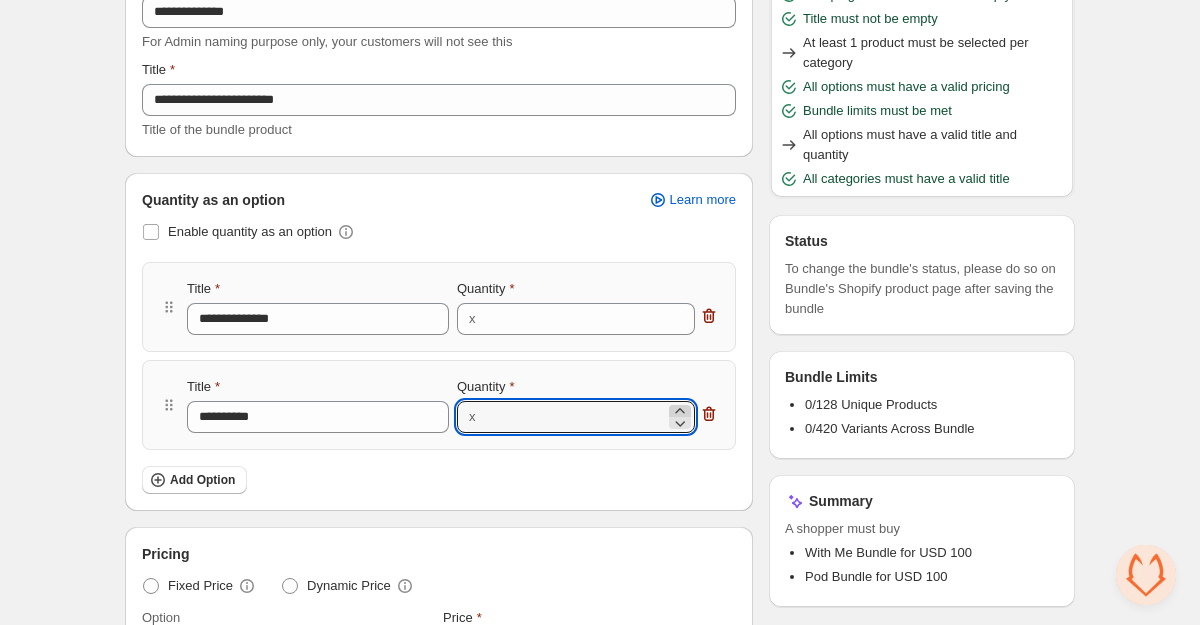 click 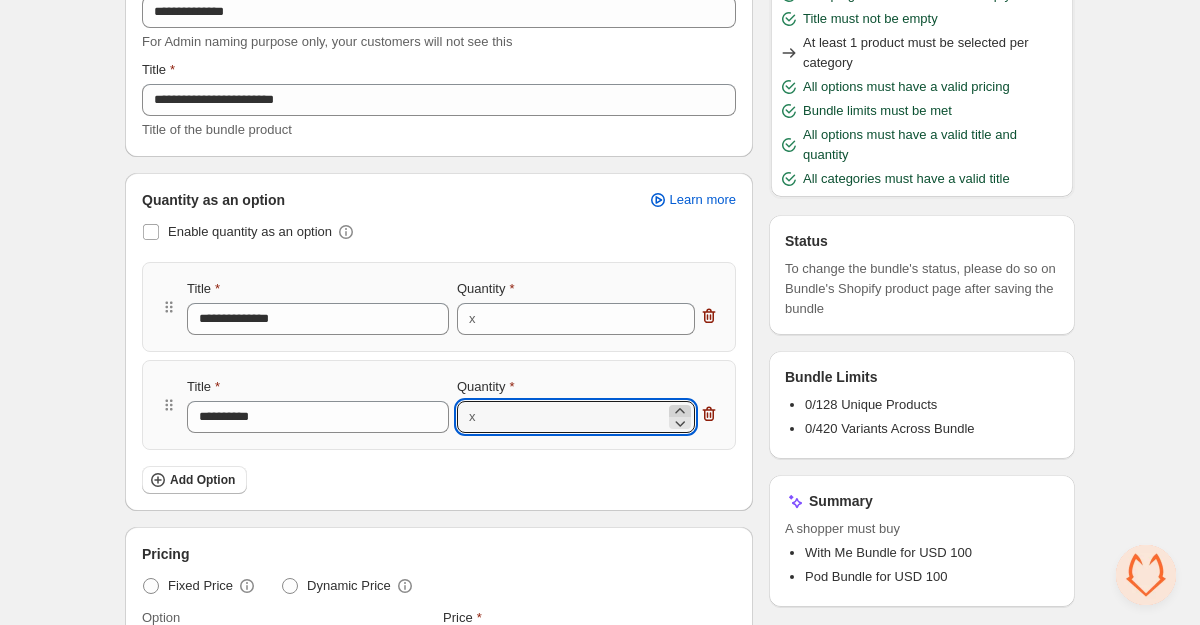 click 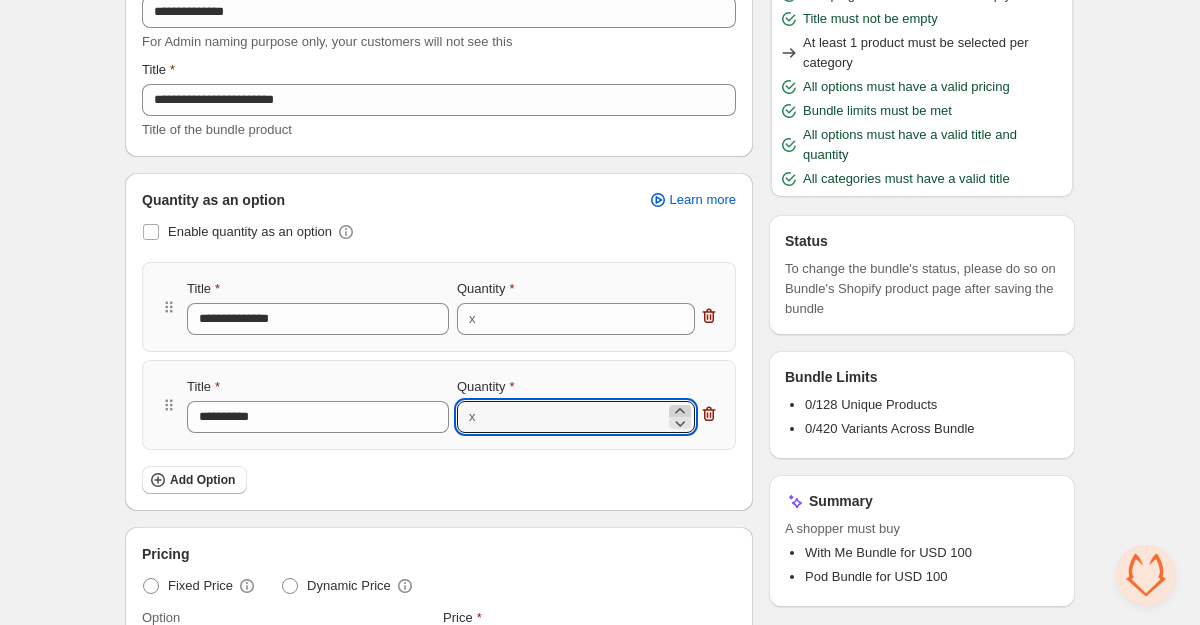 click 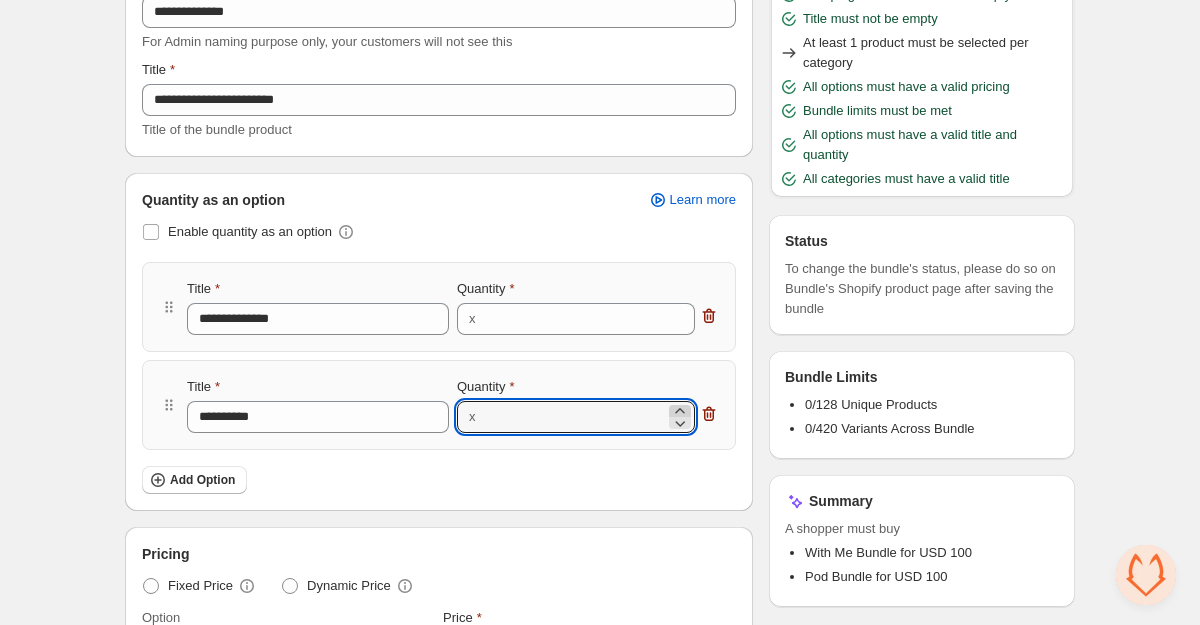 type on "*" 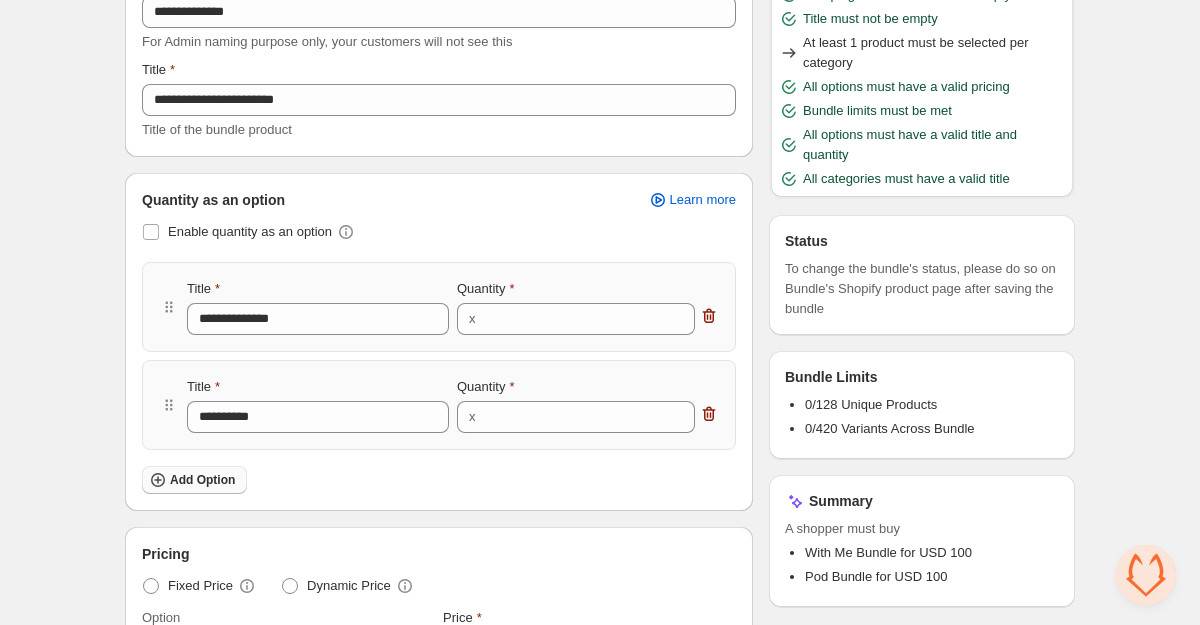 click on "Add Option" at bounding box center [202, 480] 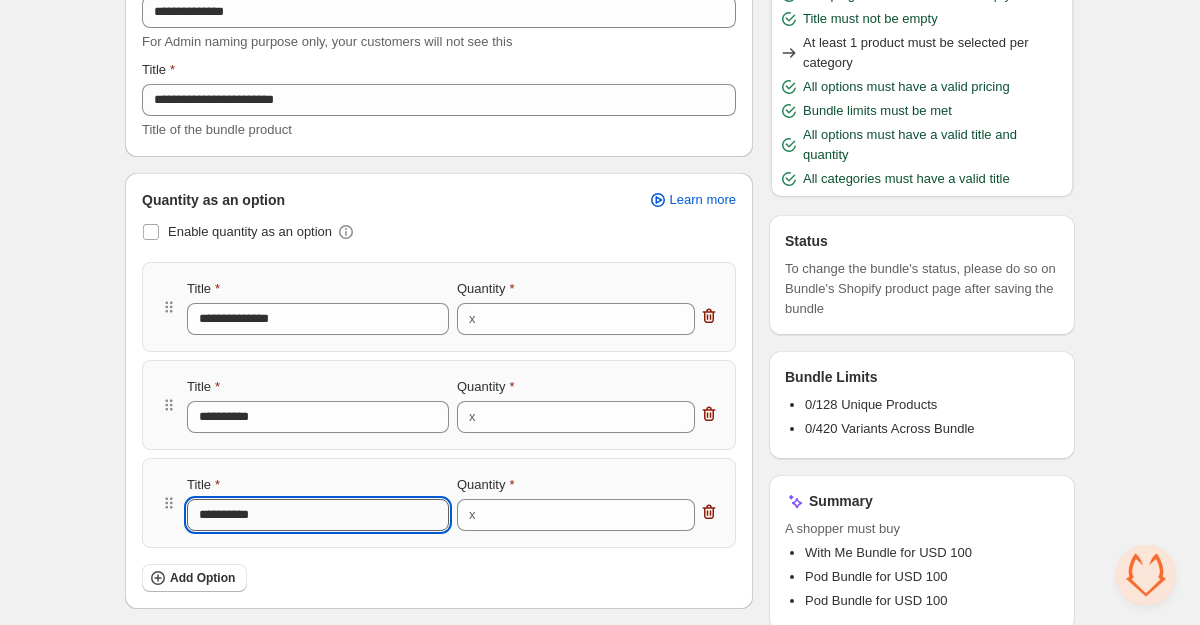 click on "**********" at bounding box center (318, 515) 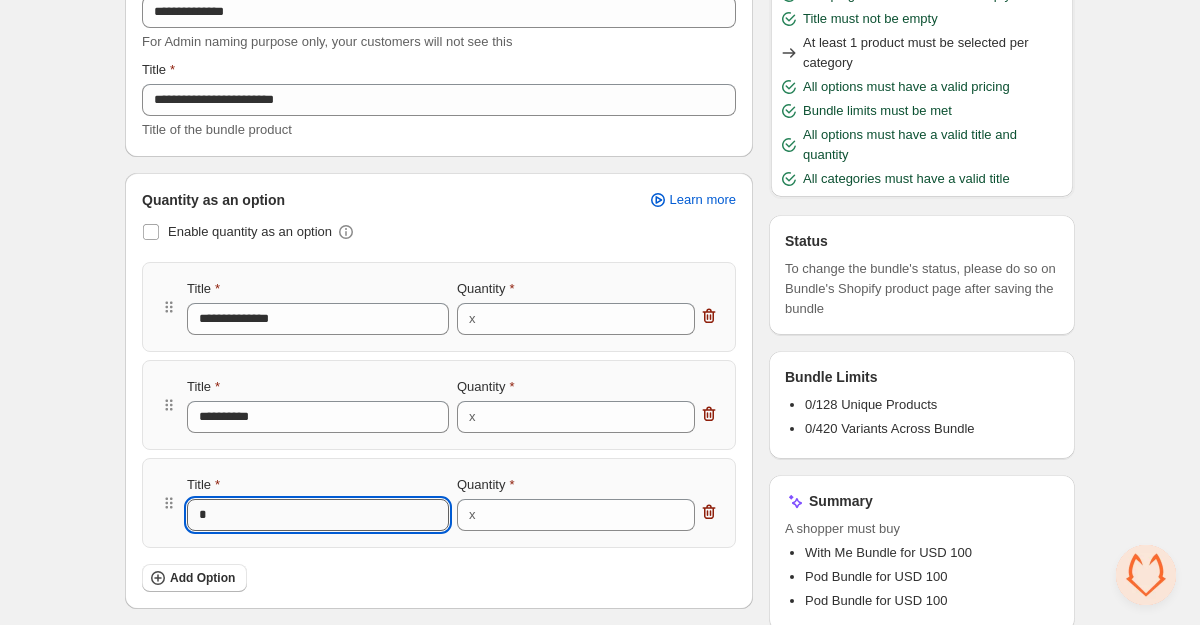 type on "**" 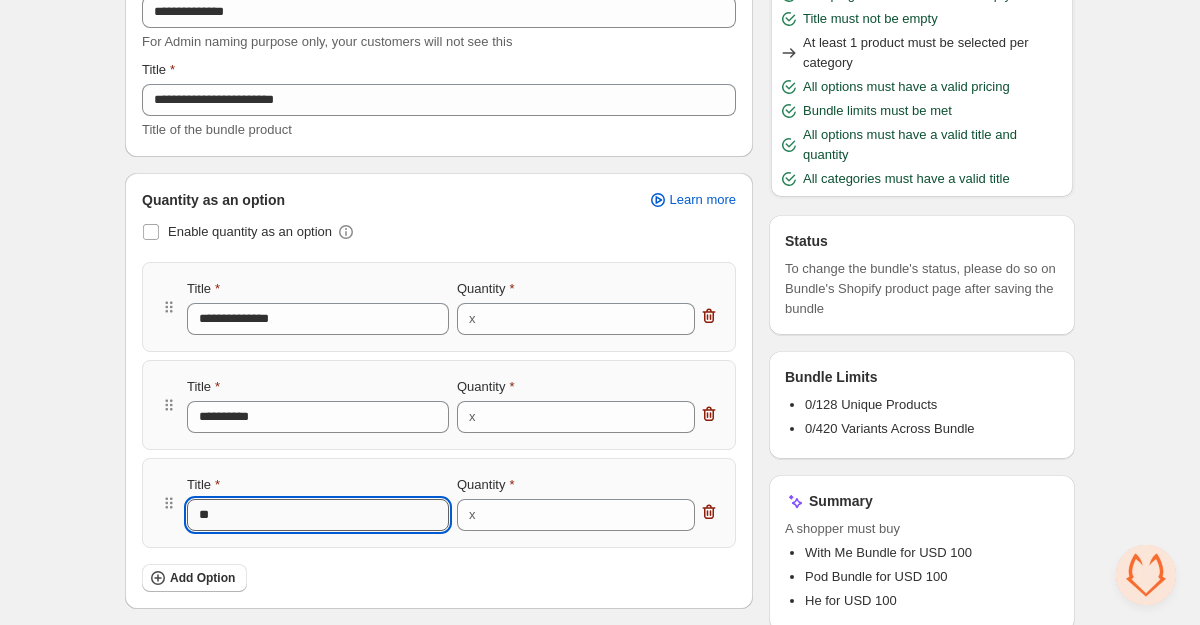 type on "***" 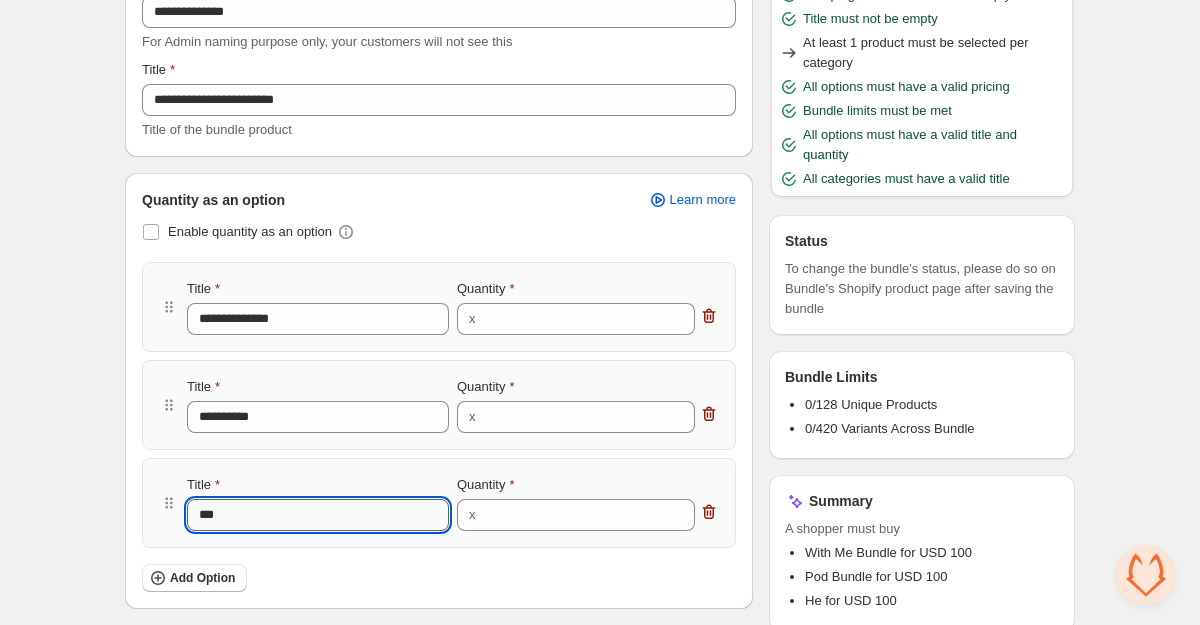 type on "****" 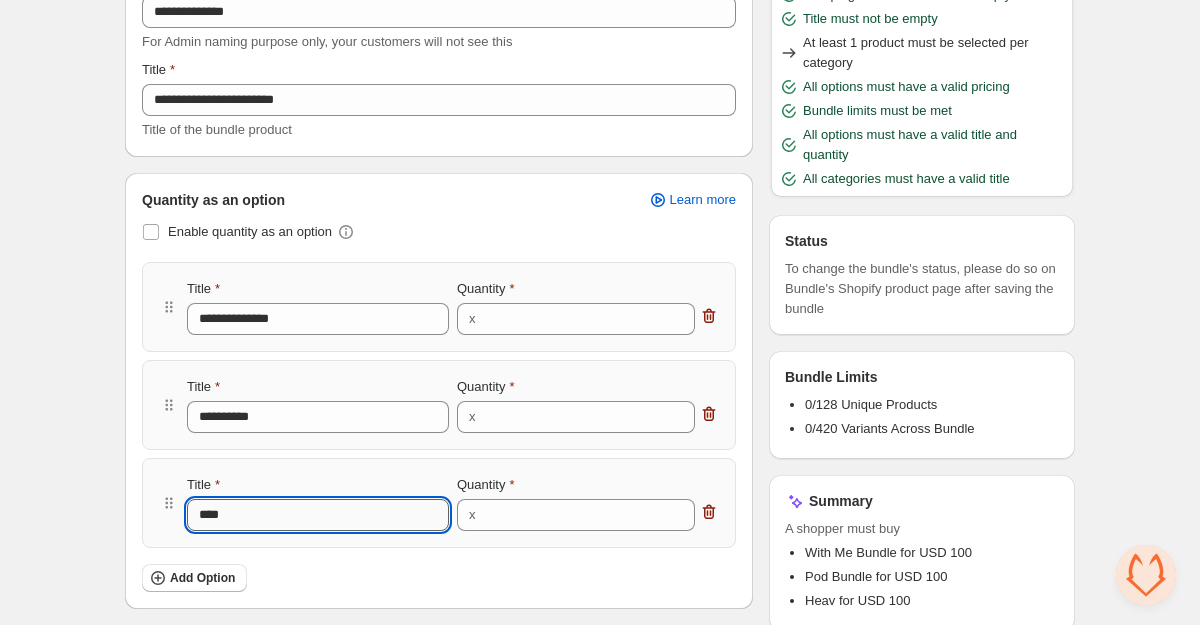 type on "*****" 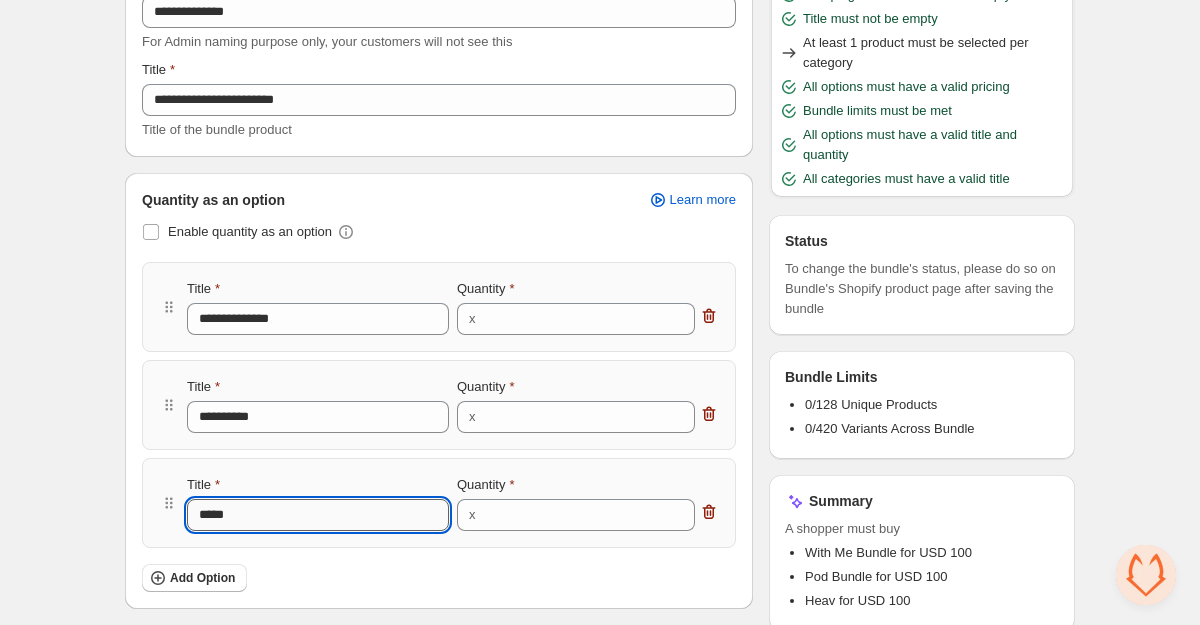 type on "*****" 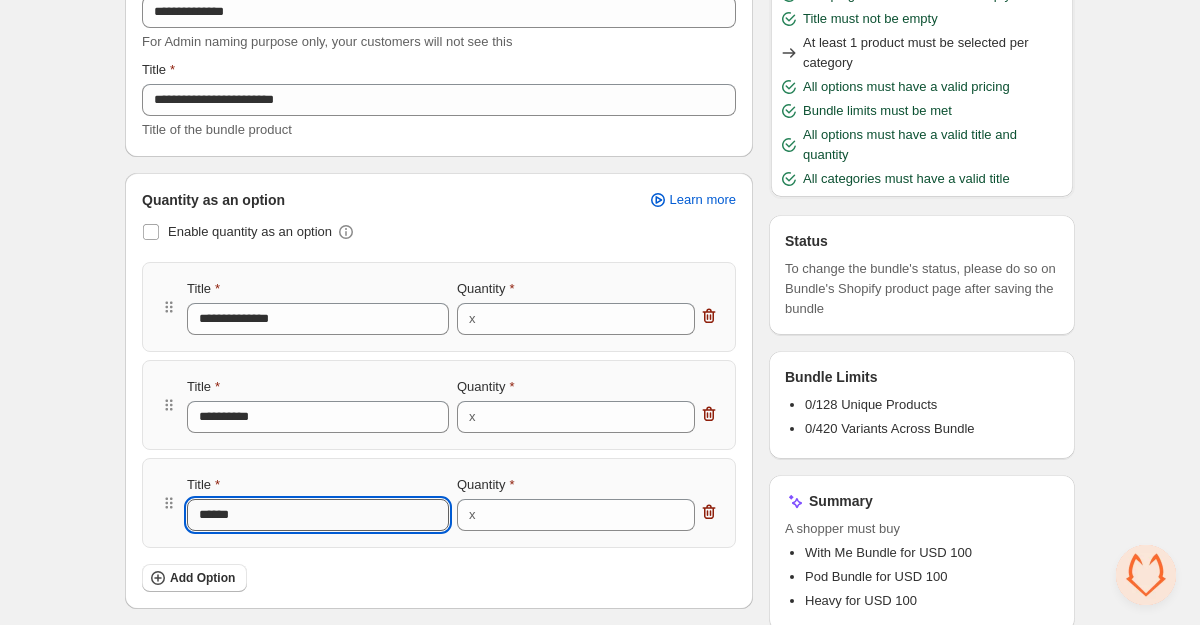 type on "*******" 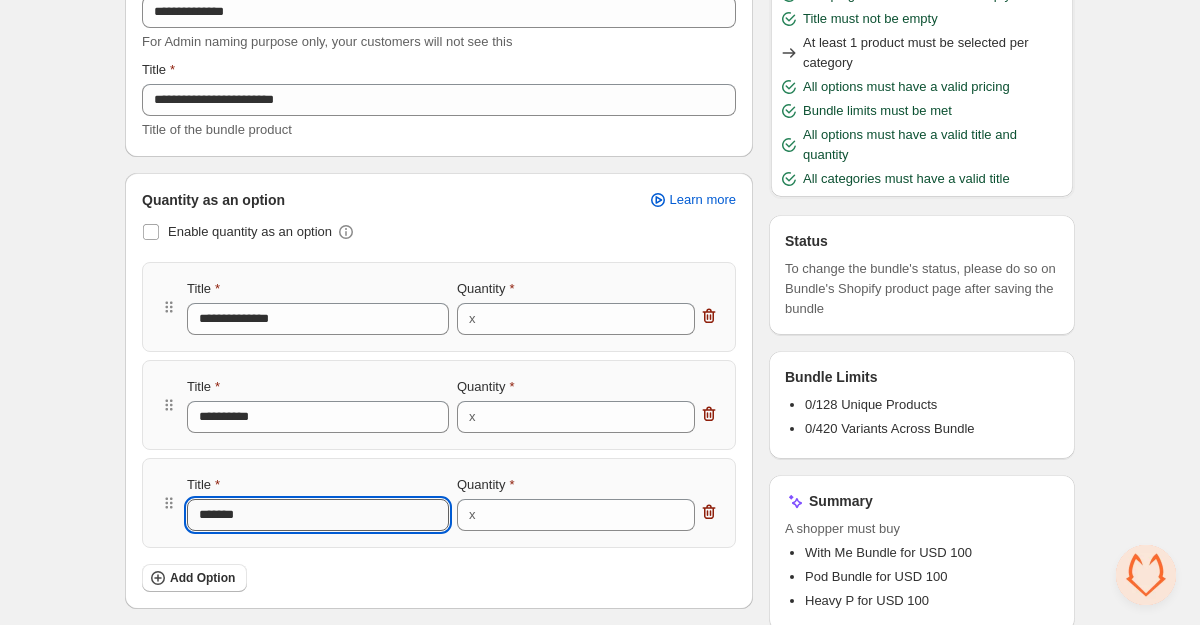 type on "********" 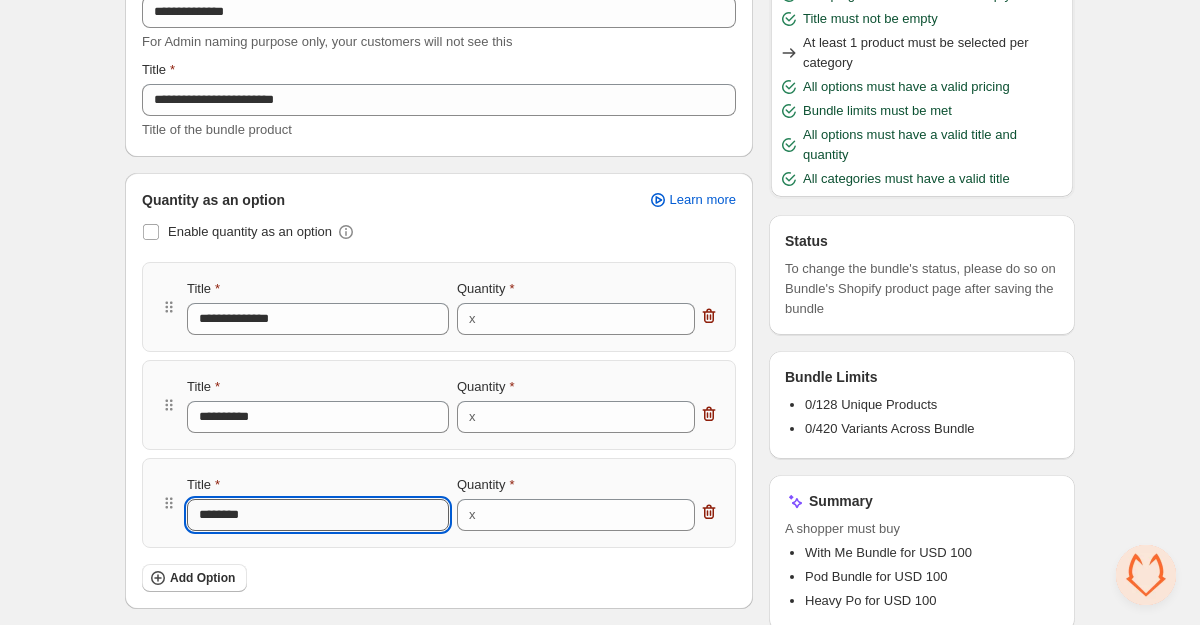 type on "*********" 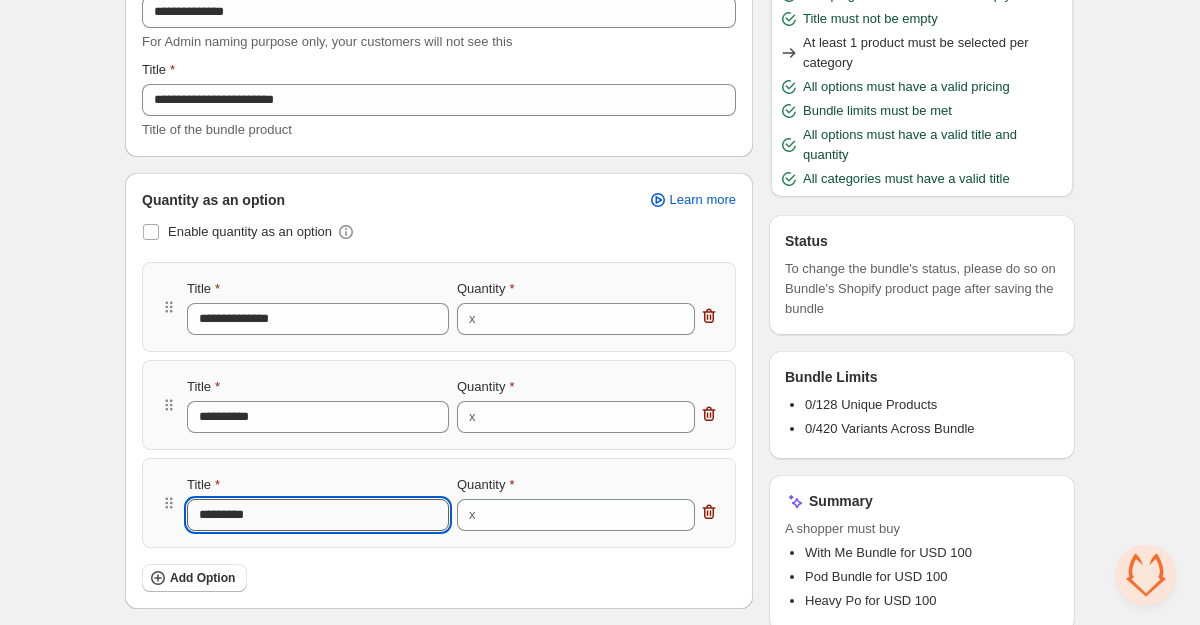 type on "*********" 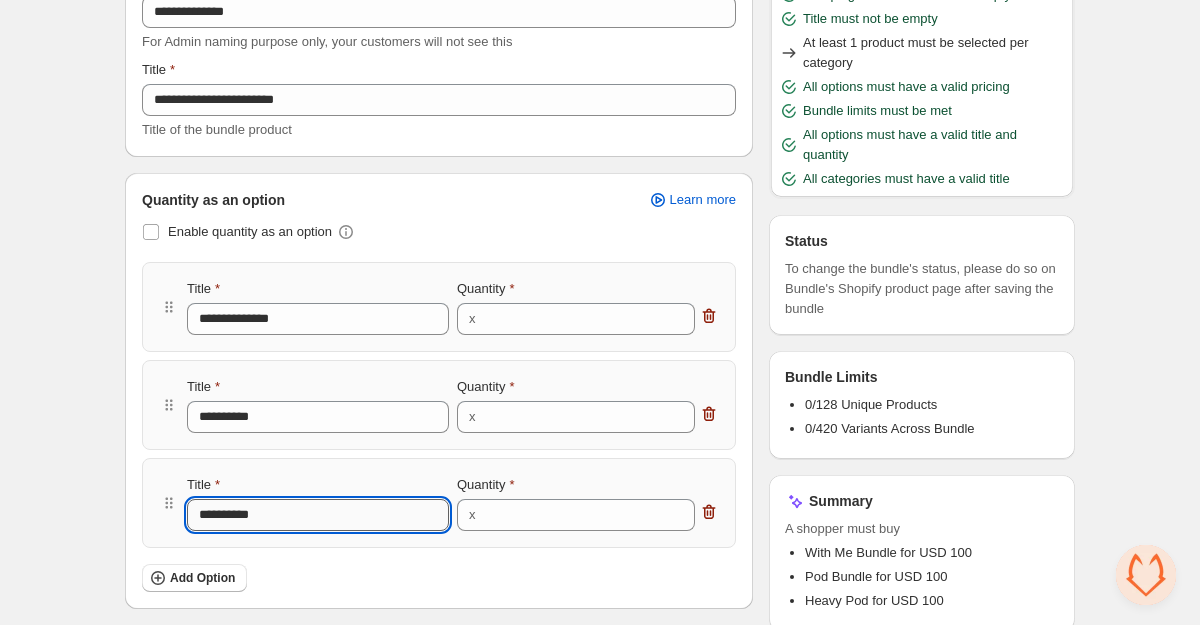 type on "**********" 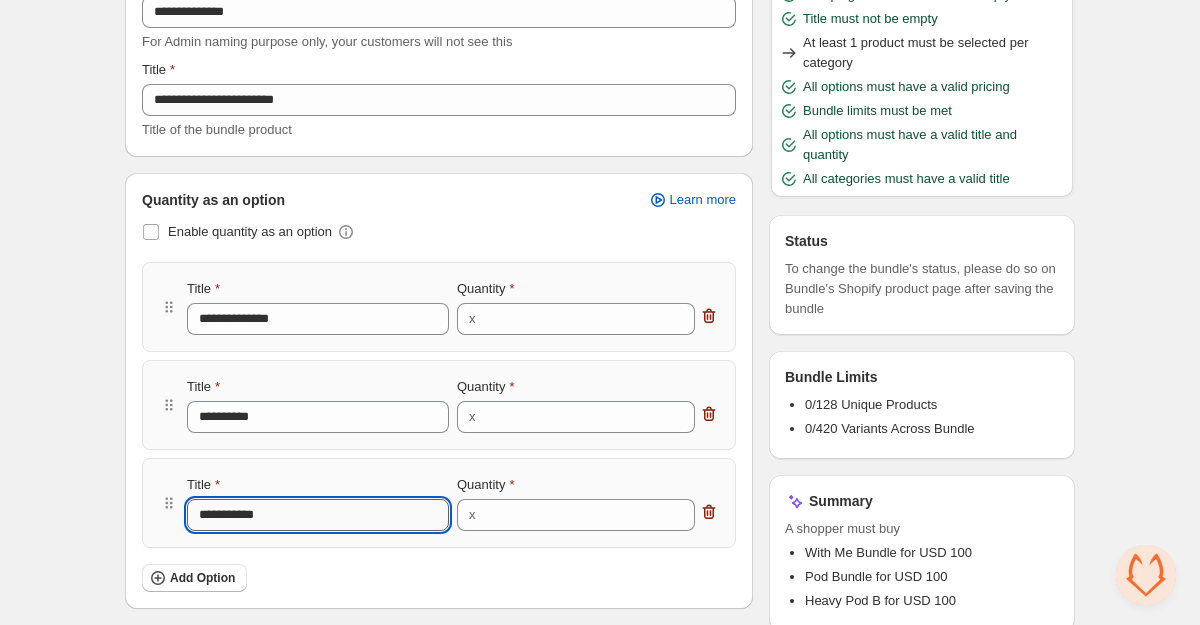 type on "**********" 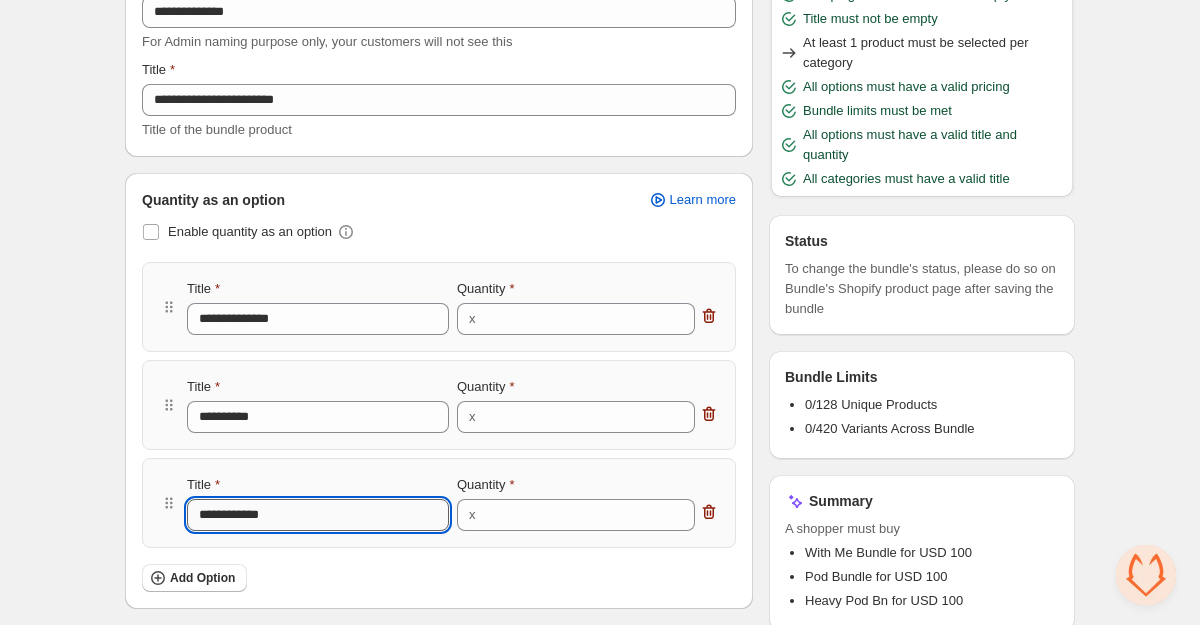 type on "**********" 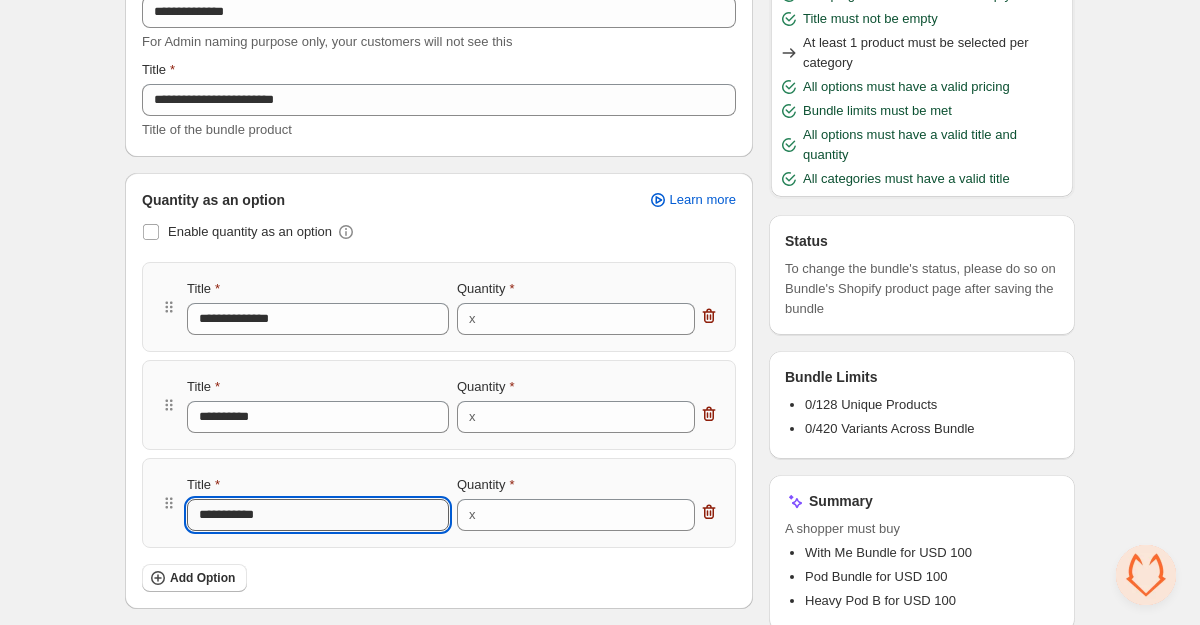 type on "**********" 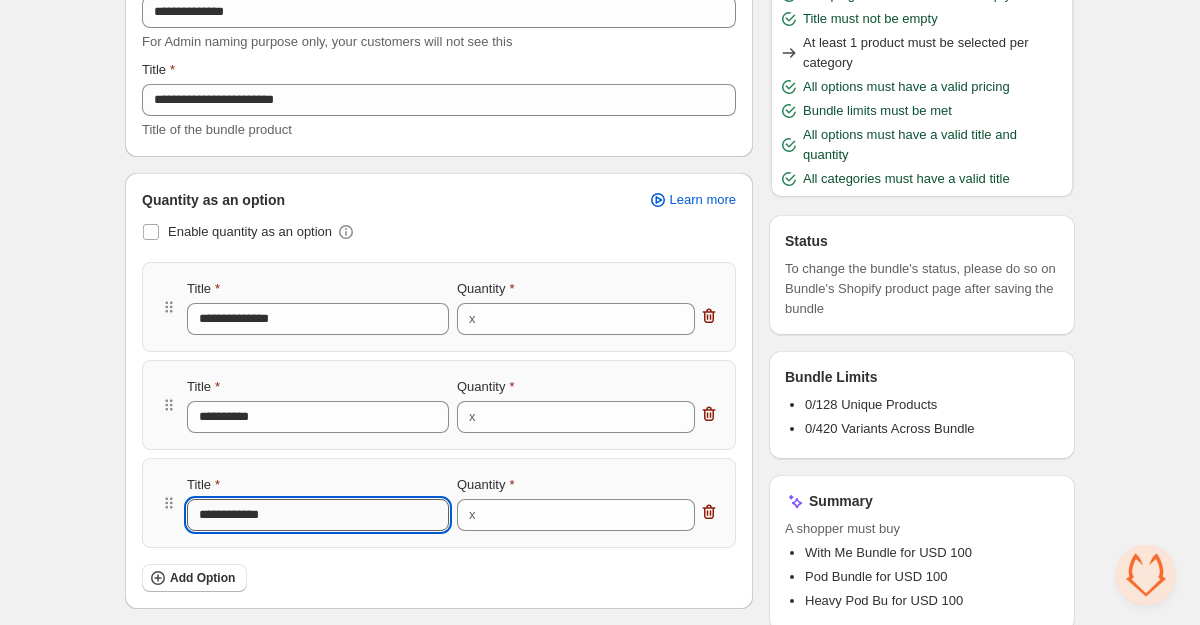 type on "**********" 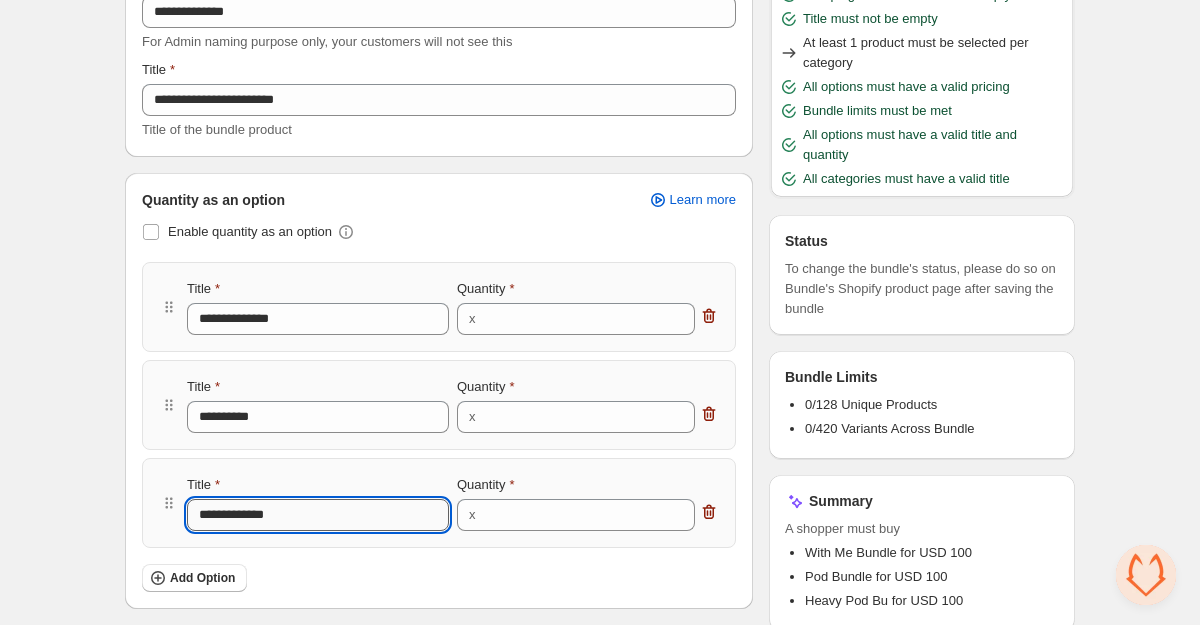type on "**********" 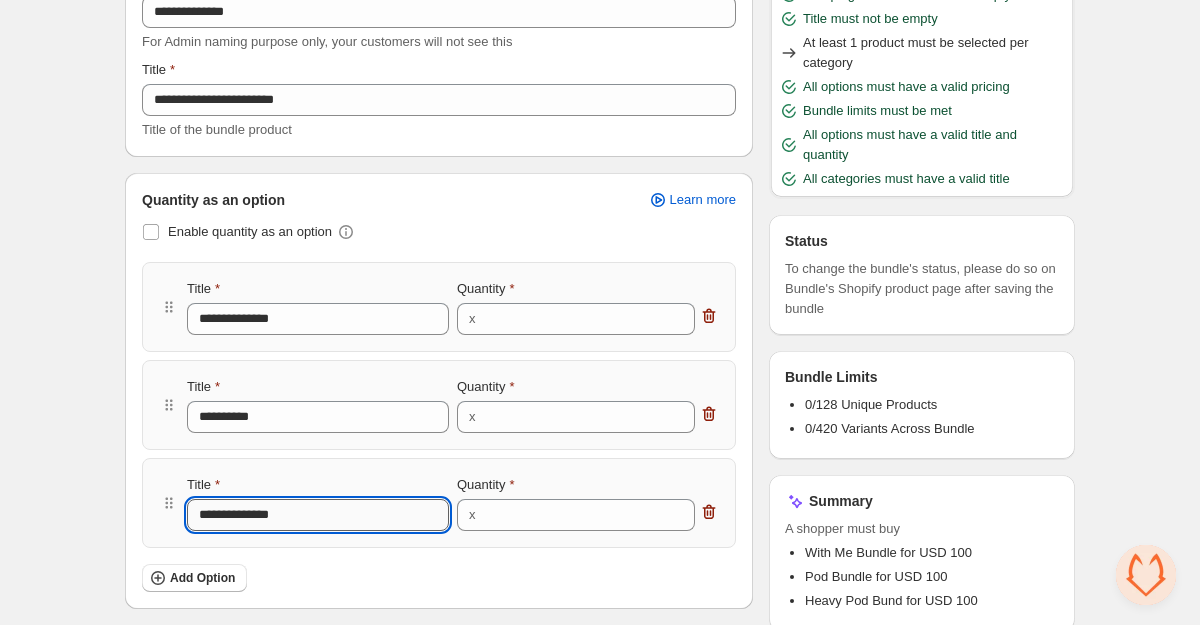 type on "**********" 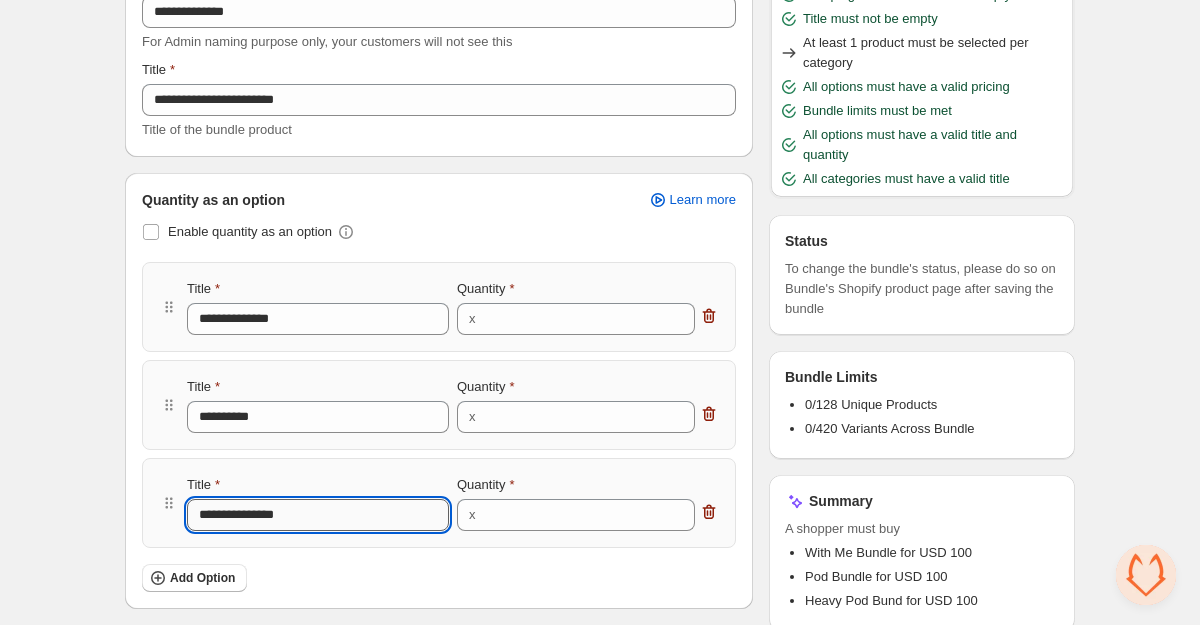 type on "**********" 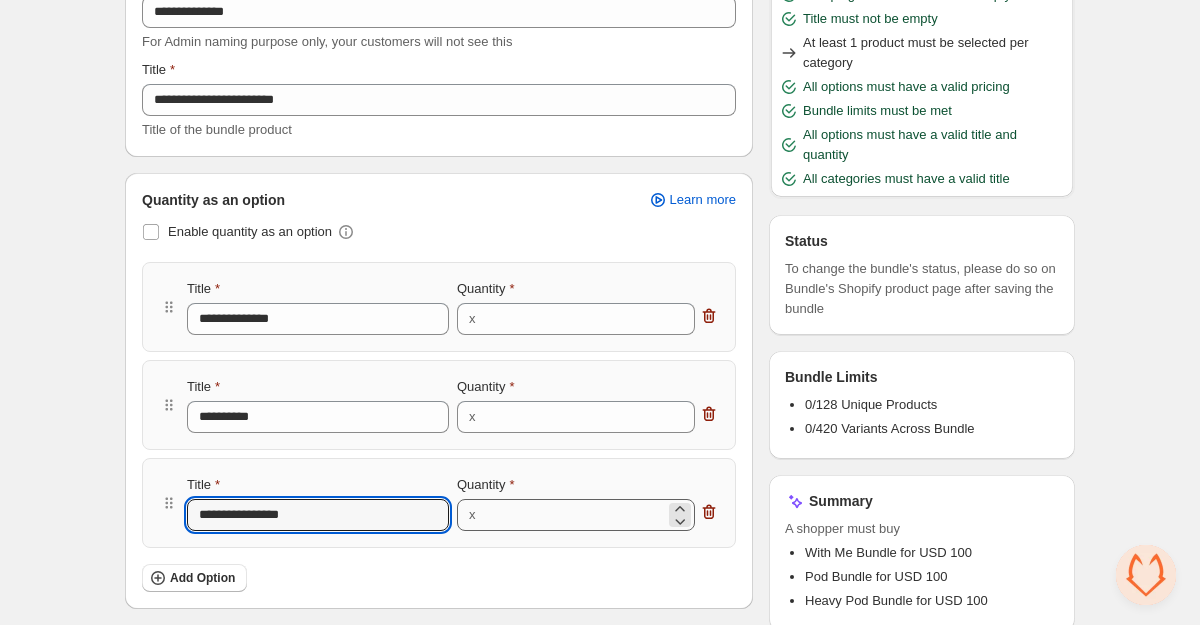 type on "**********" 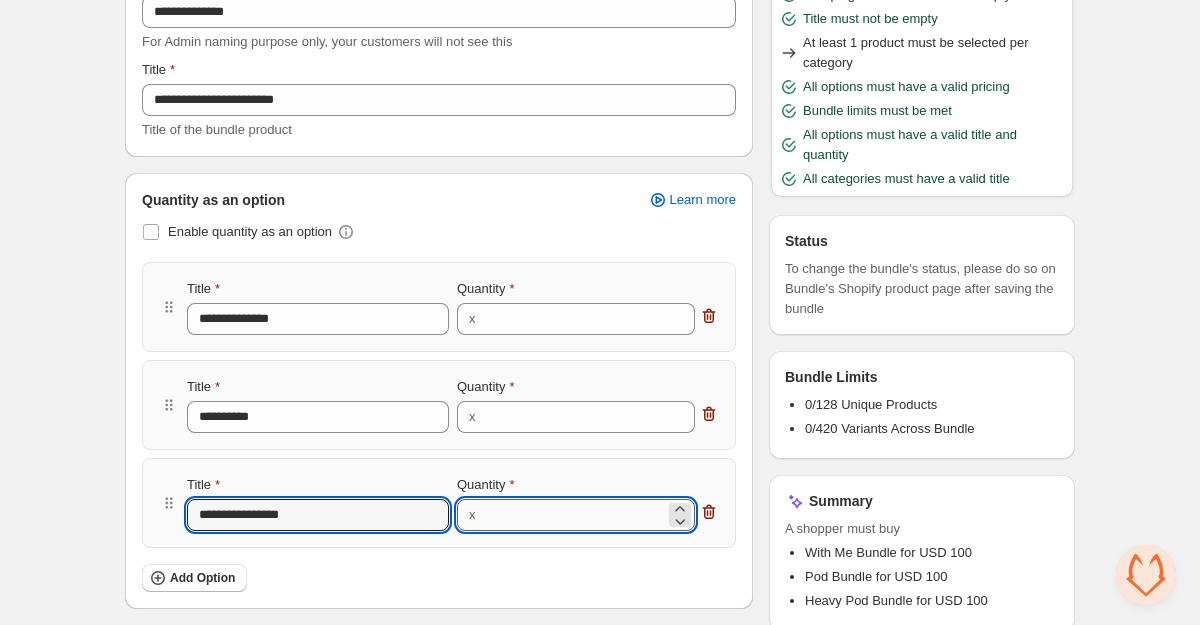 click on "*" at bounding box center [574, 515] 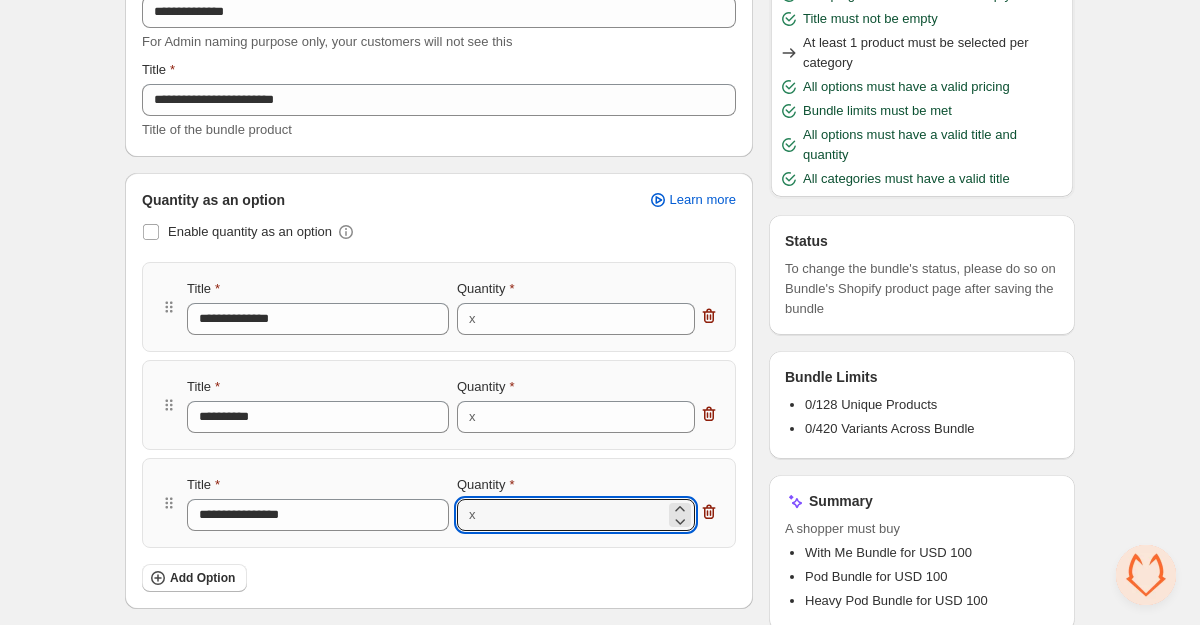 type on "*" 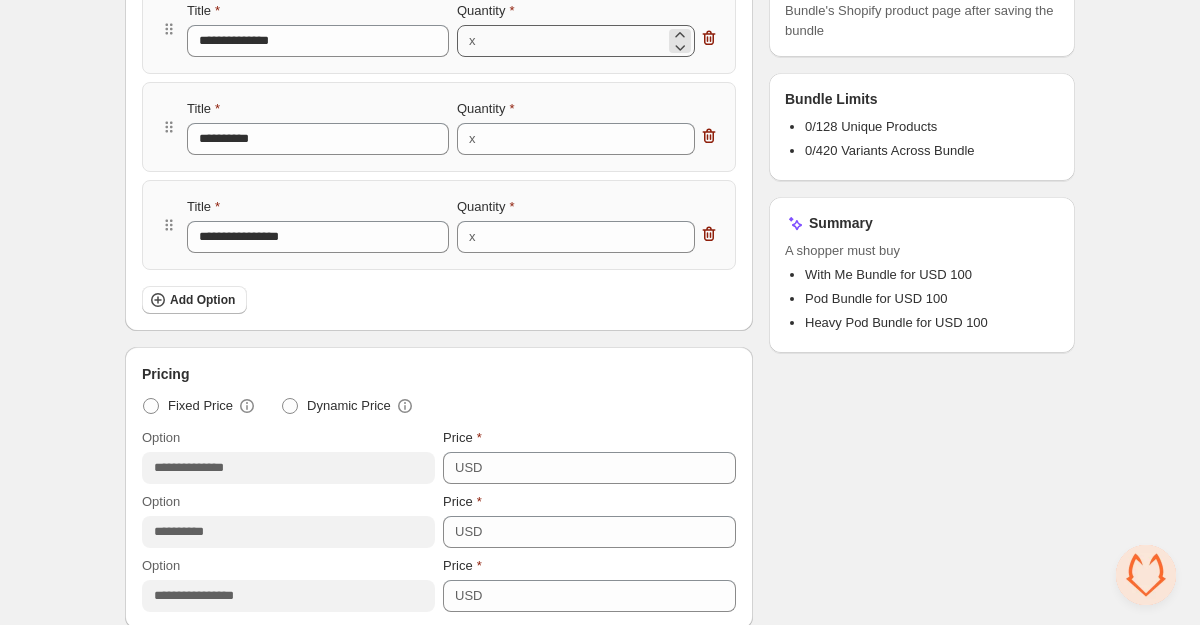 scroll, scrollTop: 450, scrollLeft: 0, axis: vertical 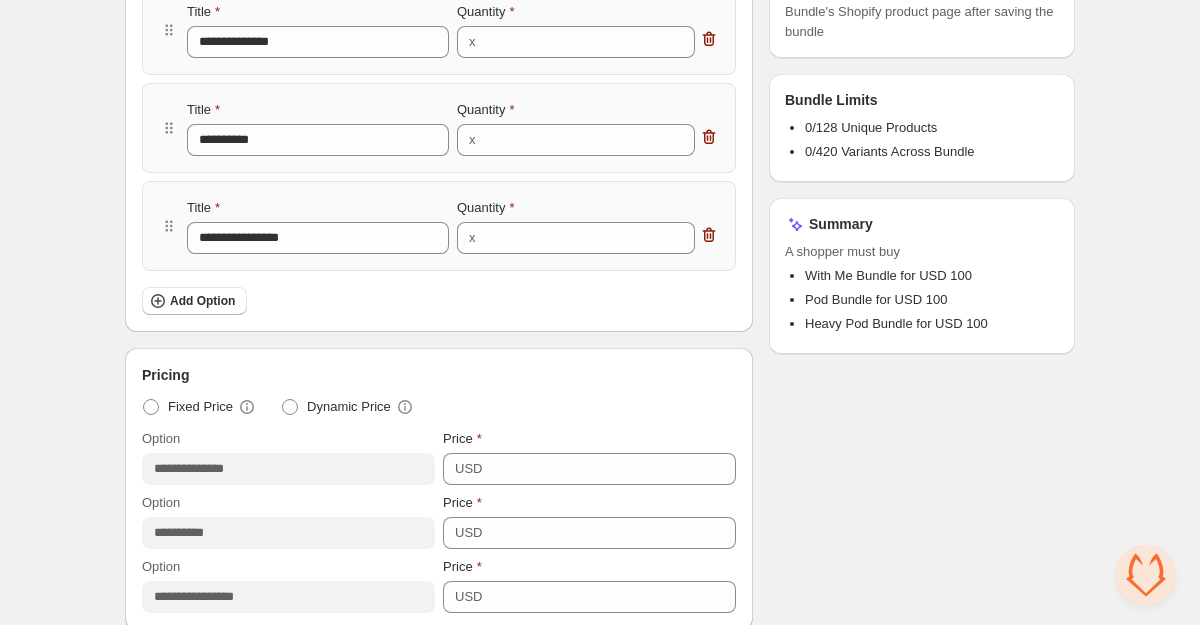 click on "**********" at bounding box center (600, 470) 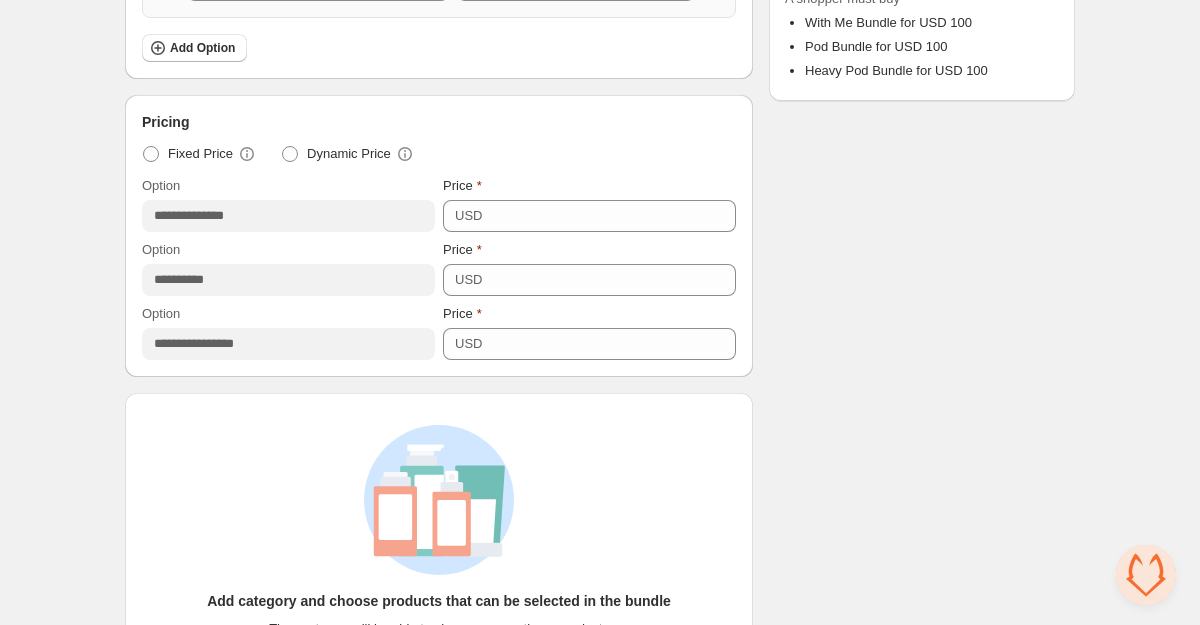 scroll, scrollTop: 853, scrollLeft: 0, axis: vertical 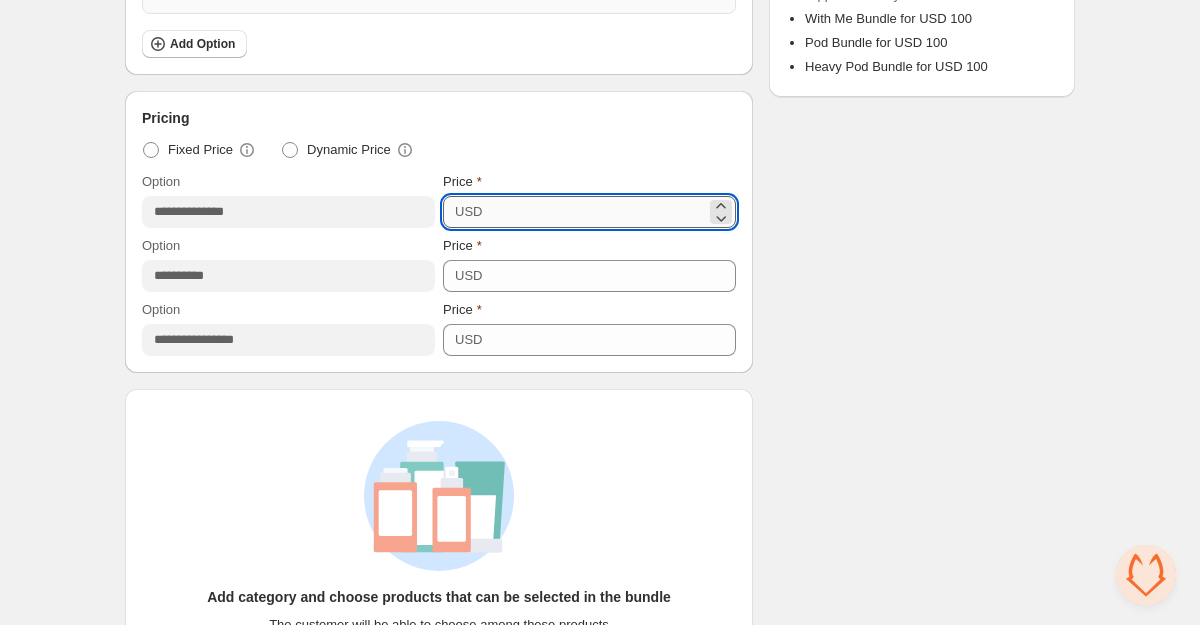 click on "***" at bounding box center (597, 212) 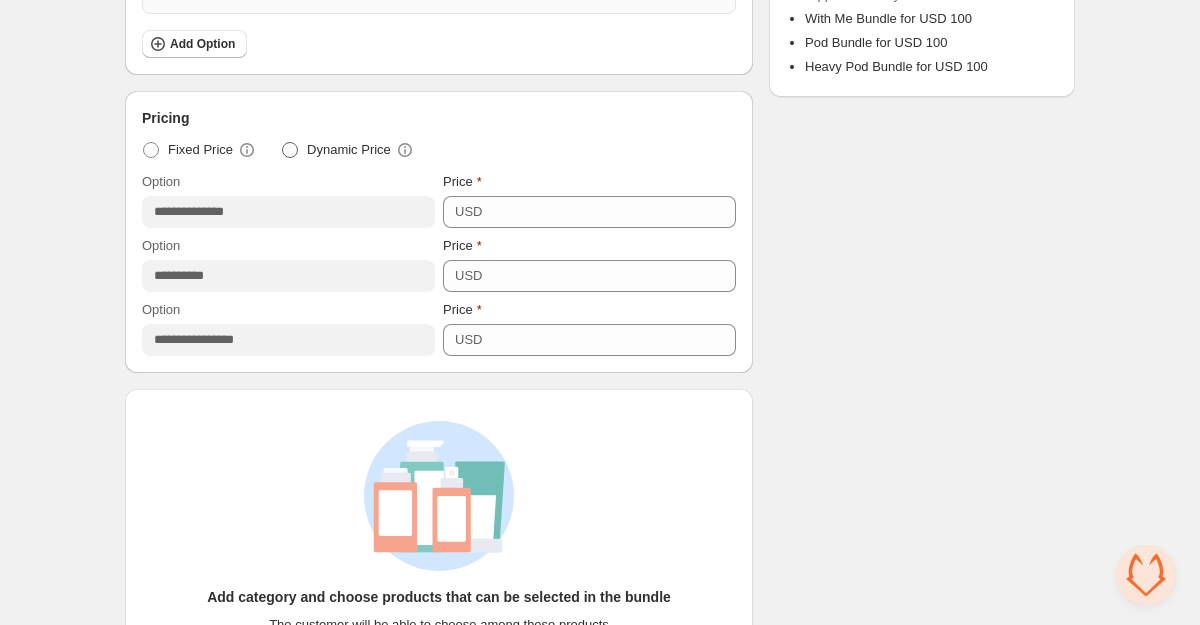 click on "Dynamic Price" at bounding box center [349, 150] 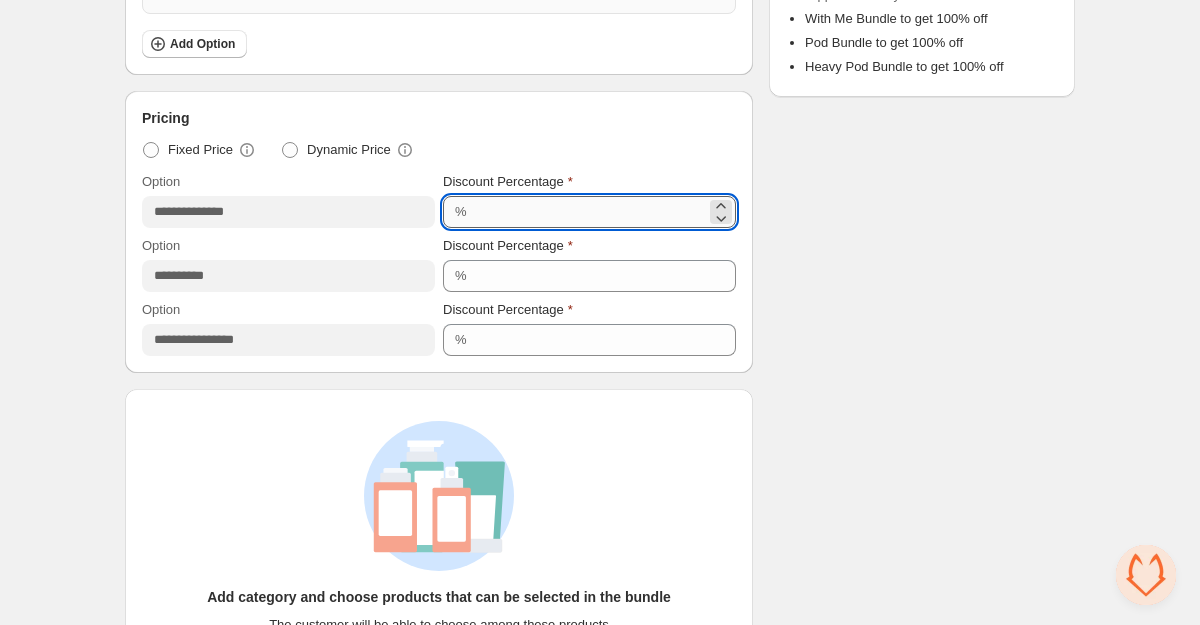 click on "***" at bounding box center [589, 212] 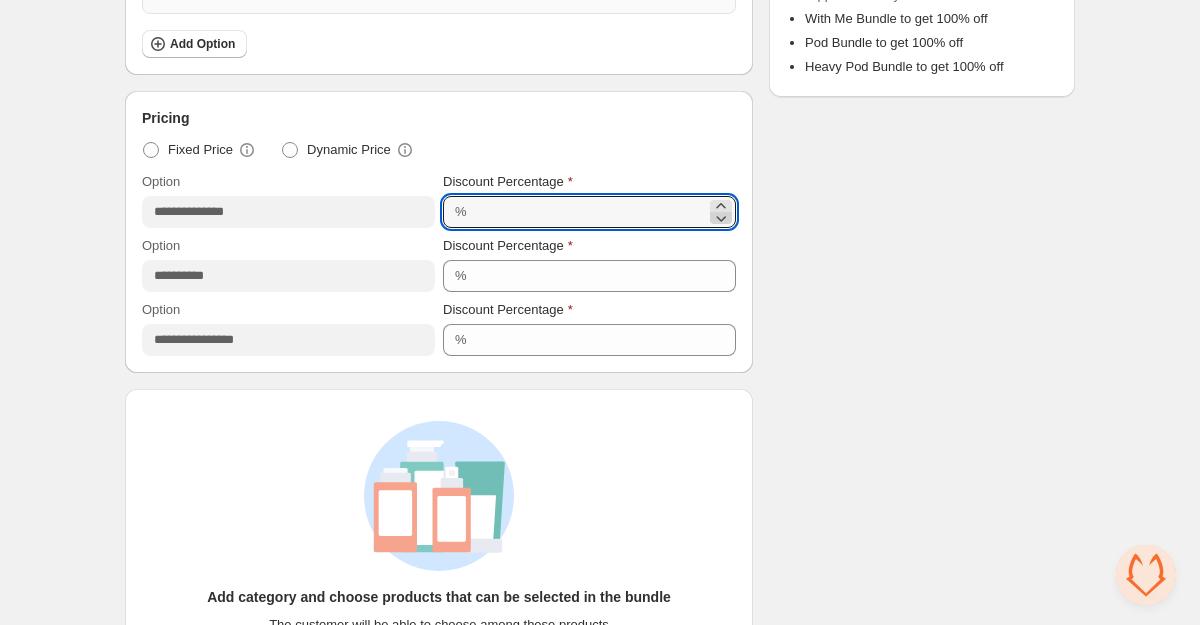 click 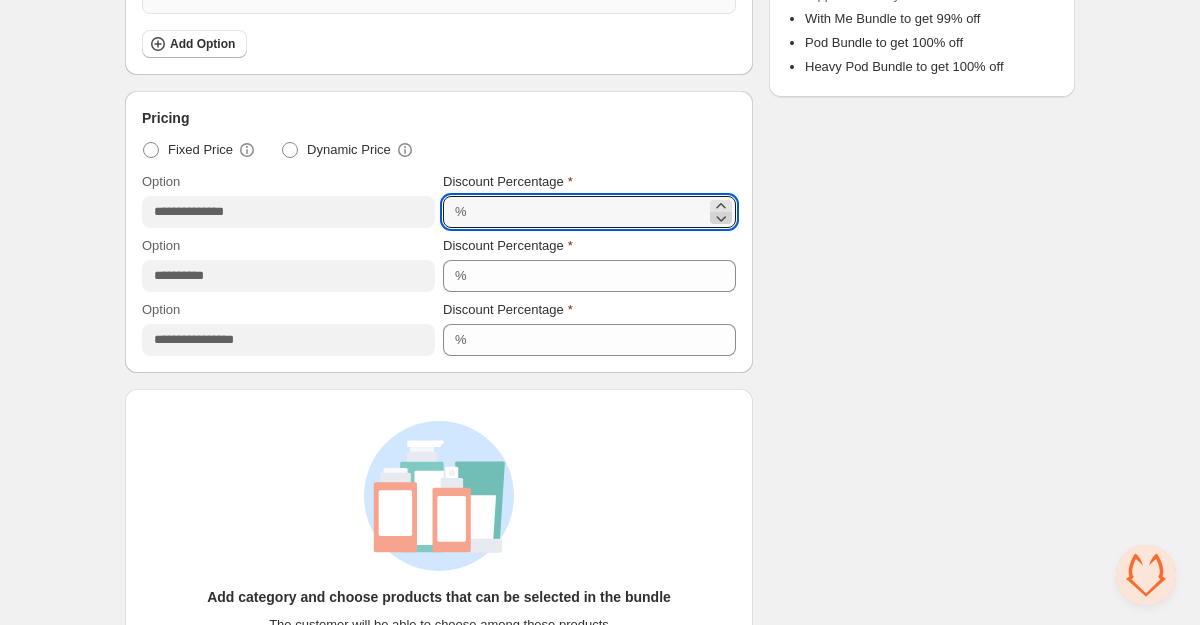 click 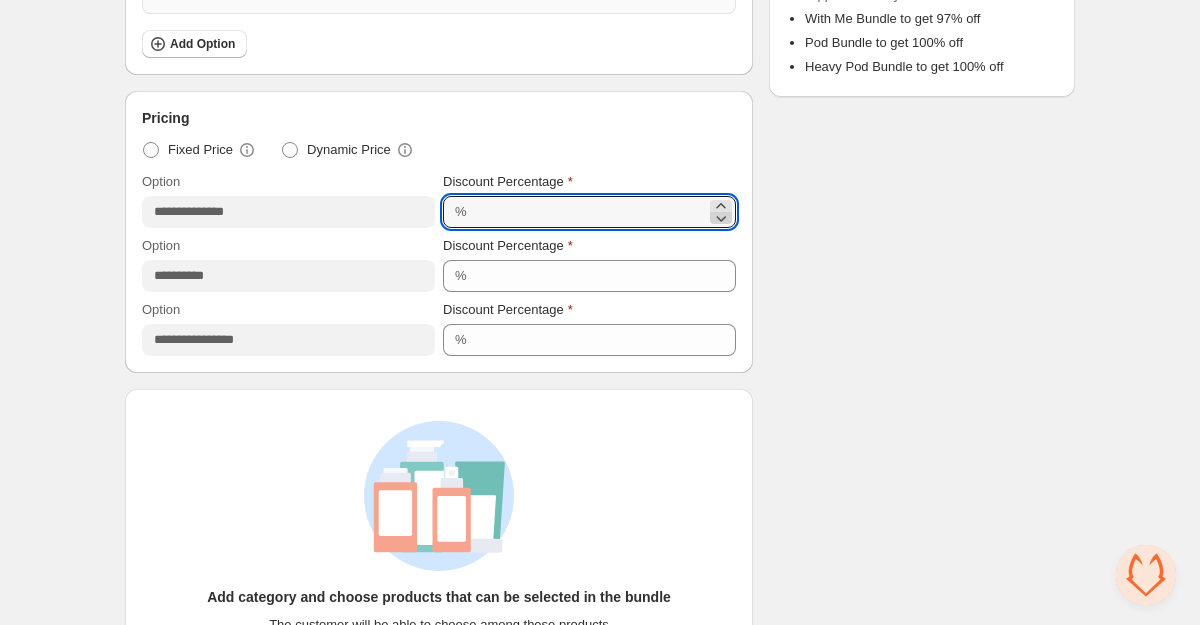 click 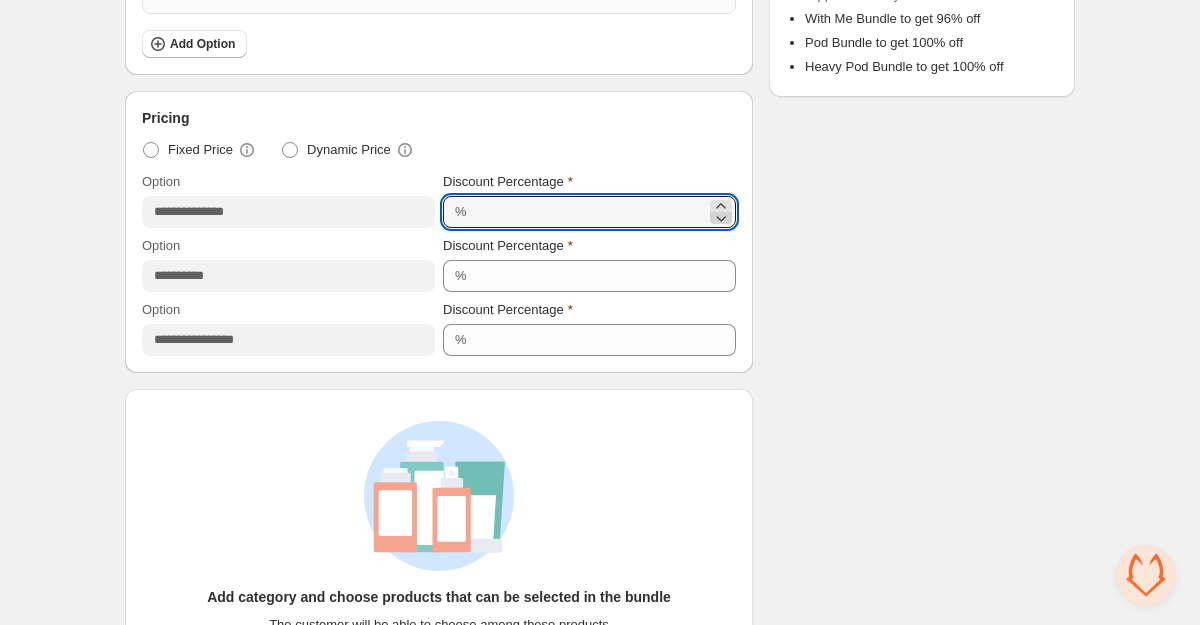 click 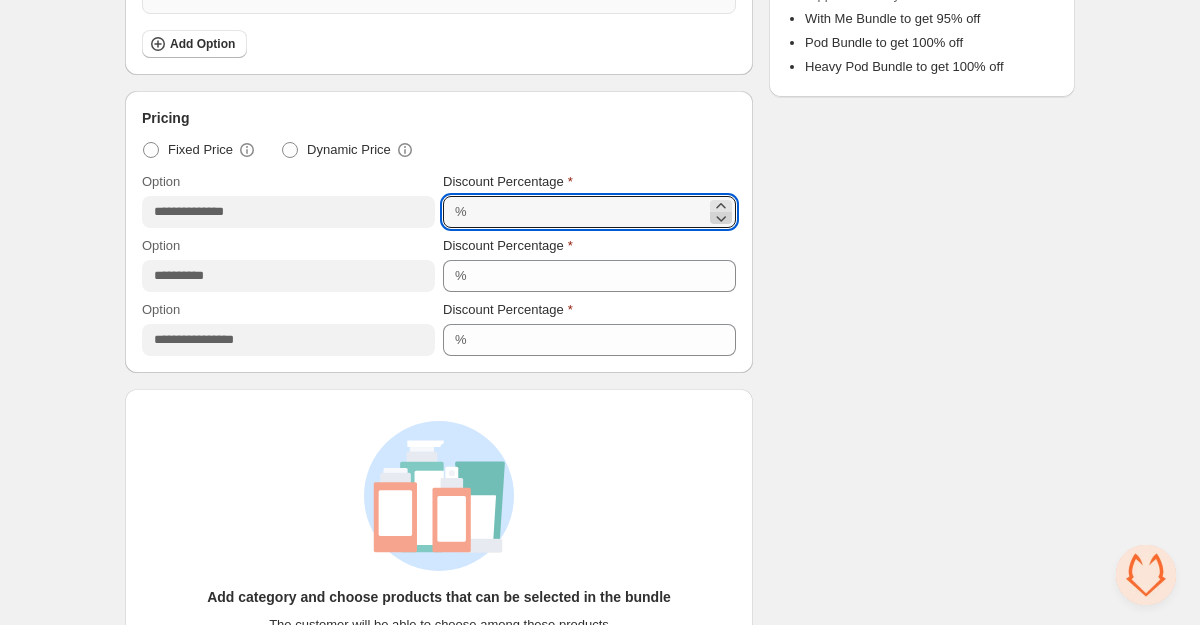 click 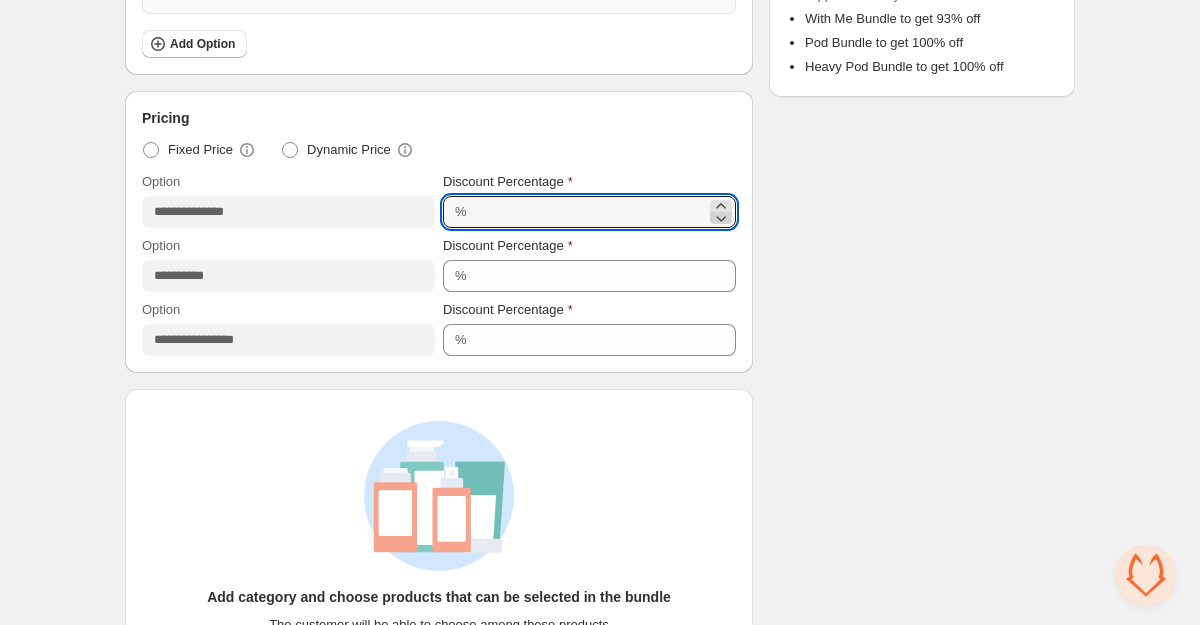 click 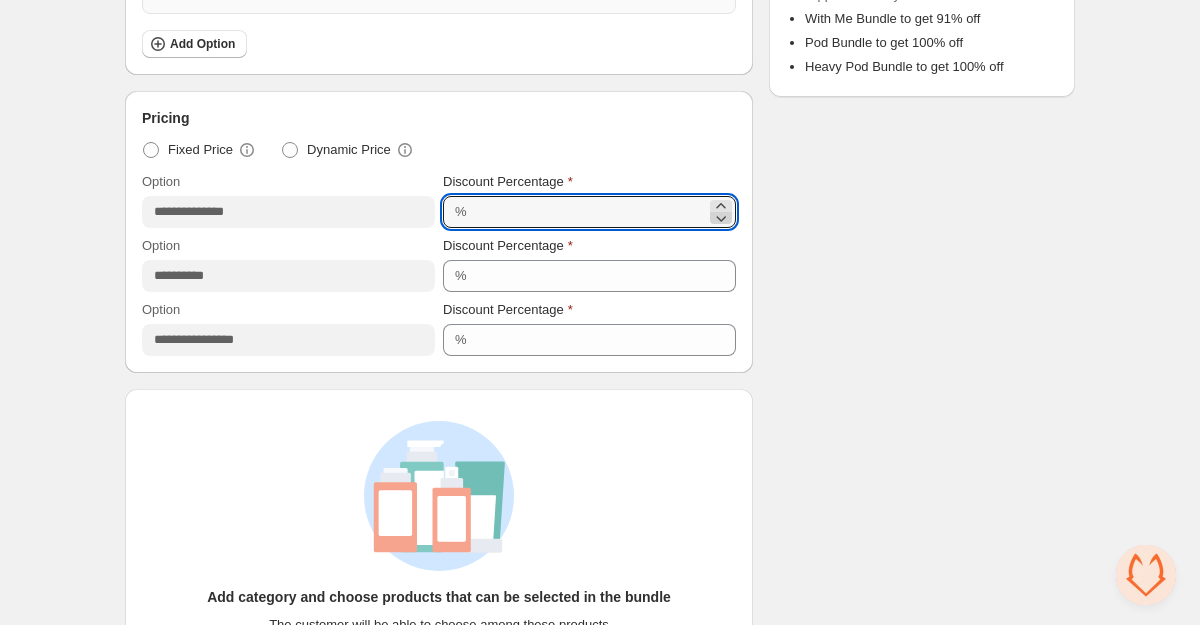 click 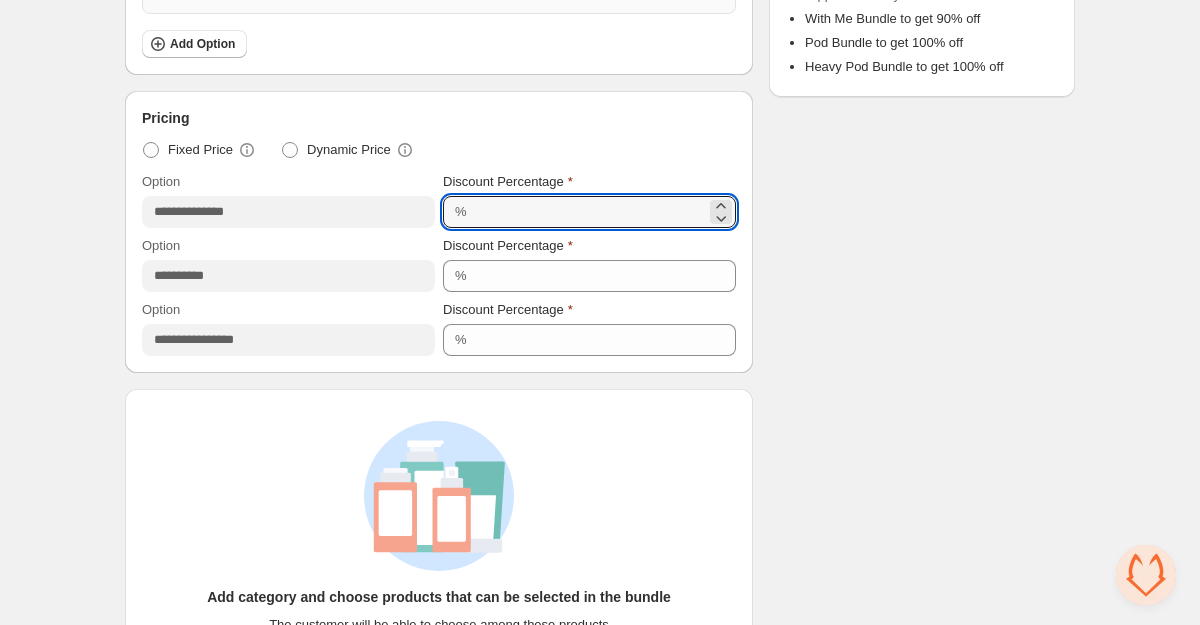 click on "**********" at bounding box center (600, 213) 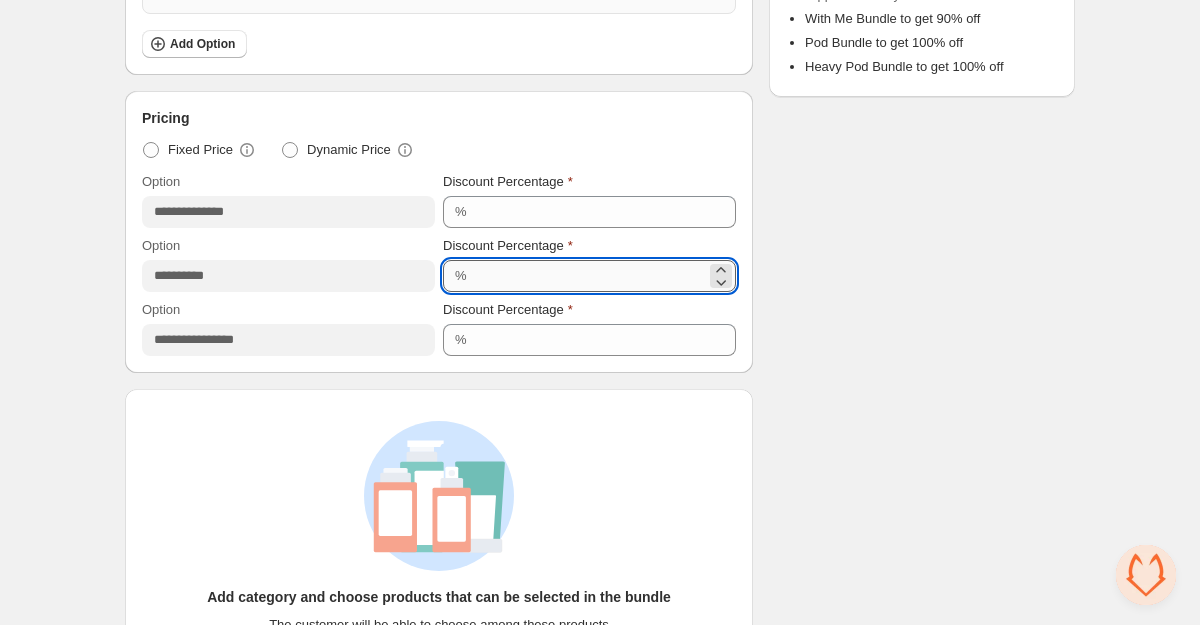 click on "***" at bounding box center [589, 276] 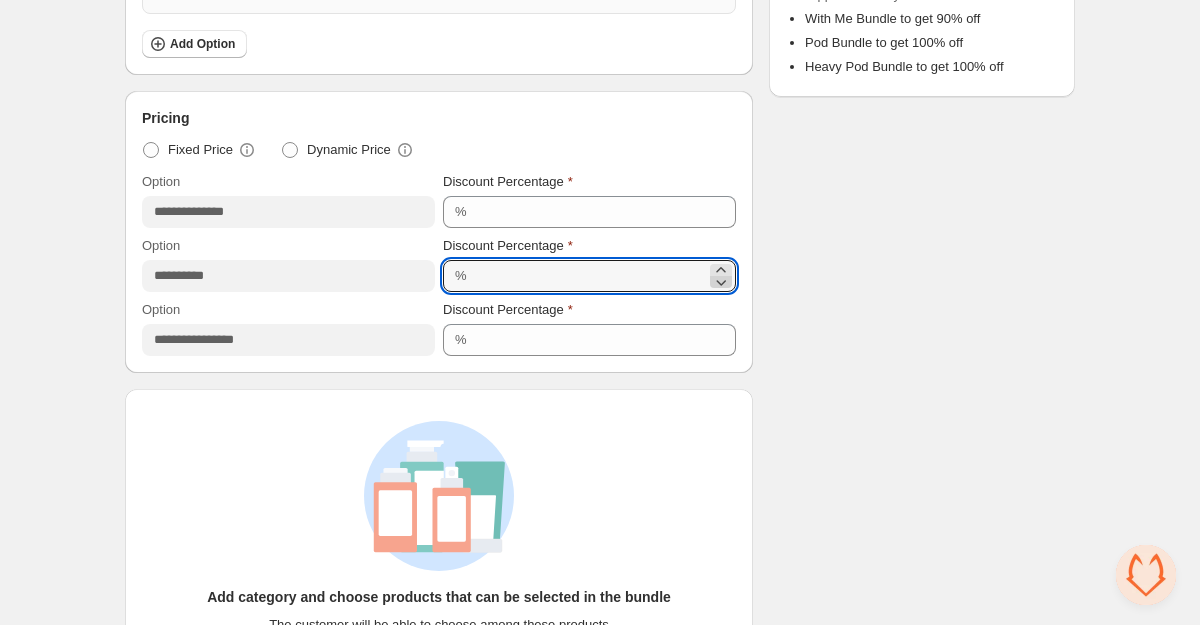 click 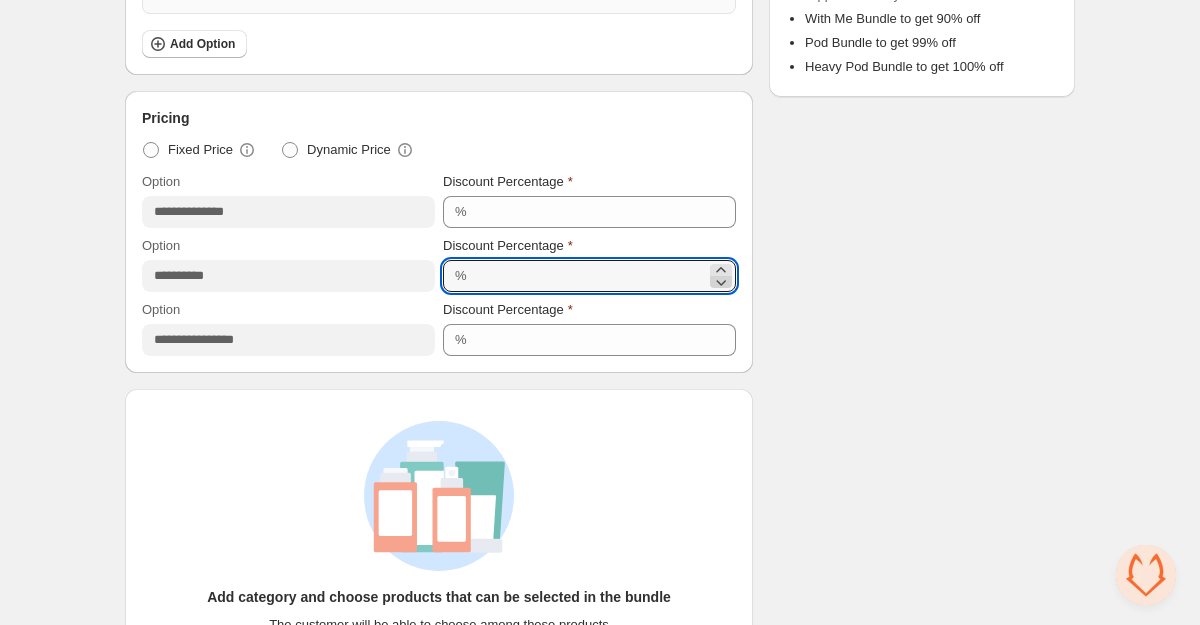 click 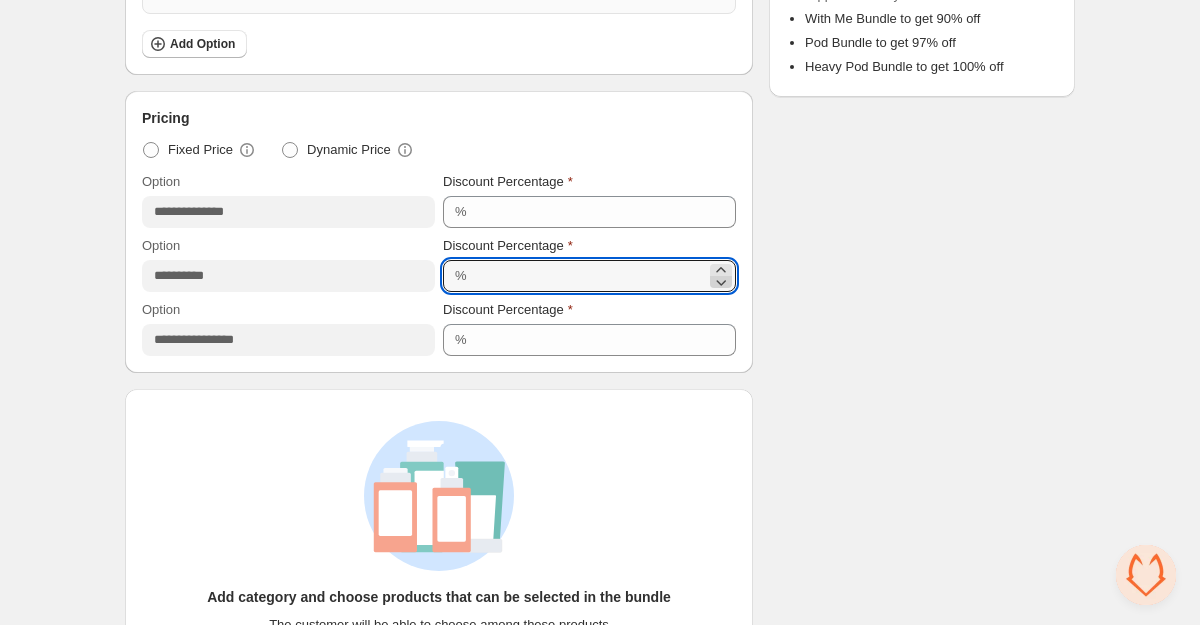 click 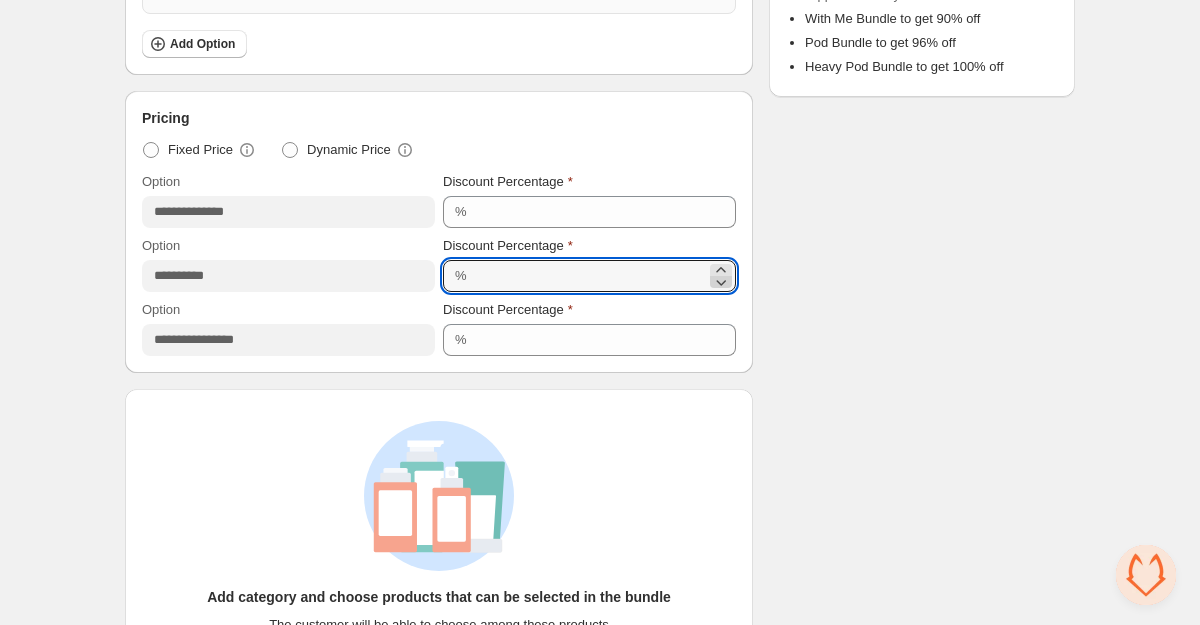 click 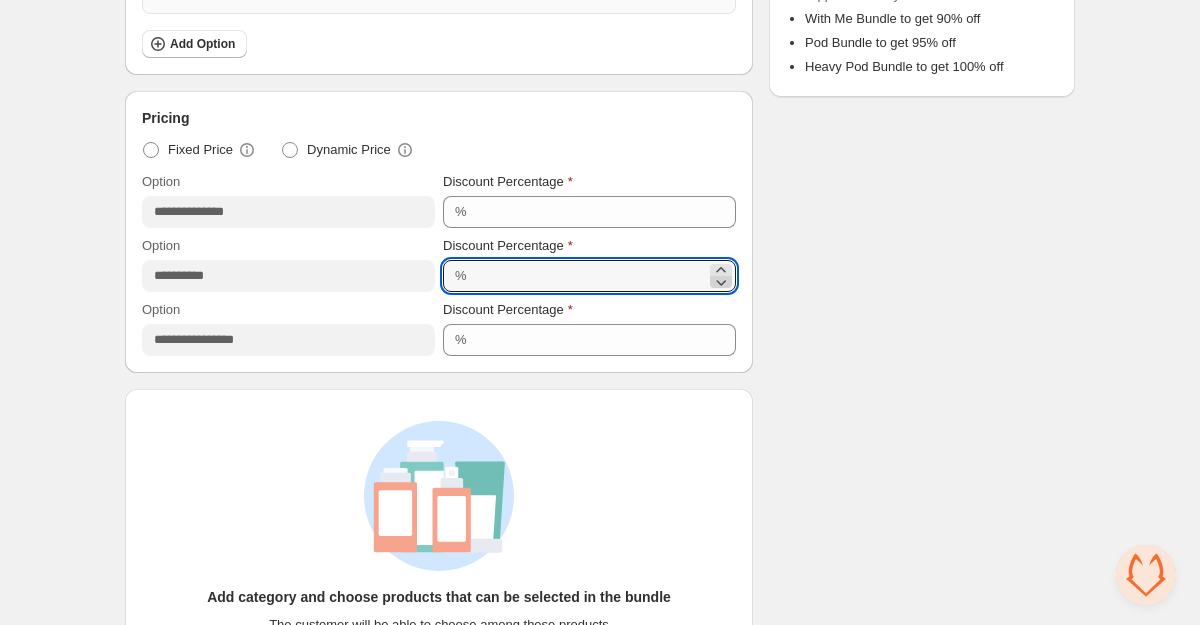 click 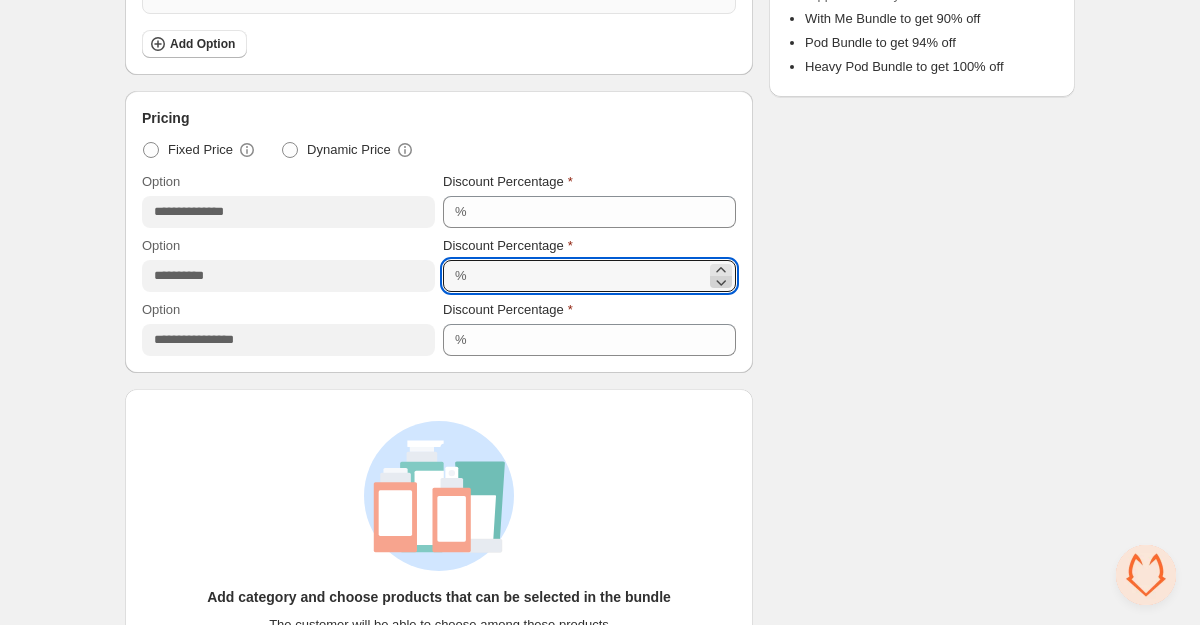 click 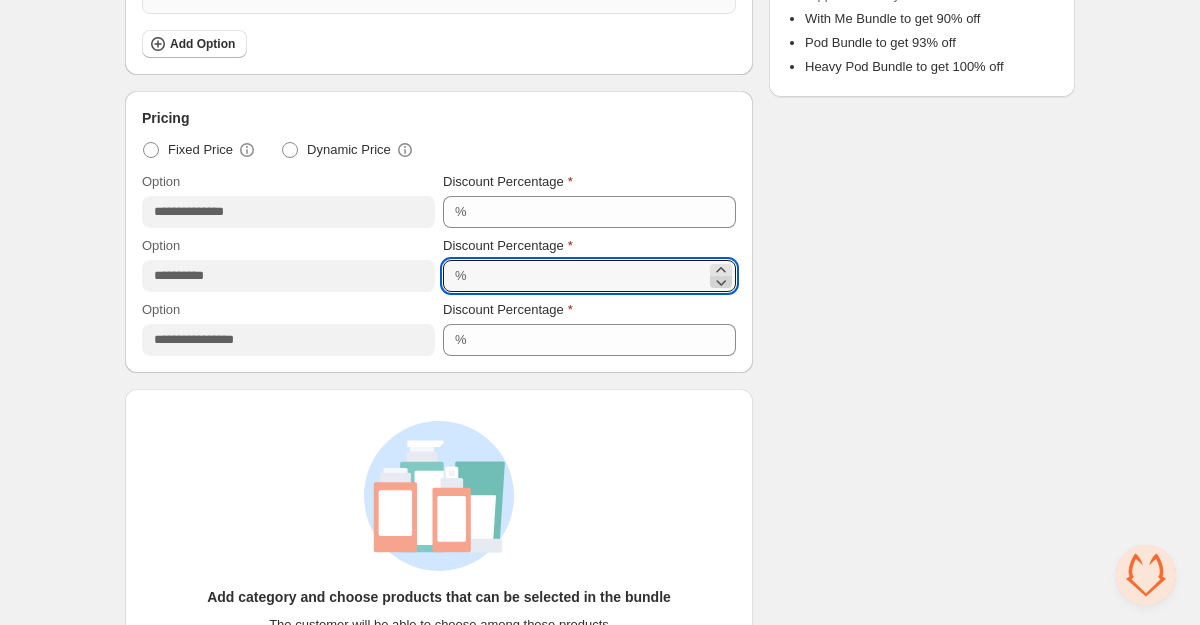 click 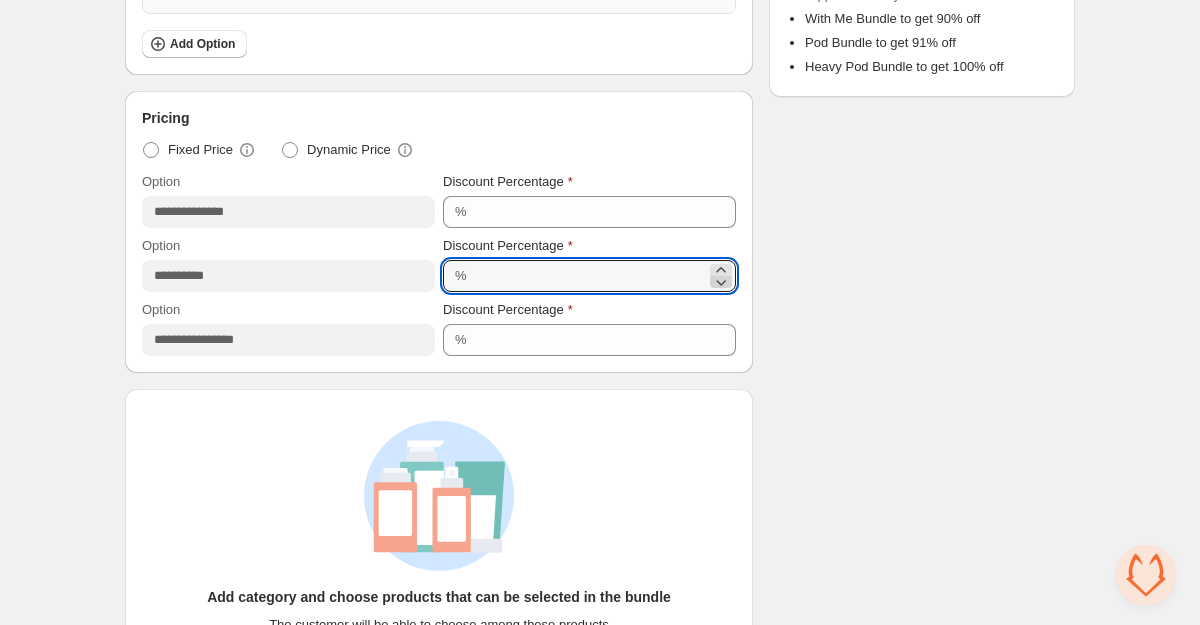 click 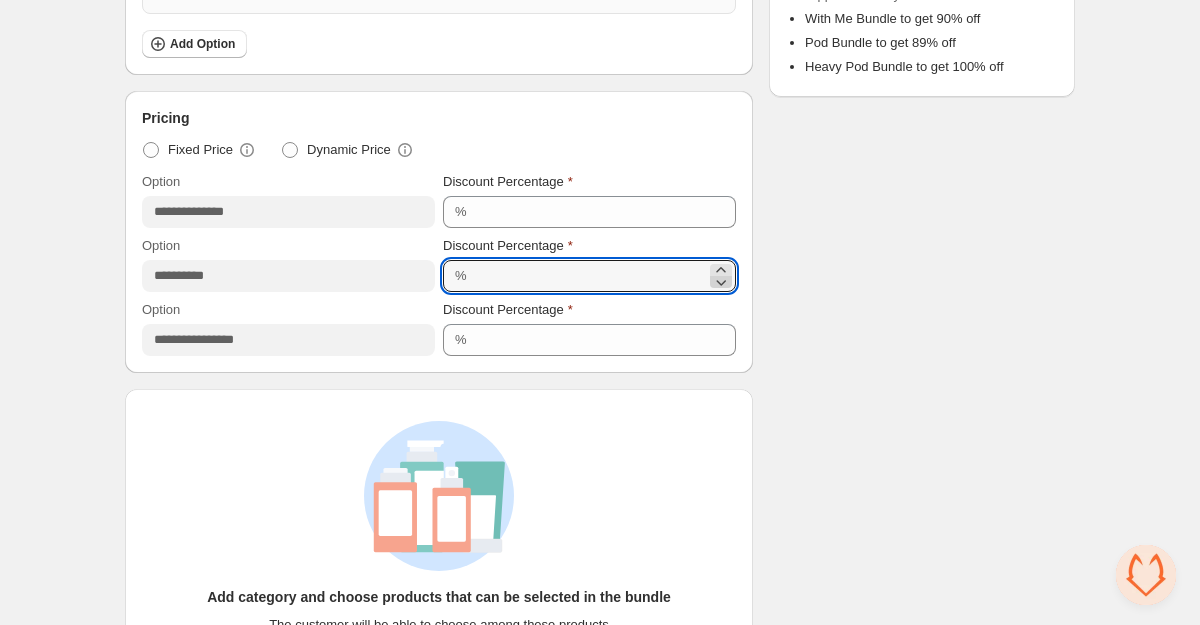 click 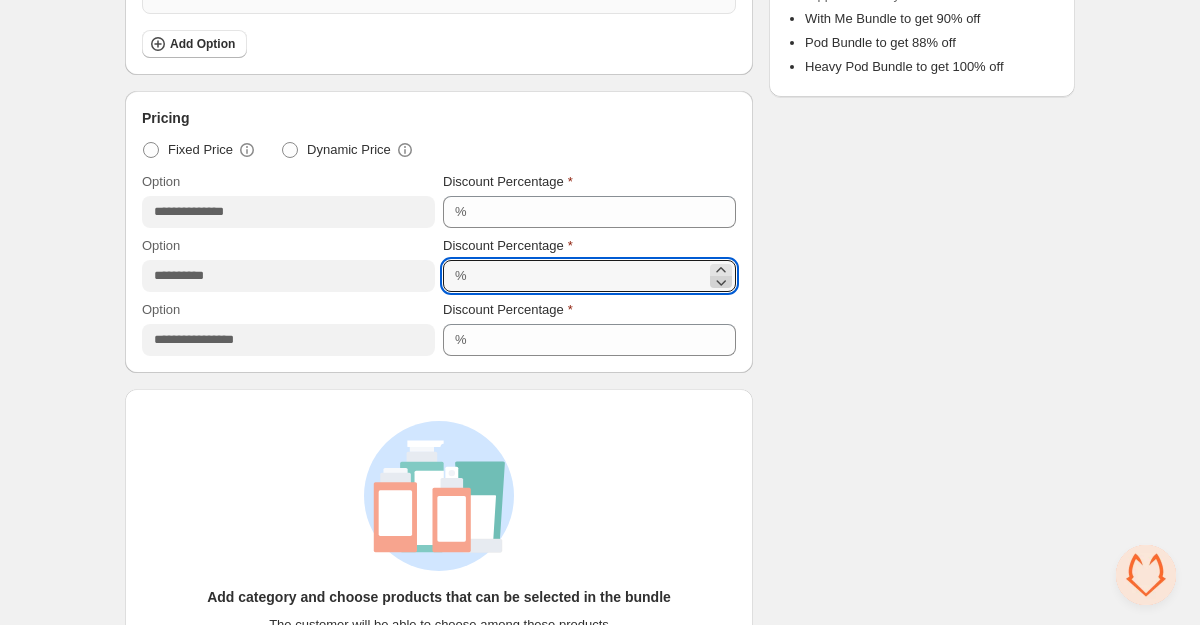 click 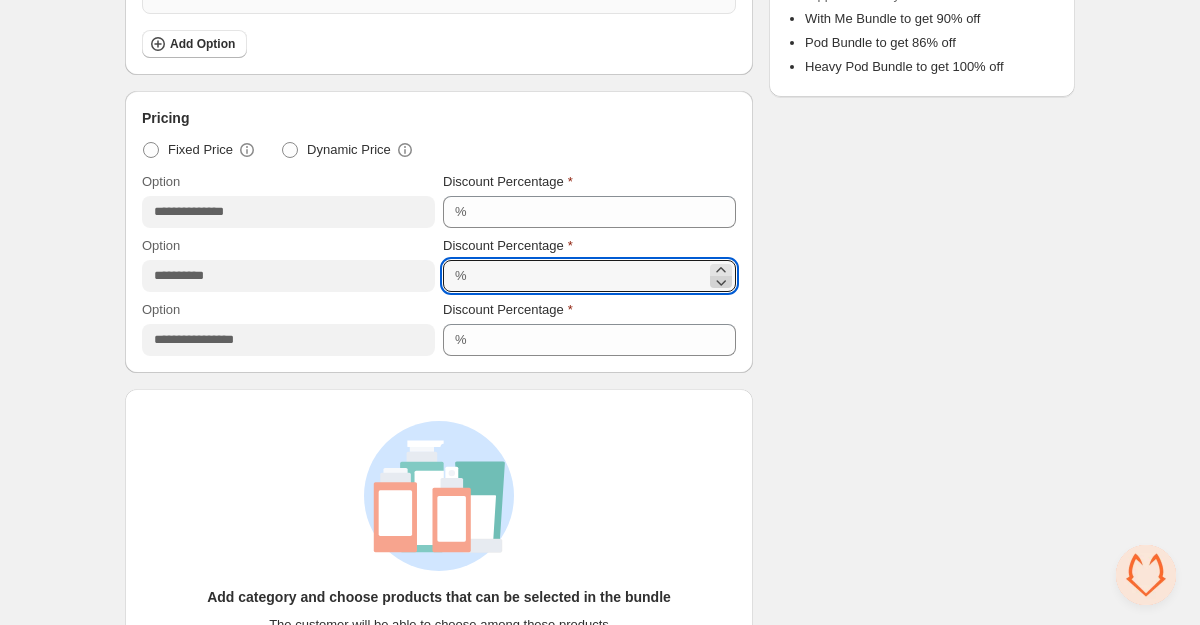 click 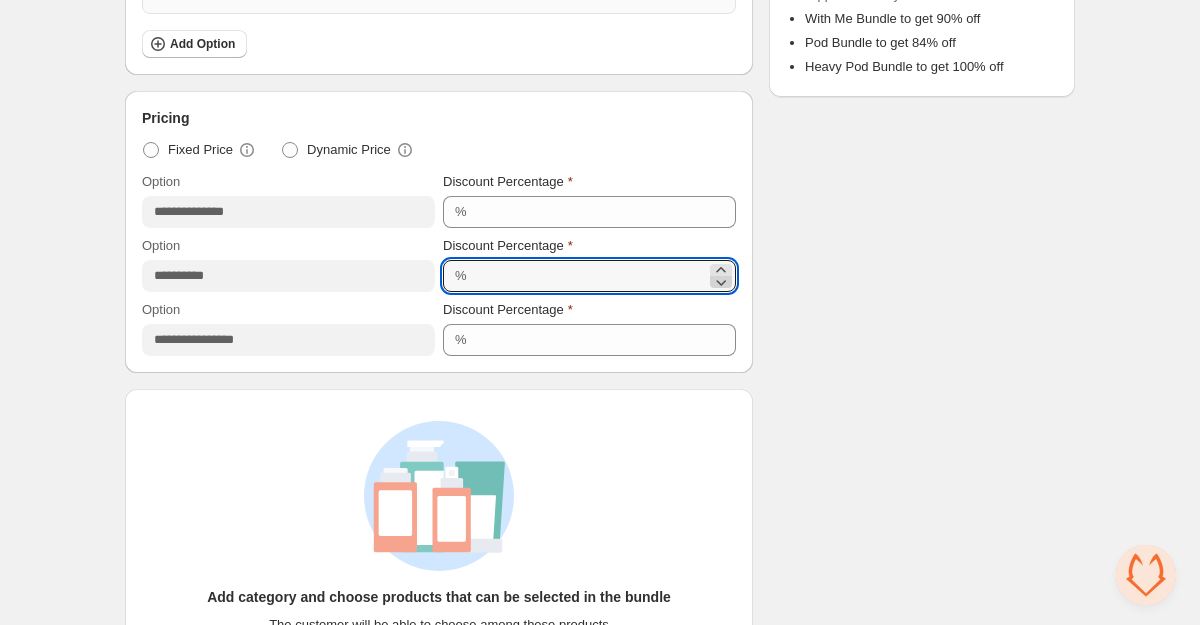 click 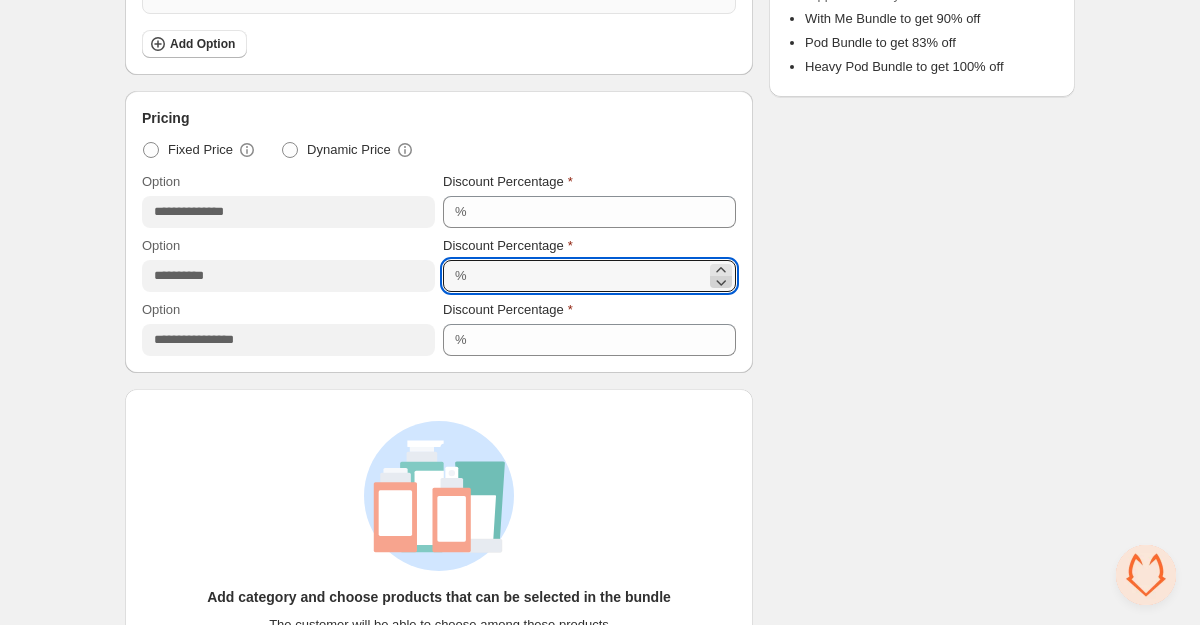 click 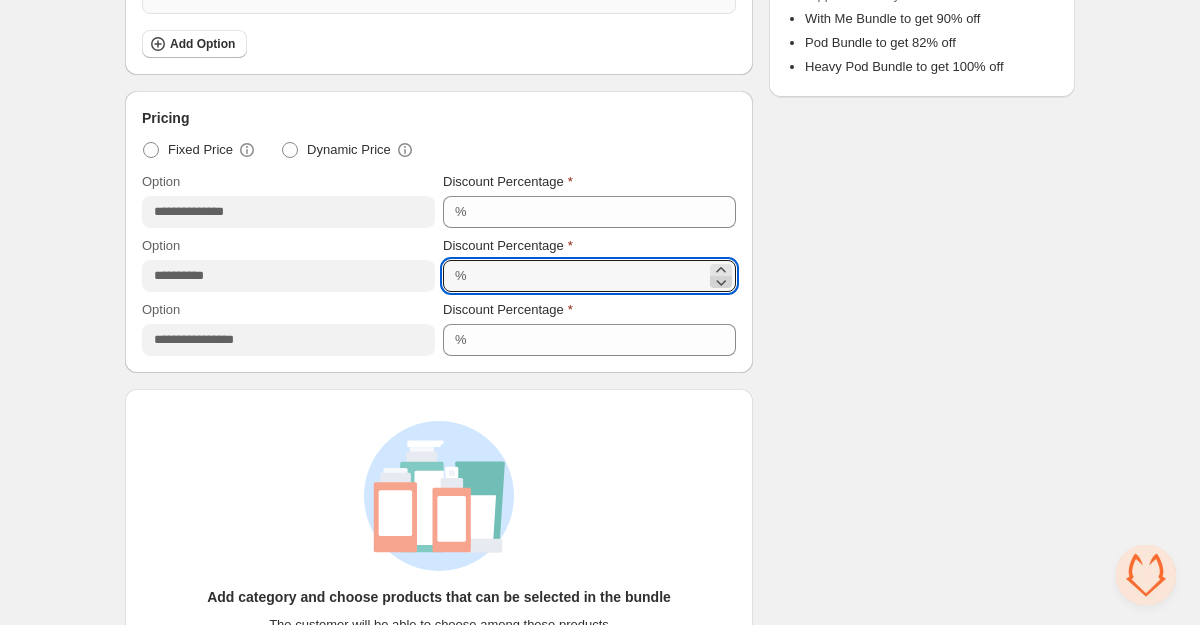 click 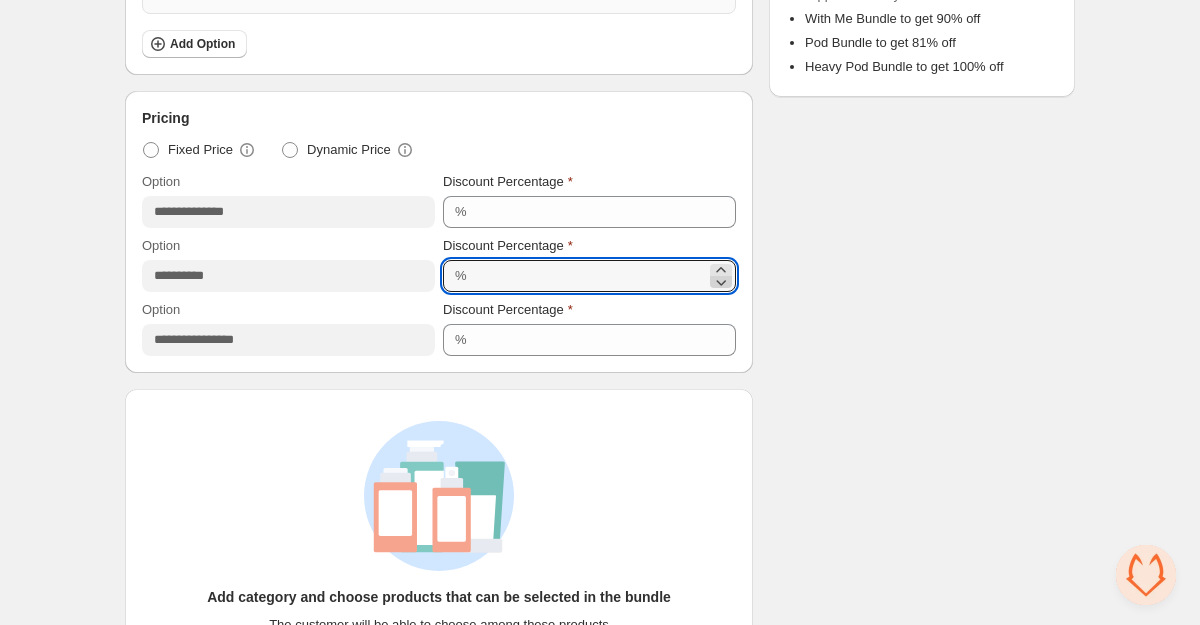 click 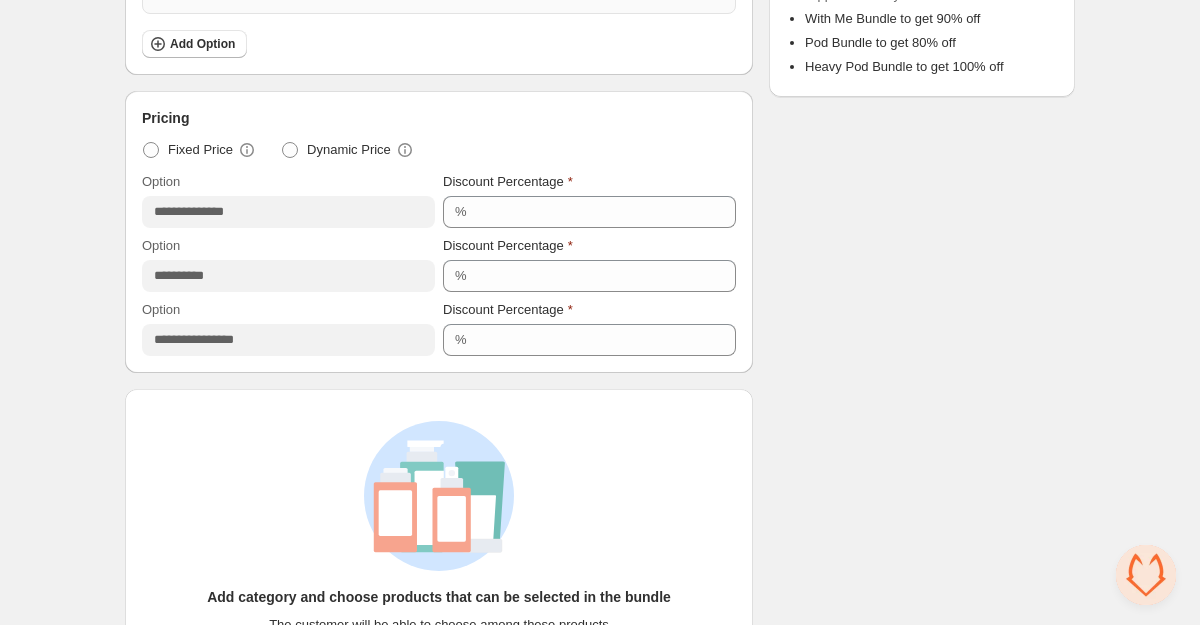 click on "Checklist Campaign Name must not be empty Title must not be empty At least 1 product must be selected per category All options must have a valid pricing Bundle limits must be met All options must have a valid title and quantity All categories must have a valid title Status To change the bundle's status, please do so on Bundle's Shopify product page after saving the bundle Bundle Limits 0/128 Unique Products 0/420 Variants Across Bundle Summary A shopper must buy With Me Bundle to get 90% off Pod Bundle to get 80% off Heavy Pod Bundle to get 100% off" at bounding box center (922, 213) 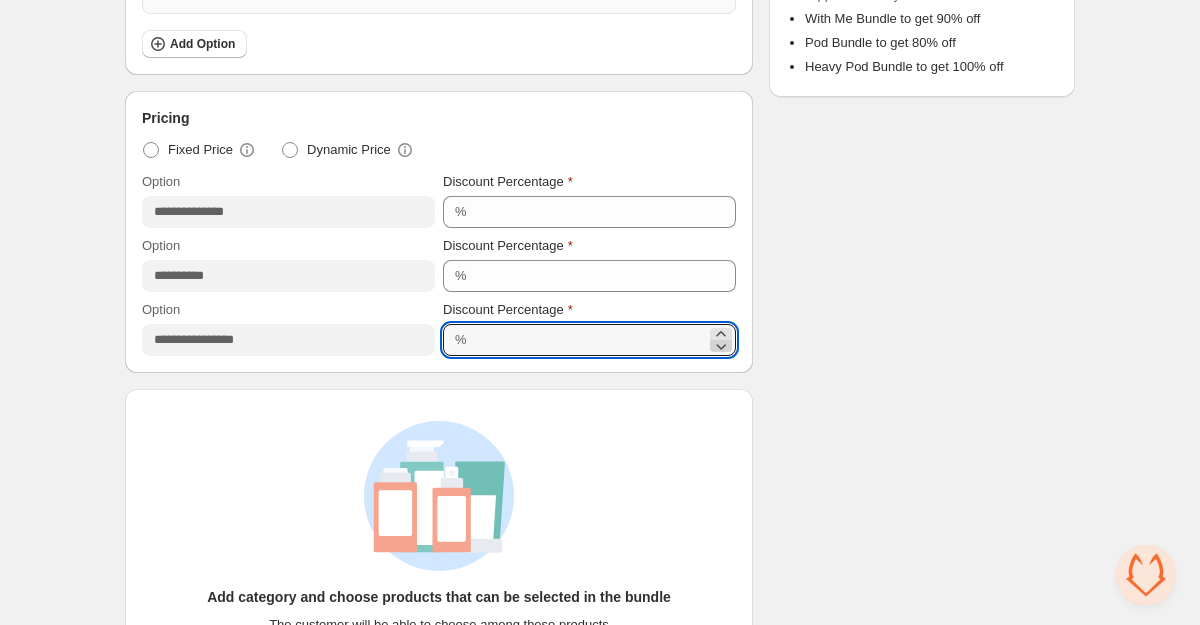 click 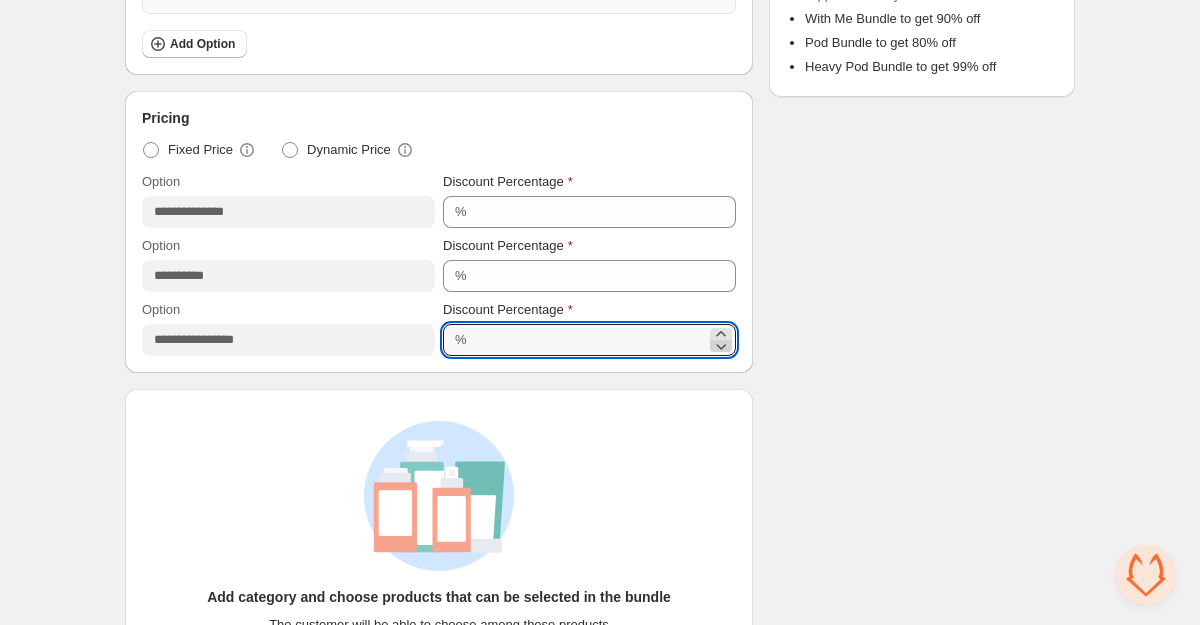 click 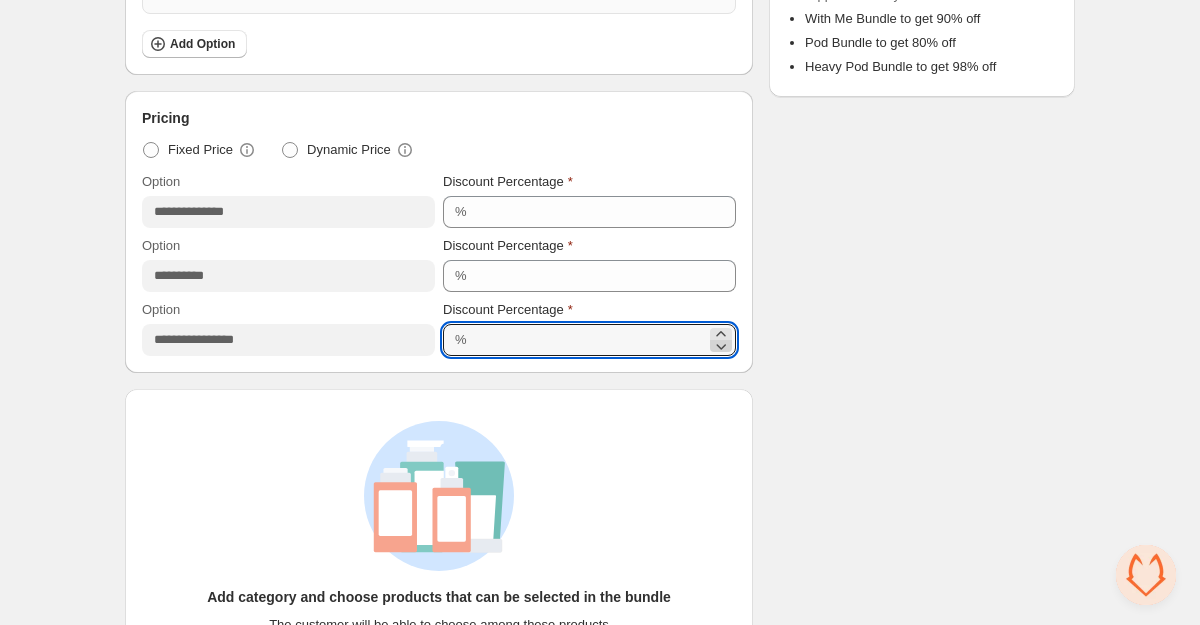 click 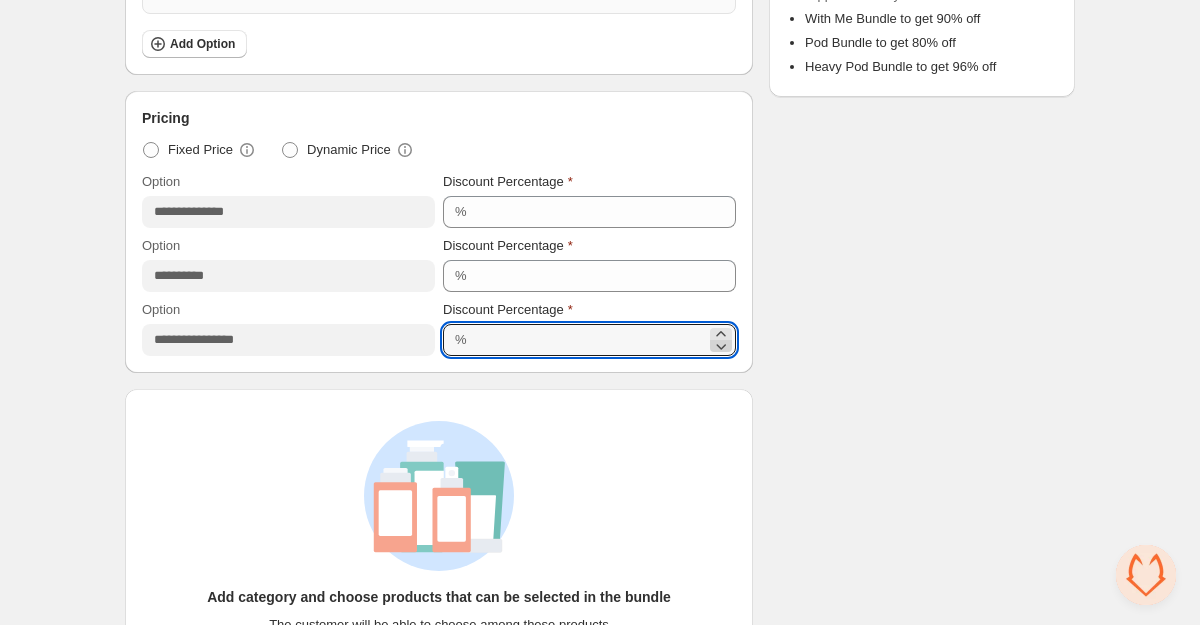click 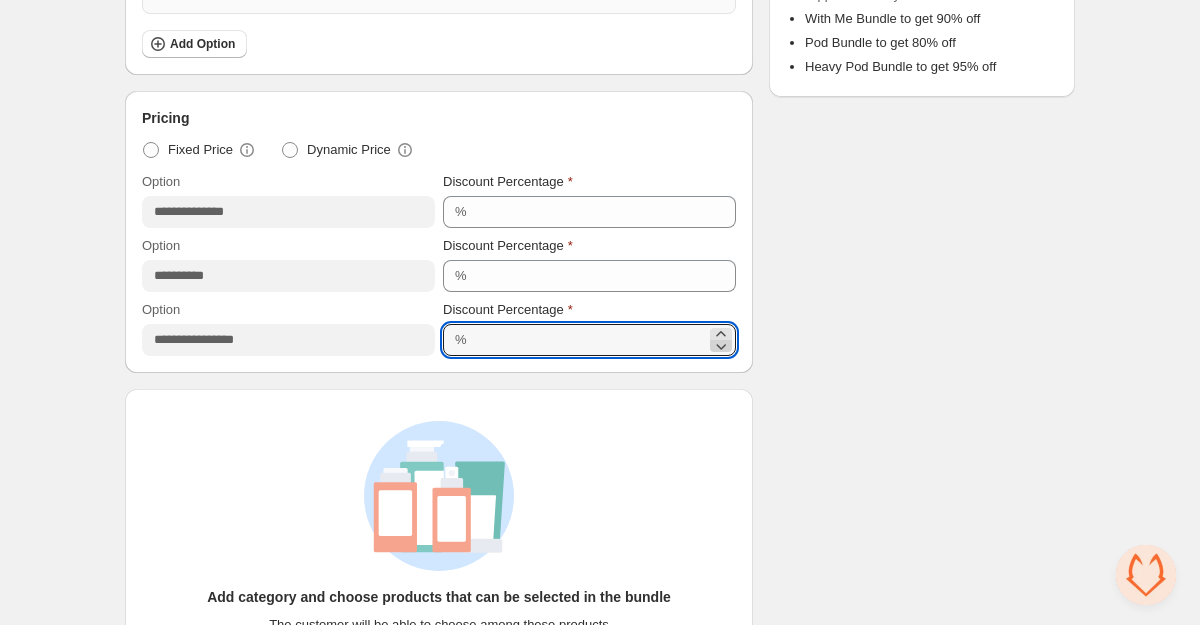click 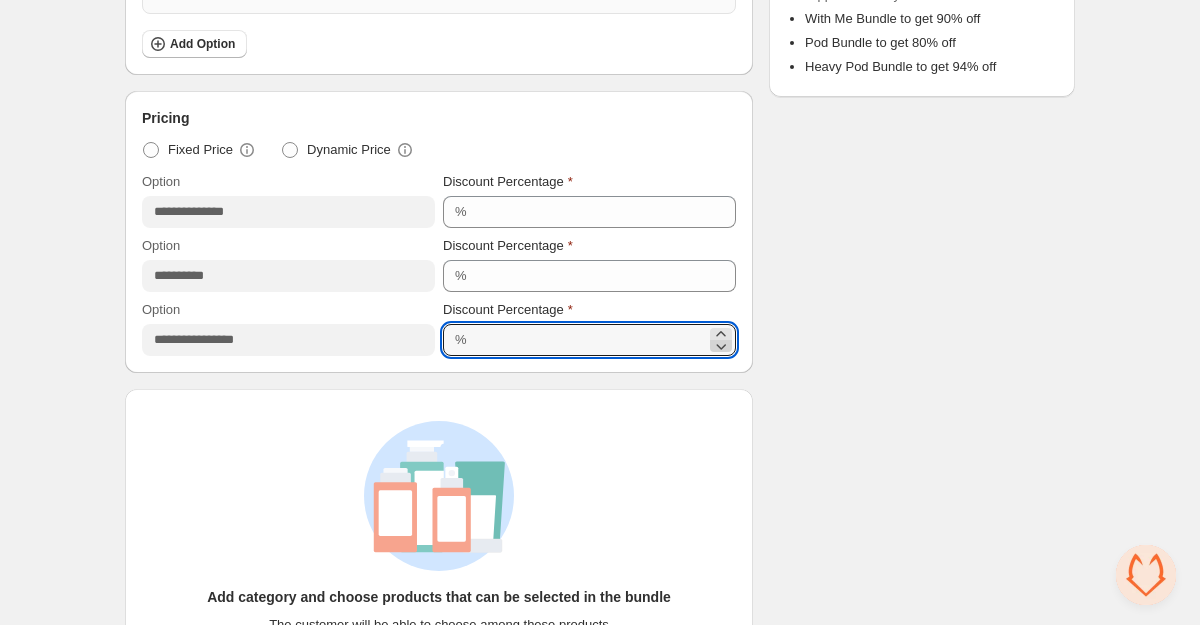 click 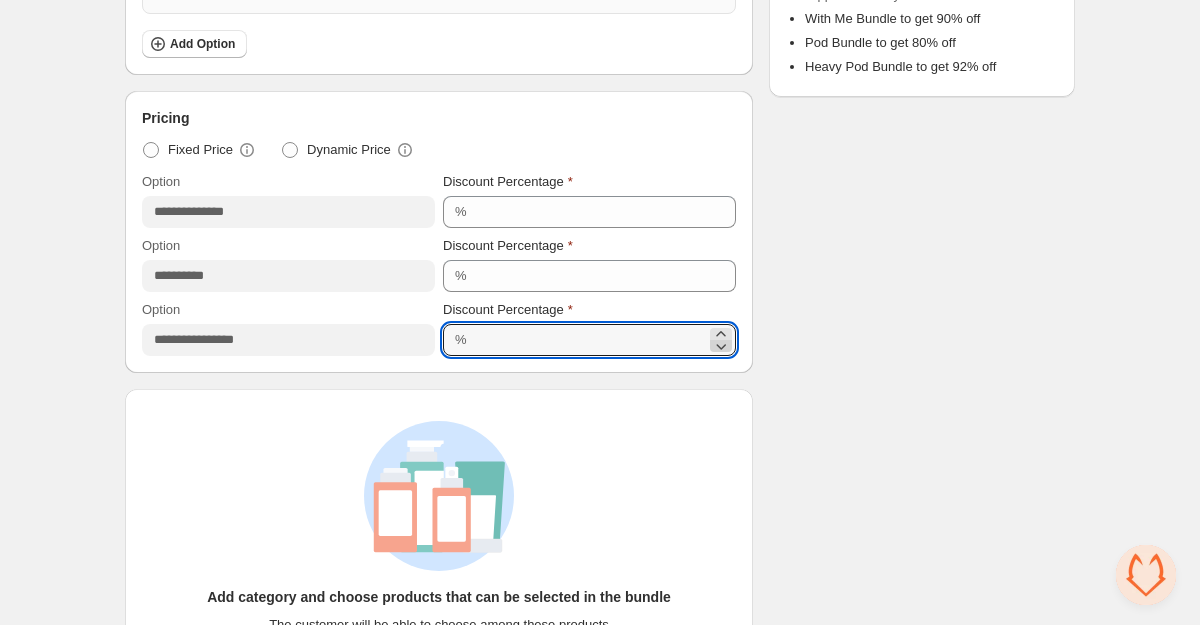 click 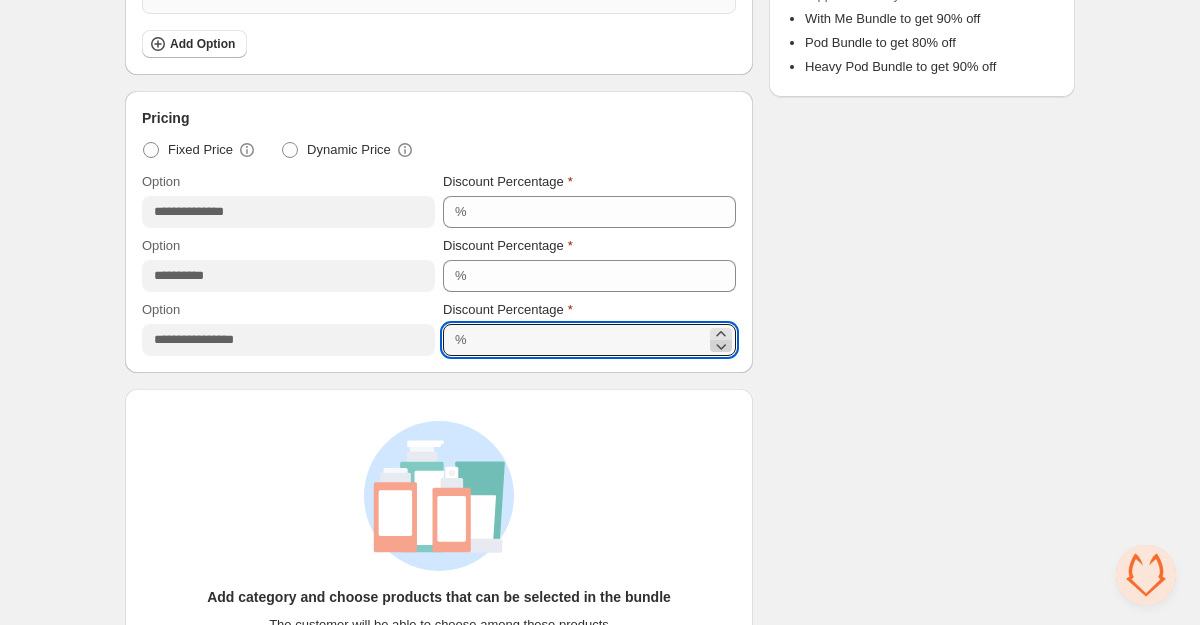 click 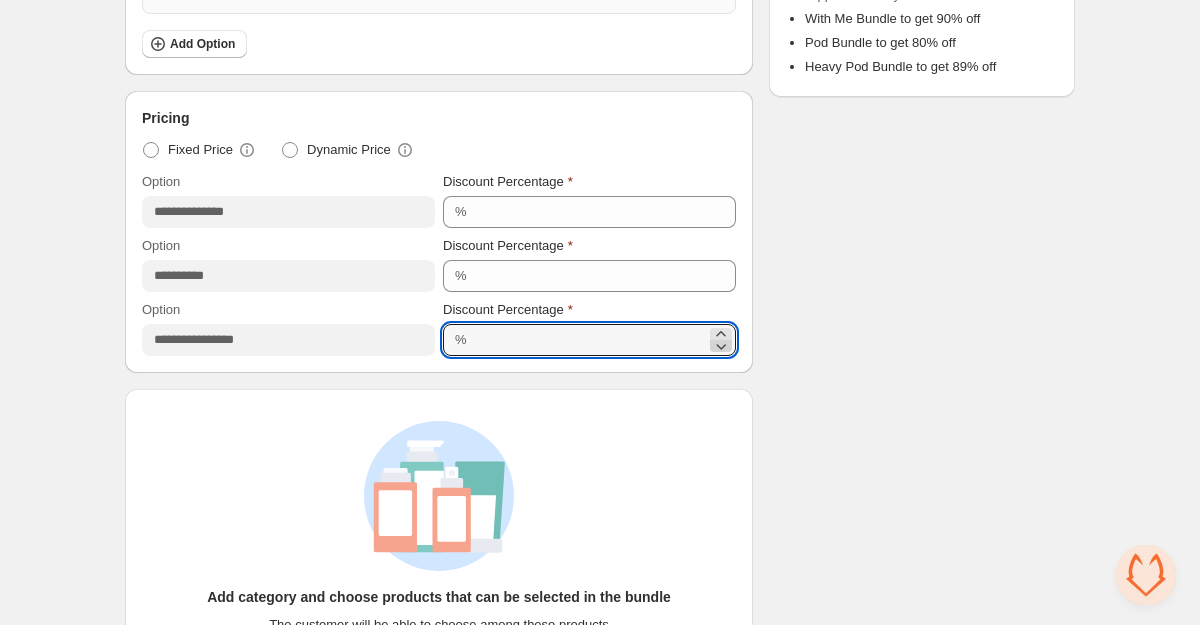 click 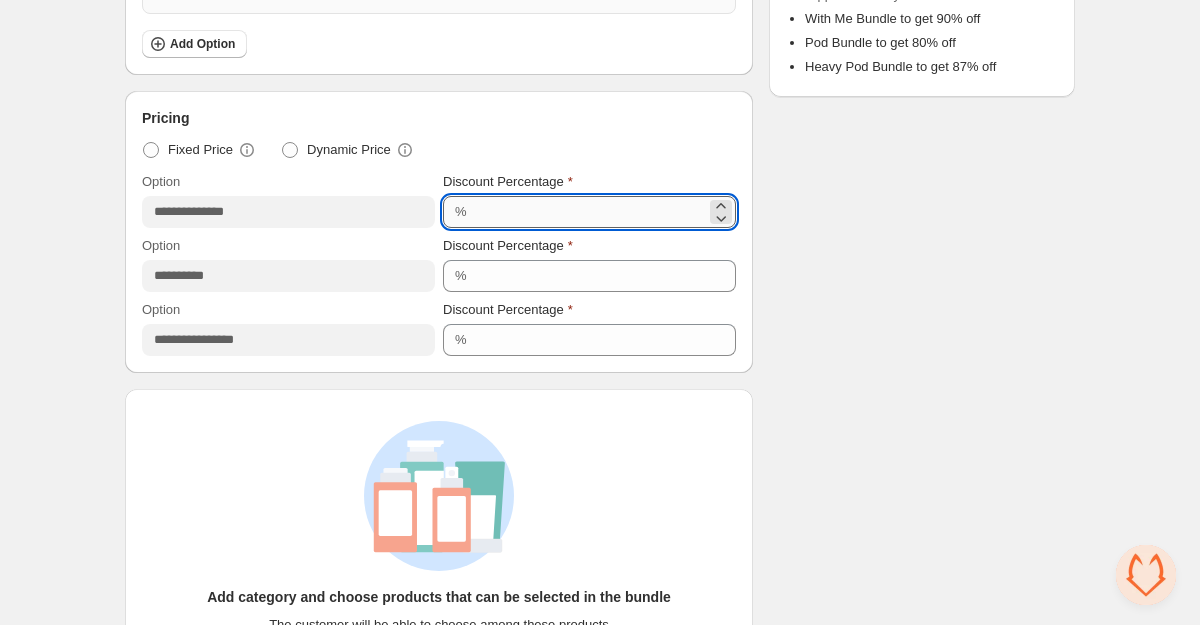 click on "**" at bounding box center (589, 212) 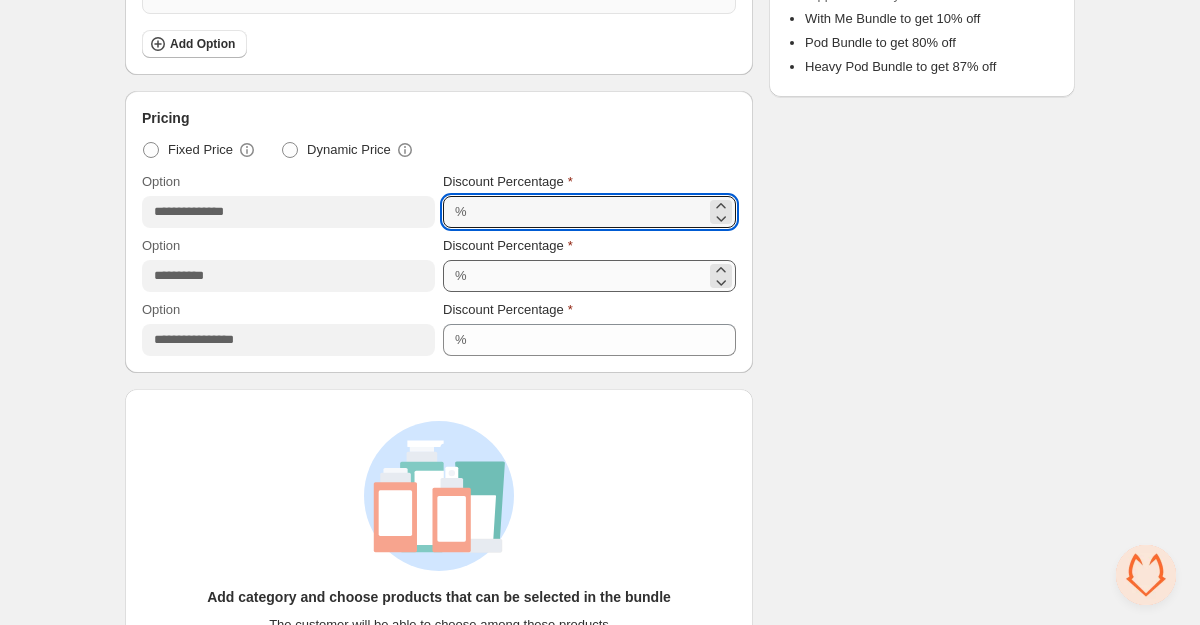 type on "**" 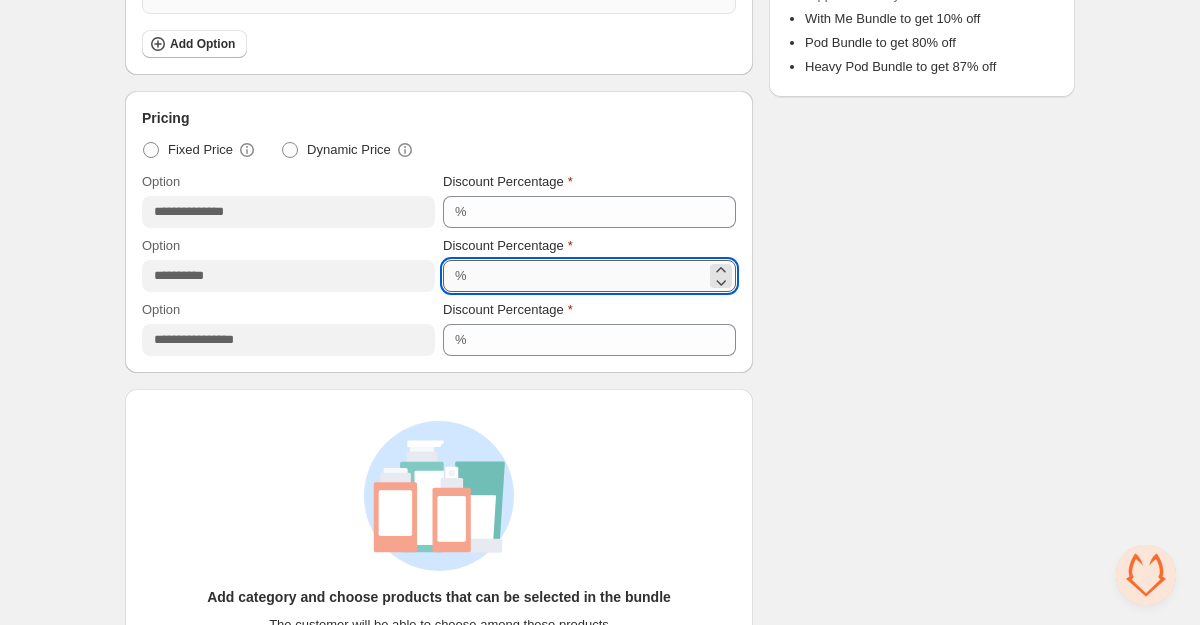 click on "**" at bounding box center (589, 276) 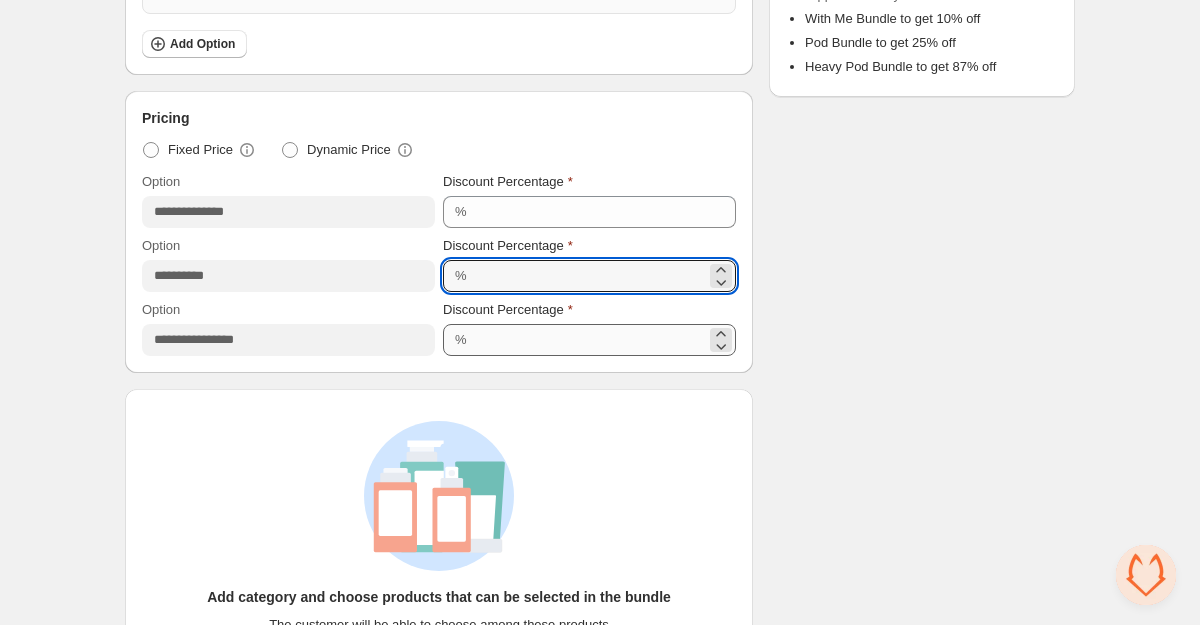 type on "**" 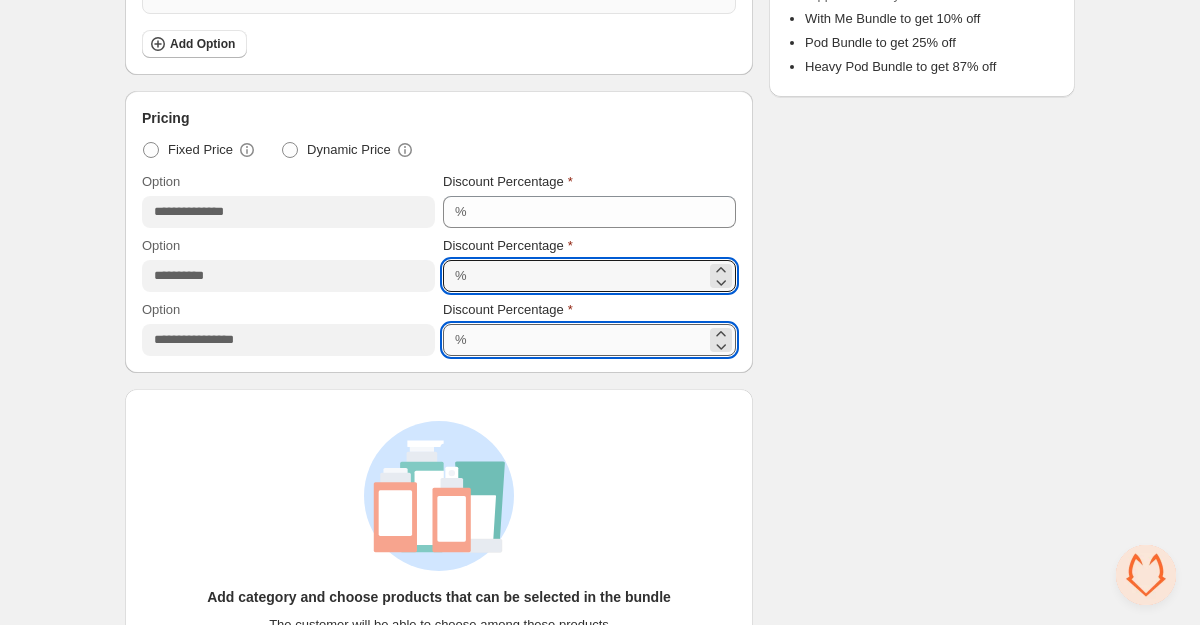 click on "**" at bounding box center (589, 340) 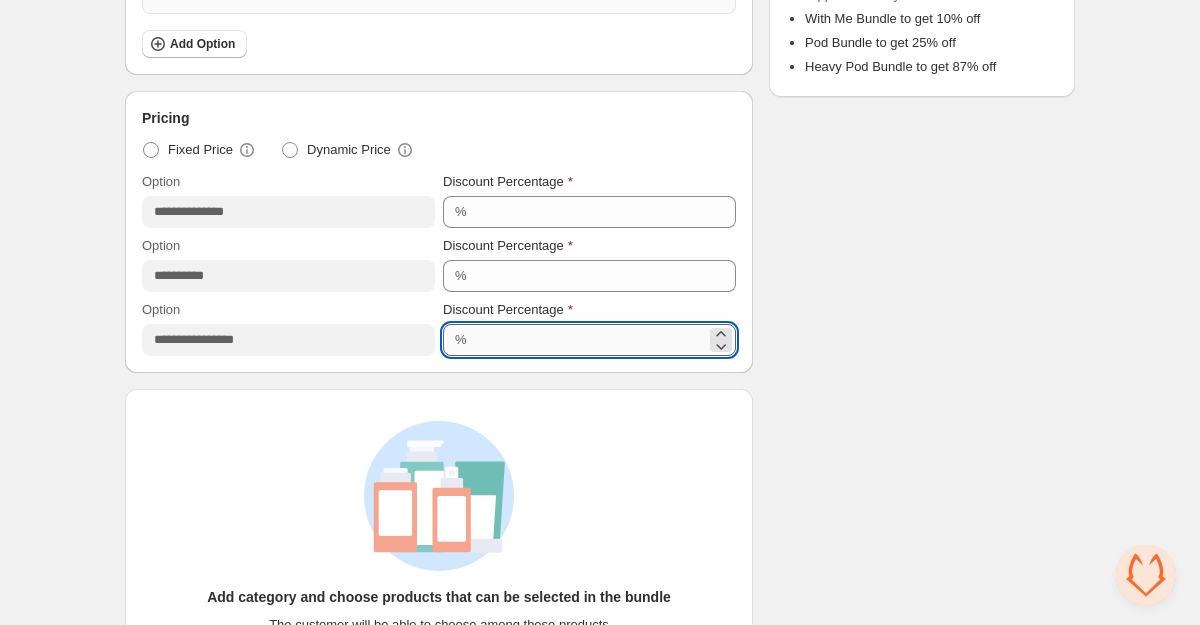 click on "**" at bounding box center [589, 340] 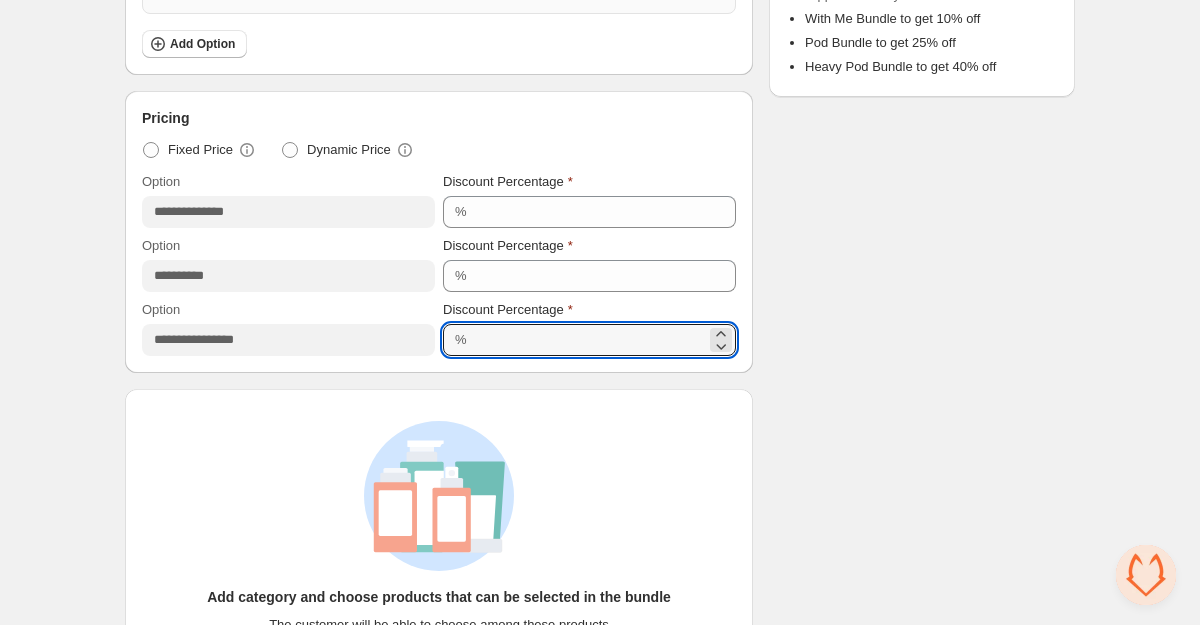 type on "**" 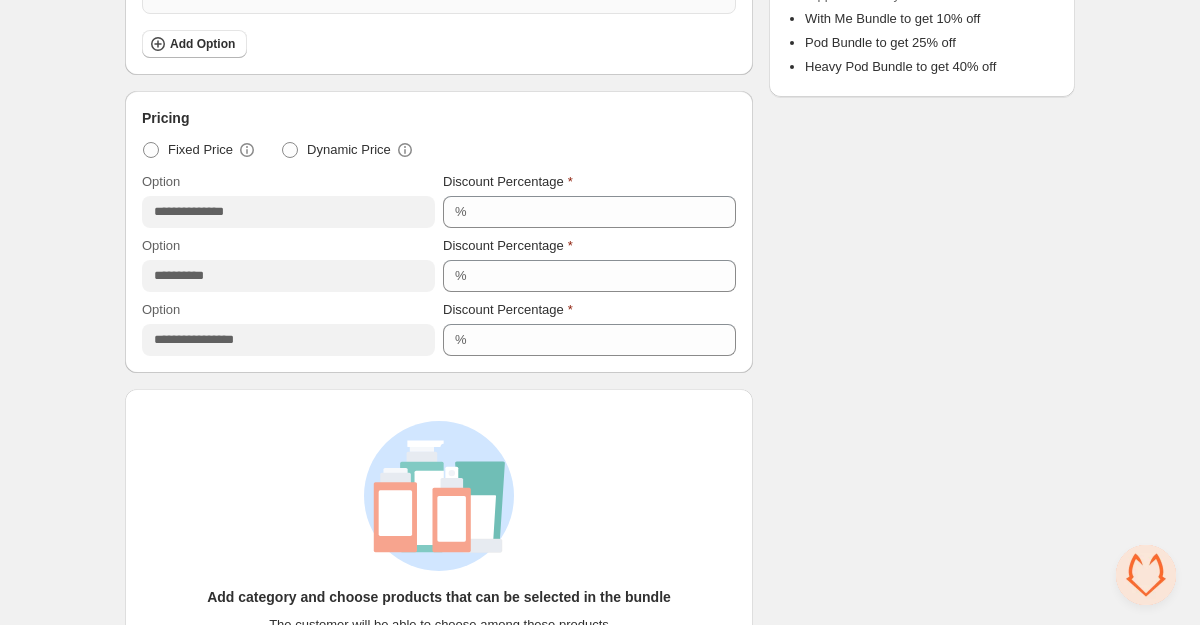 click on "Checklist Campaign Name must not be empty Title must not be empty At least 1 product must be selected per category All options must have a valid pricing Bundle limits must be met All options must have a valid title and quantity All categories must have a valid title Status To change the bundle's status, please do so on Bundle's Shopify product page after saving the bundle Bundle Limits 0/128 Unique Products 0/420 Variants Across Bundle Summary A shopper must buy With Me Bundle to get 10% off Pod Bundle to get 25% off Heavy Pod Bundle to get 40% off" at bounding box center [922, 213] 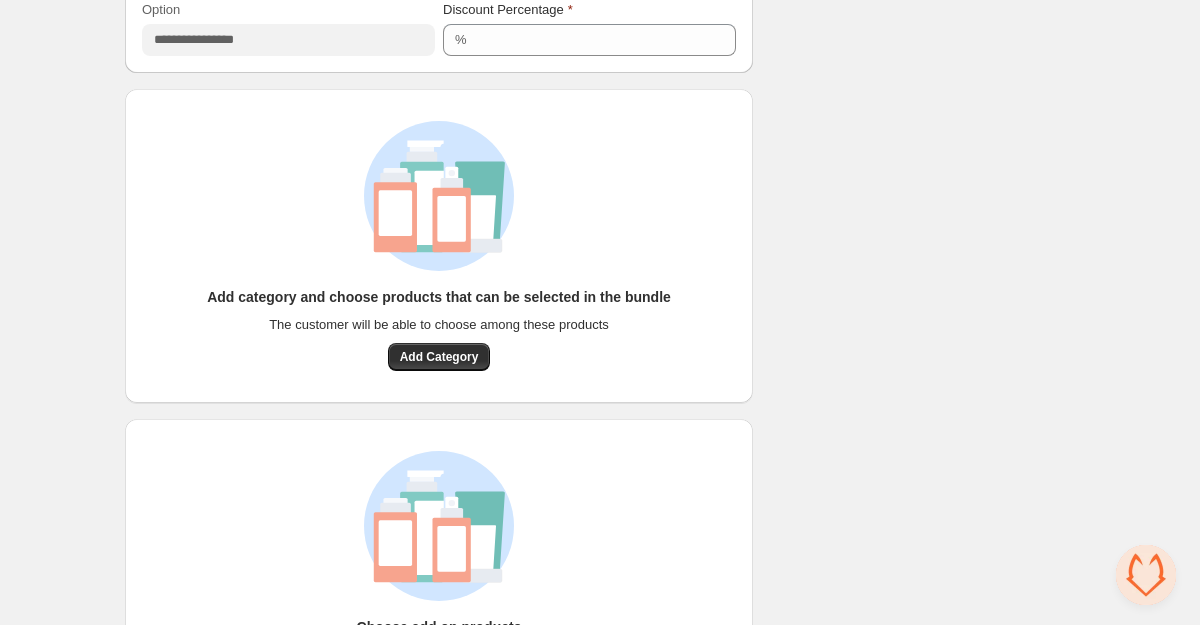 scroll, scrollTop: 1188, scrollLeft: 0, axis: vertical 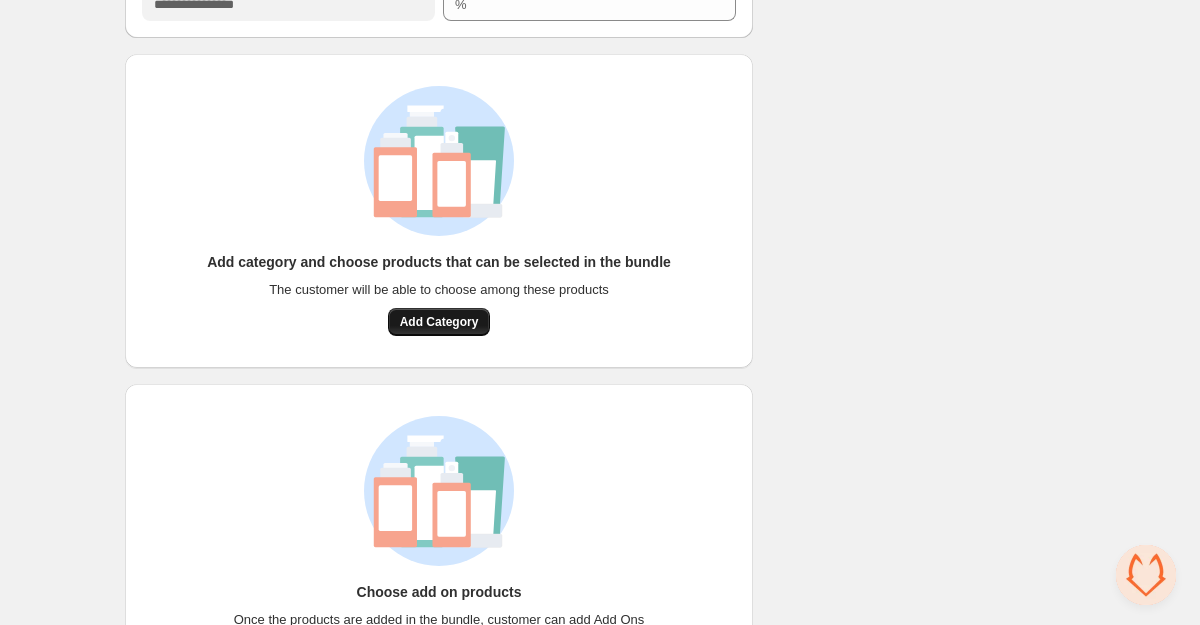 click on "Add Category" at bounding box center (439, 322) 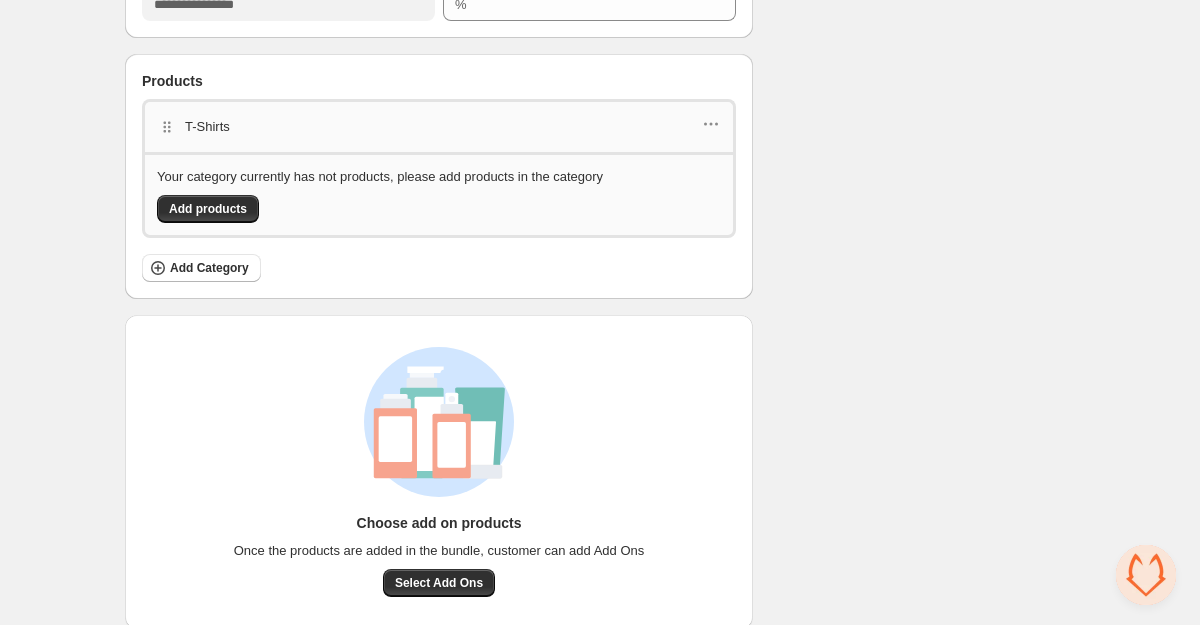 click on "Checklist Campaign Name must not be empty Title must not be empty At least 1 product must be selected per category All options must have a valid pricing Bundle limits must be met All options must have a valid title and quantity All categories must have a valid title Status To change the bundle's status, please do so on Bundle's Shopify product page after saving the bundle Bundle Limits 0/128 Unique Products 0/420 Variants Across Bundle Summary A shopper must buy With Me Bundle to get 10% off Pod Bundle to get 25% off Heavy Pod Bundle to get 40% off" at bounding box center [922, -157] 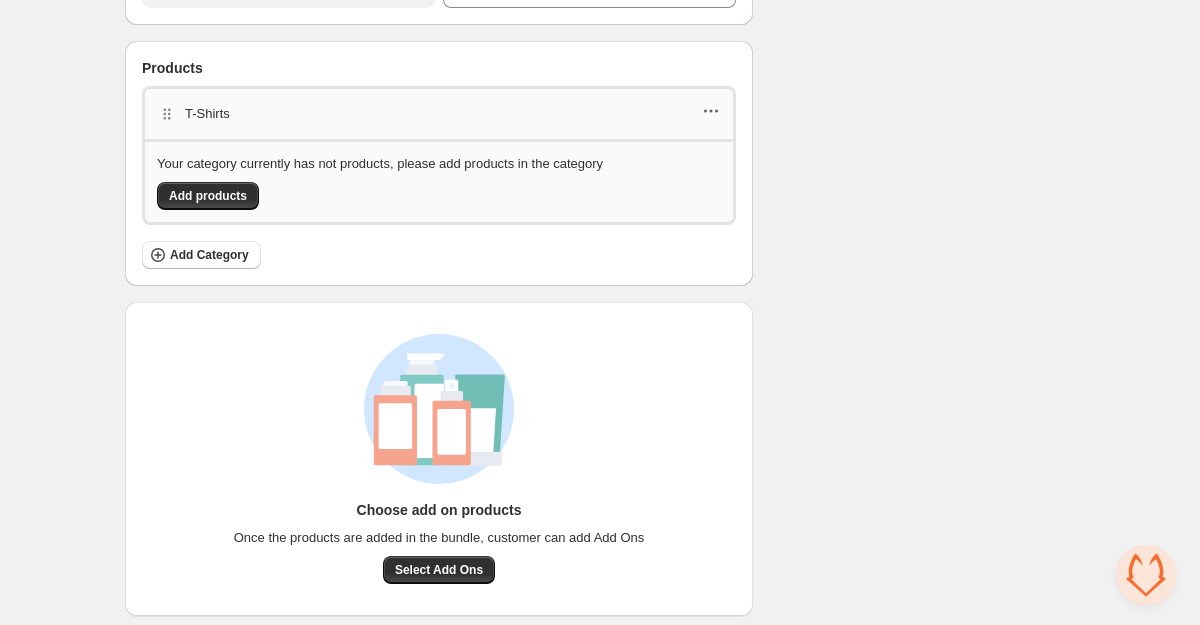 click 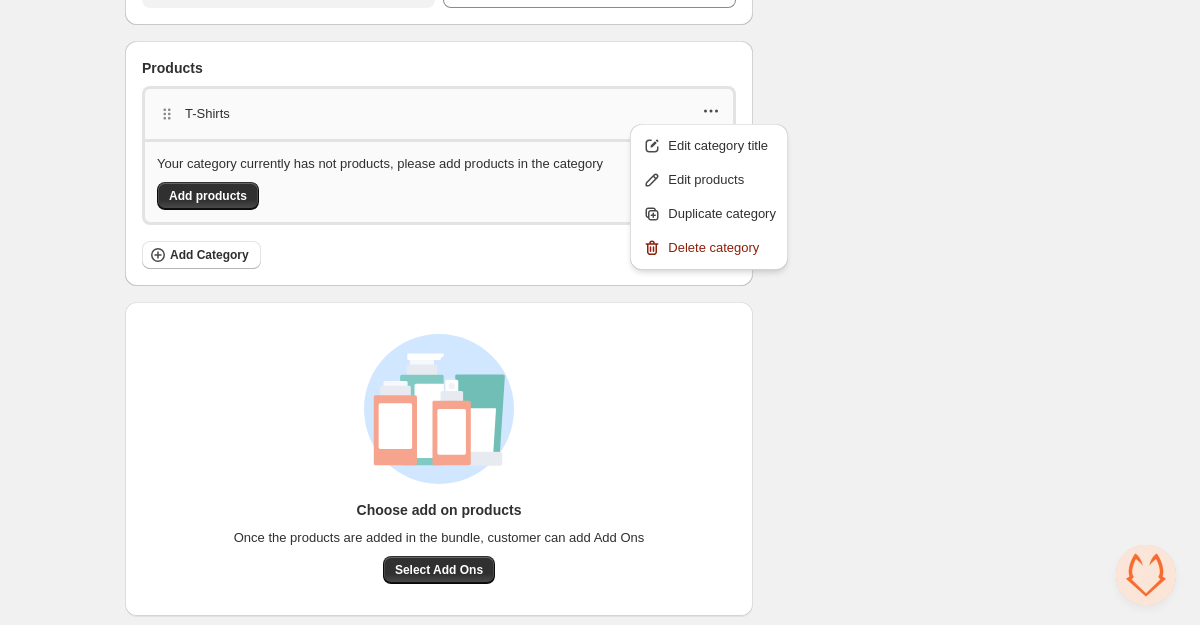 click on "Checklist Campaign Name must not be empty Title must not be empty At least 1 product must be selected per category All options must have a valid pricing Bundle limits must be met All options must have a valid title and quantity All categories must have a valid title Status To change the bundle's status, please do so on Bundle's Shopify product page after saving the bundle Bundle Limits 0/128 Unique Products 0/420 Variants Across Bundle Summary A shopper must buy With Me Bundle to get 10% off Pod Bundle to get 25% off Heavy Pod Bundle to get 40% off" at bounding box center (922, -170) 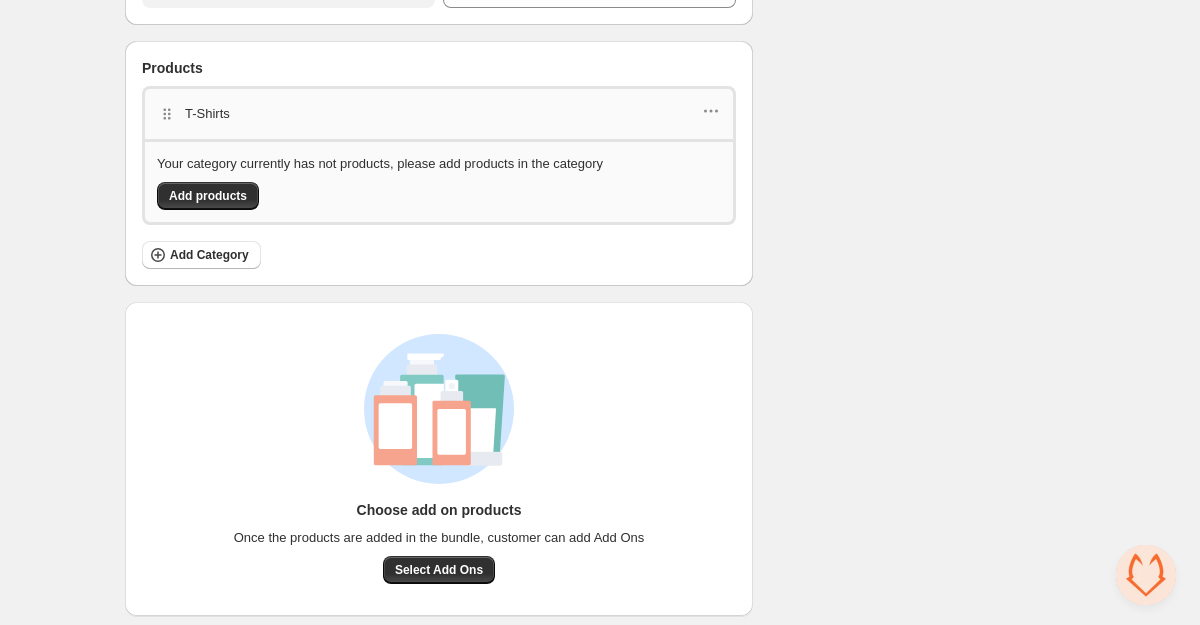 click on "T-Shirts" at bounding box center [439, 114] 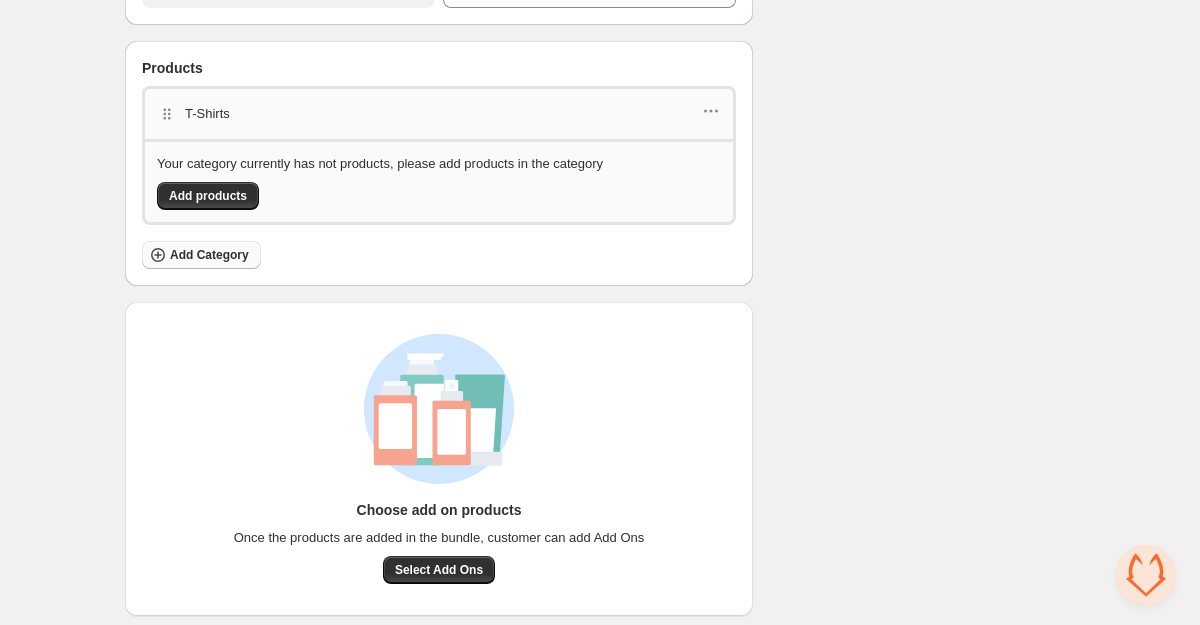 click on "Add Category" at bounding box center [209, 255] 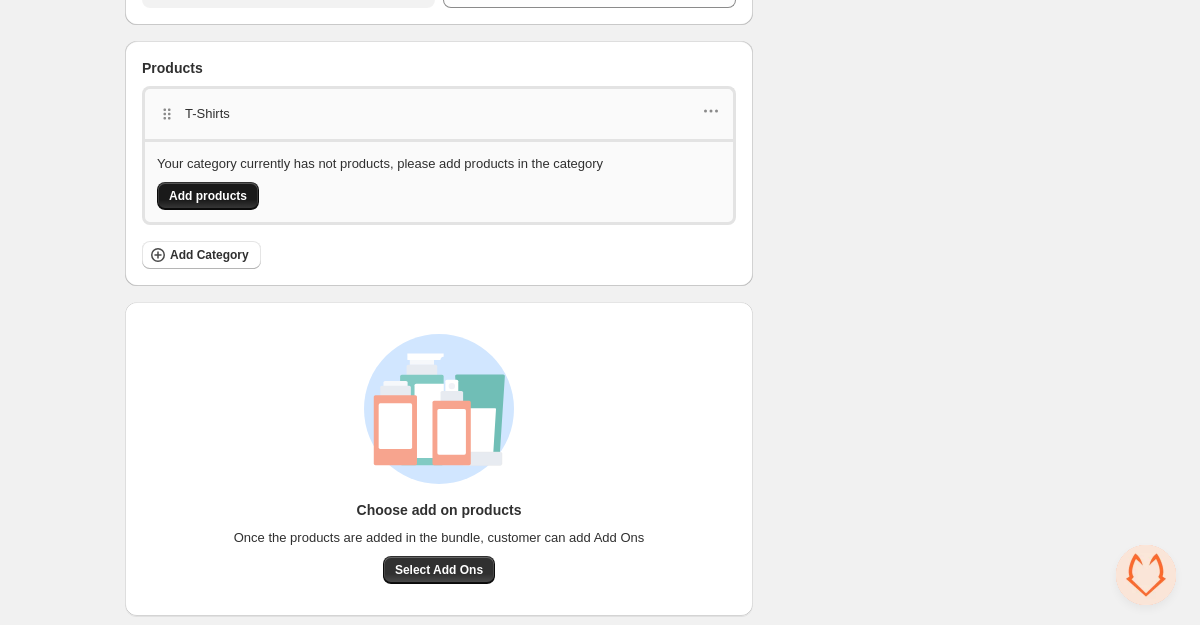 click on "Add products" at bounding box center [208, 196] 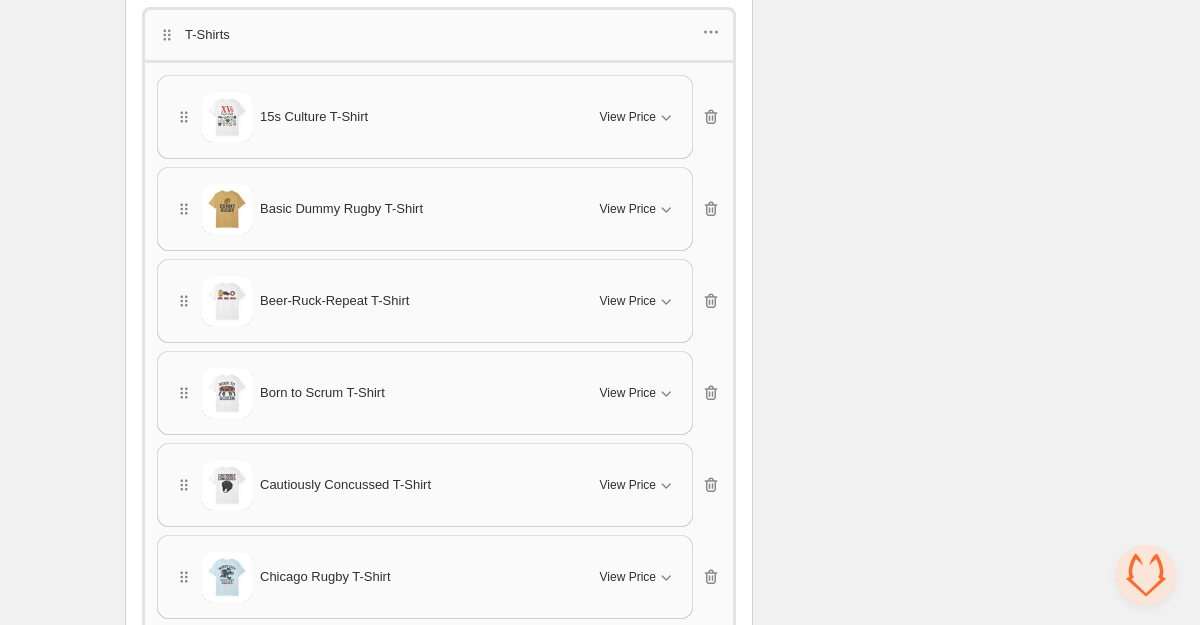 scroll, scrollTop: 1271, scrollLeft: 0, axis: vertical 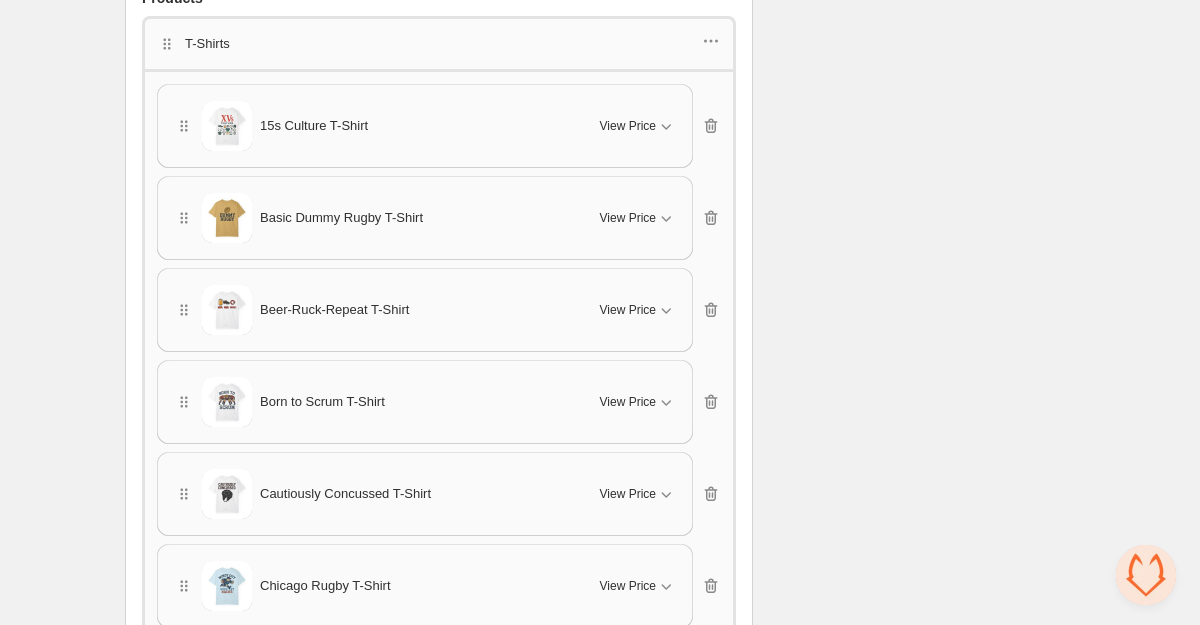 click on "Checklist Campaign Name must not be empty Title must not be empty At least 1 product must be selected per category All options must have a valid pricing Bundle limits must be met All options must have a valid title and quantity All categories must have a valid title Status To change the bundle's status, please do so on Bundle's Shopify product page after saving the bundle Bundle Limits 29/128 Unique Products 686/420 Variants Across Bundle Summary A shopper must buy With Me Bundle to get 10% off Pod Bundle to get 25% off Heavy Pod Bundle to get 40% off" at bounding box center [922, 1062] 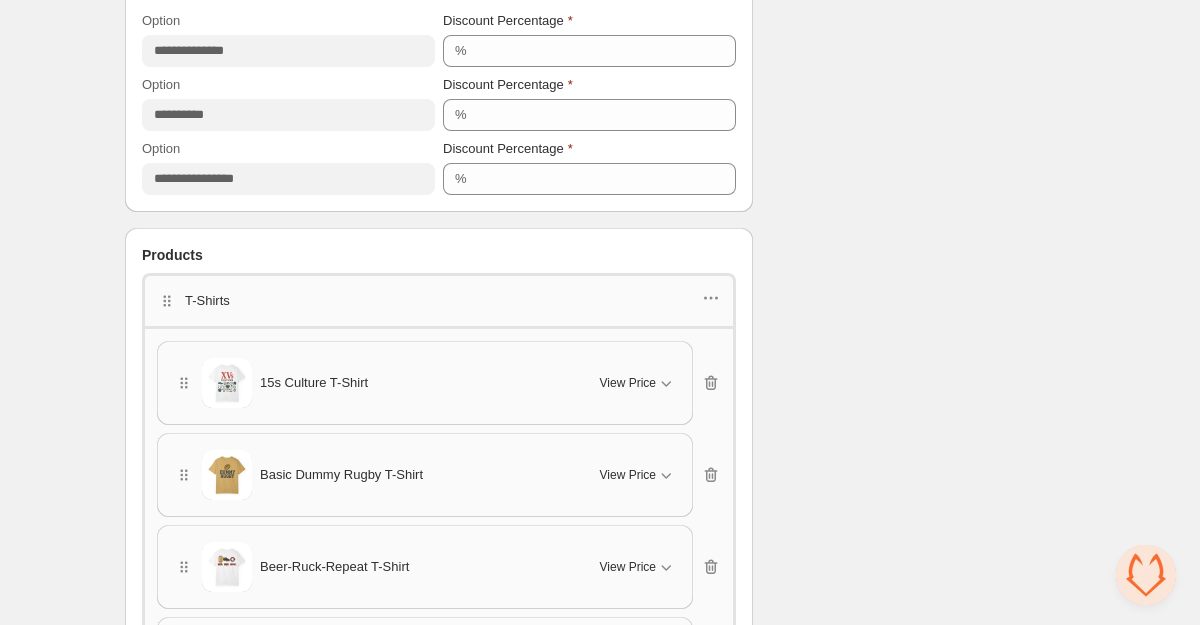 scroll, scrollTop: 998, scrollLeft: 0, axis: vertical 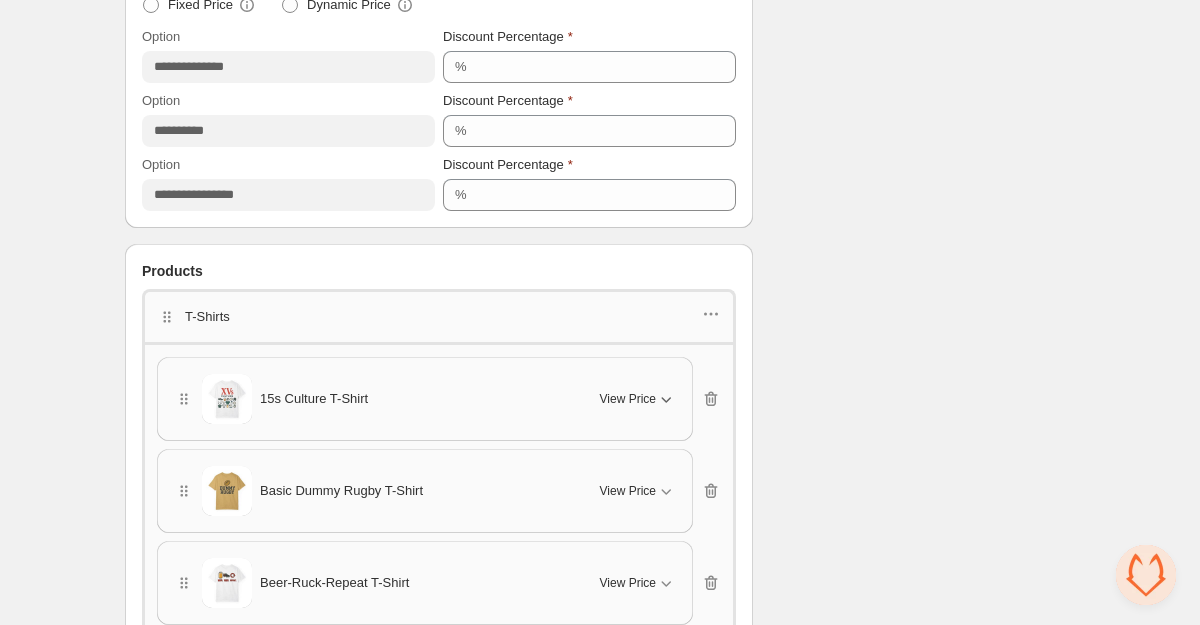 click on "View Price" at bounding box center (628, 399) 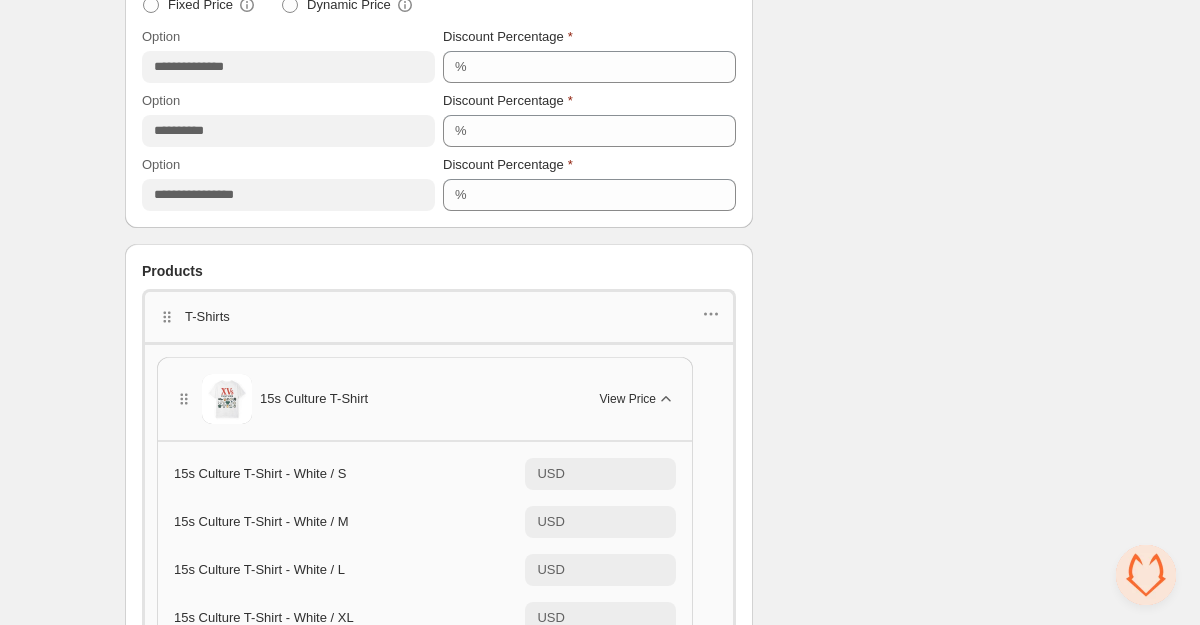 click on "View Price" at bounding box center (628, 399) 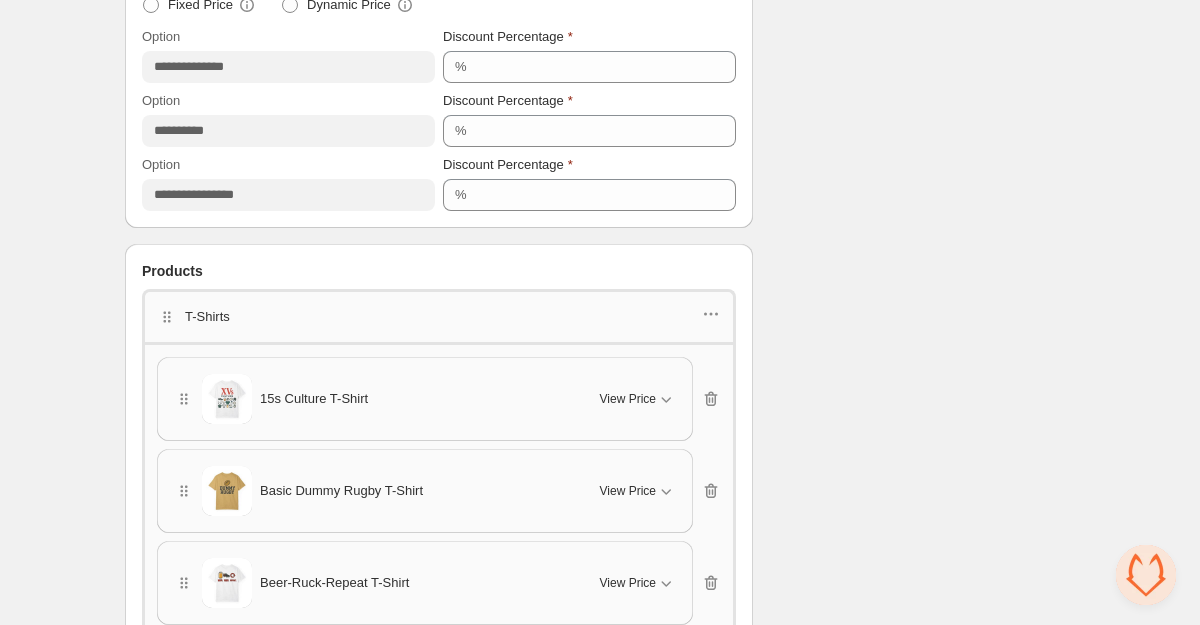 click on "Checklist Campaign Name must not be empty Title must not be empty At least 1 product must be selected per category All options must have a valid pricing Bundle limits must be met All options must have a valid title and quantity All categories must have a valid title Status To change the bundle's status, please do so on Bundle's Shopify product page after saving the bundle Bundle Limits 29/128 Unique Products 686/420 Variants Across Bundle Summary A shopper must buy With Me Bundle to get 10% off Pod Bundle to get 25% off Heavy Pod Bundle to get 40% off" at bounding box center [922, 1335] 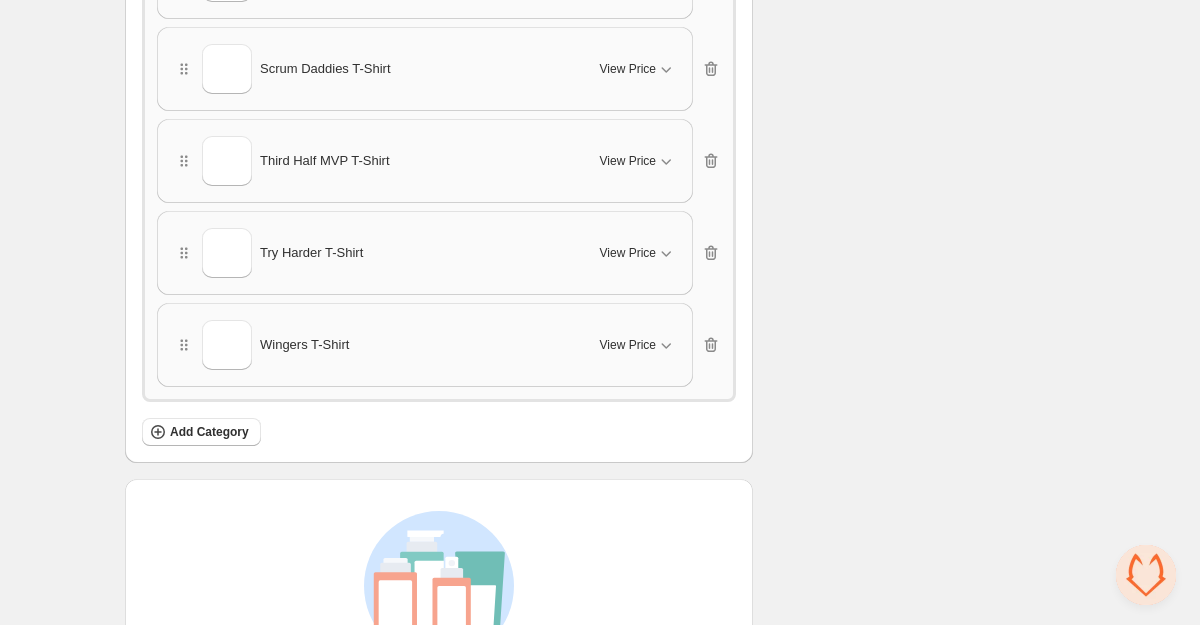 scroll, scrollTop: 3805, scrollLeft: 0, axis: vertical 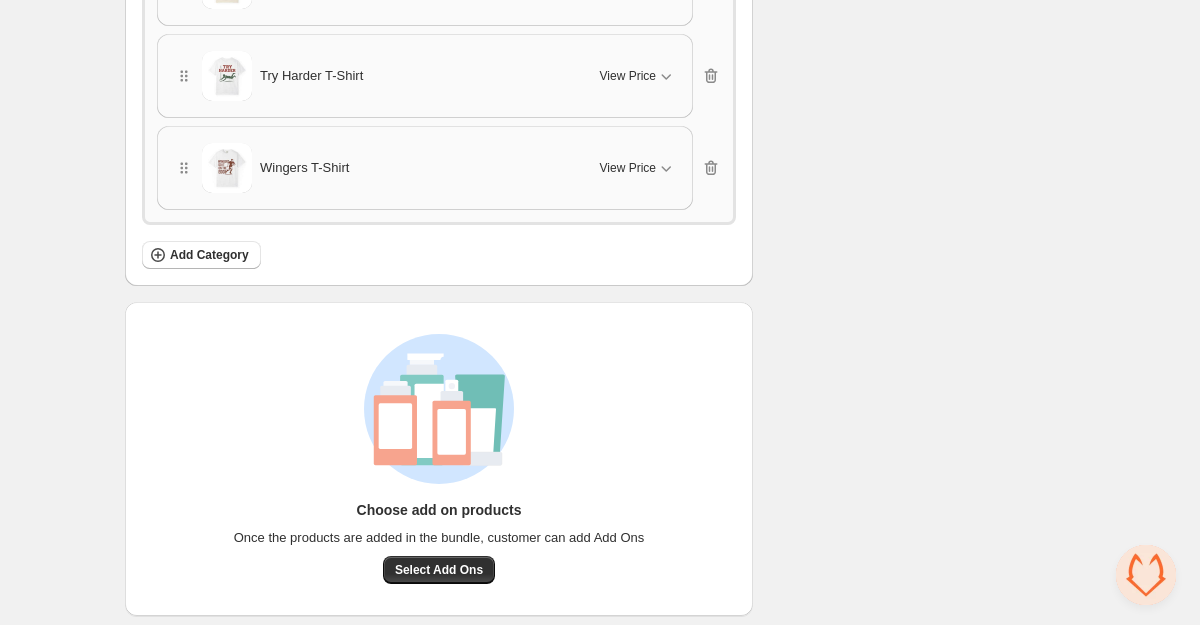 click on "Checklist Campaign Name must not be empty Title must not be empty At least 1 product must be selected per category All options must have a valid pricing Bundle limits must be met All options must have a valid title and quantity All categories must have a valid title Status To change the bundle's status, please do so on Bundle's Shopify product page after saving the bundle Bundle Limits 29/128 Unique Products 686/420 Variants Across Bundle Summary A shopper must buy With Me Bundle to get 10% off Pod Bundle to get 25% off Heavy Pod Bundle to get 40% off" at bounding box center [922, -1472] 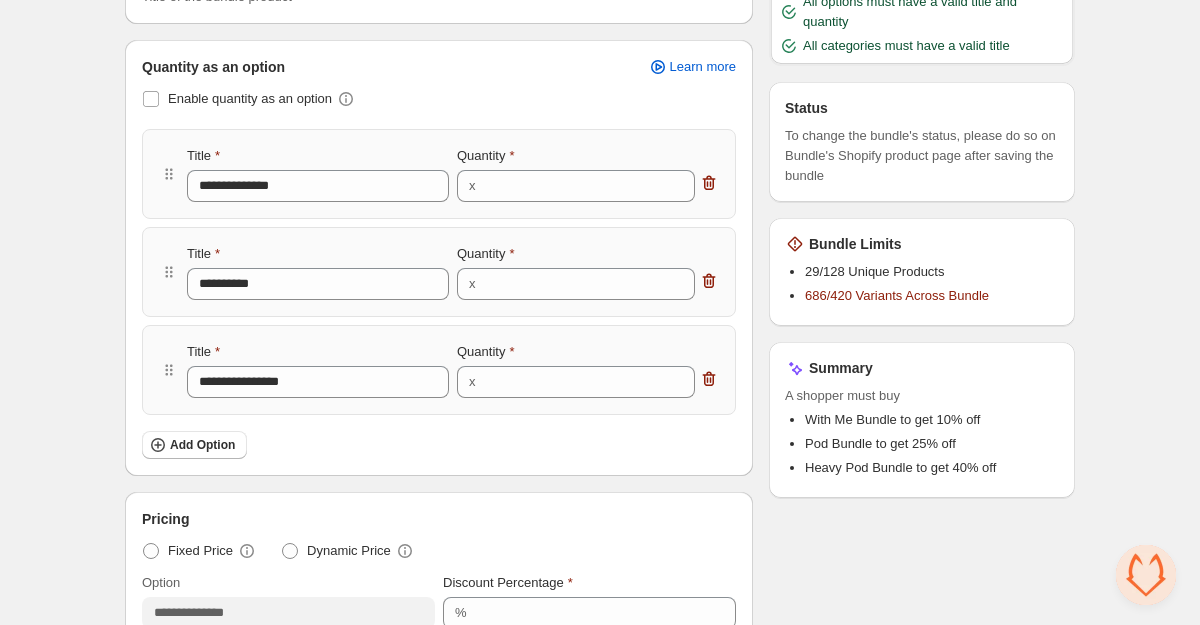 scroll, scrollTop: 0, scrollLeft: 0, axis: both 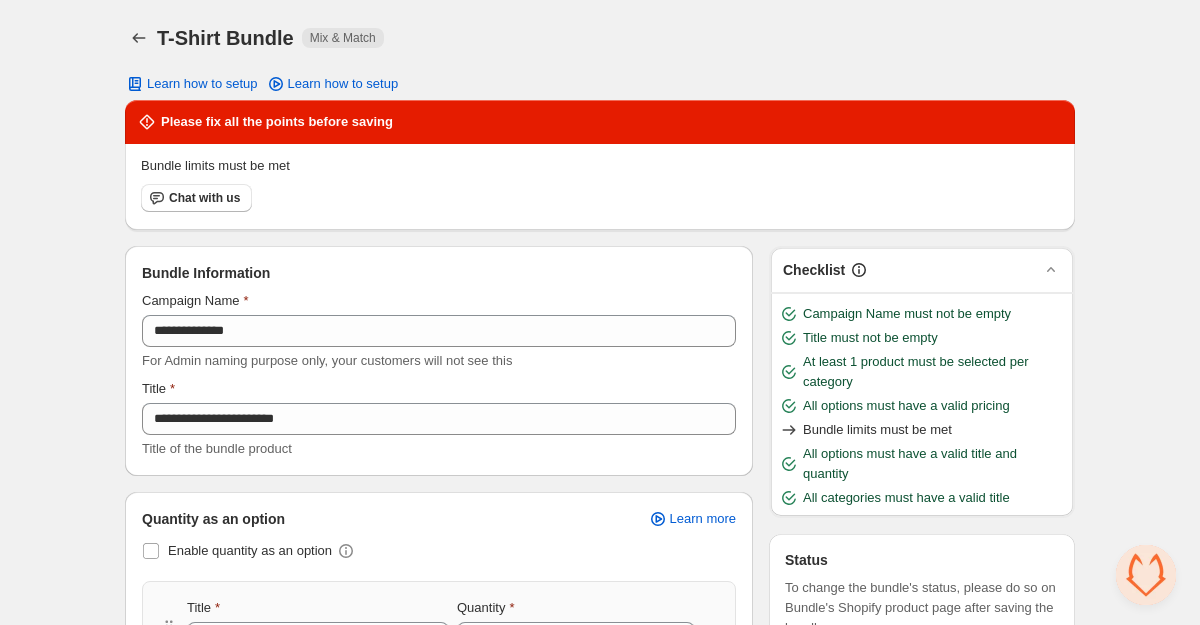 click on "Chat with us" at bounding box center (596, 195) 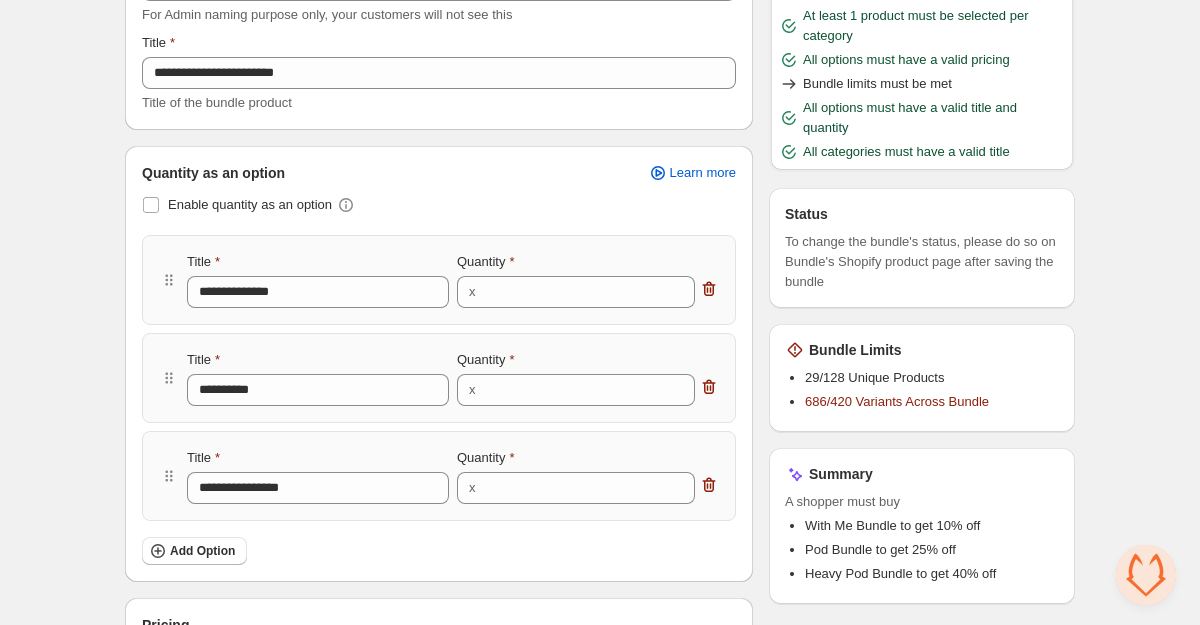scroll, scrollTop: 601, scrollLeft: 0, axis: vertical 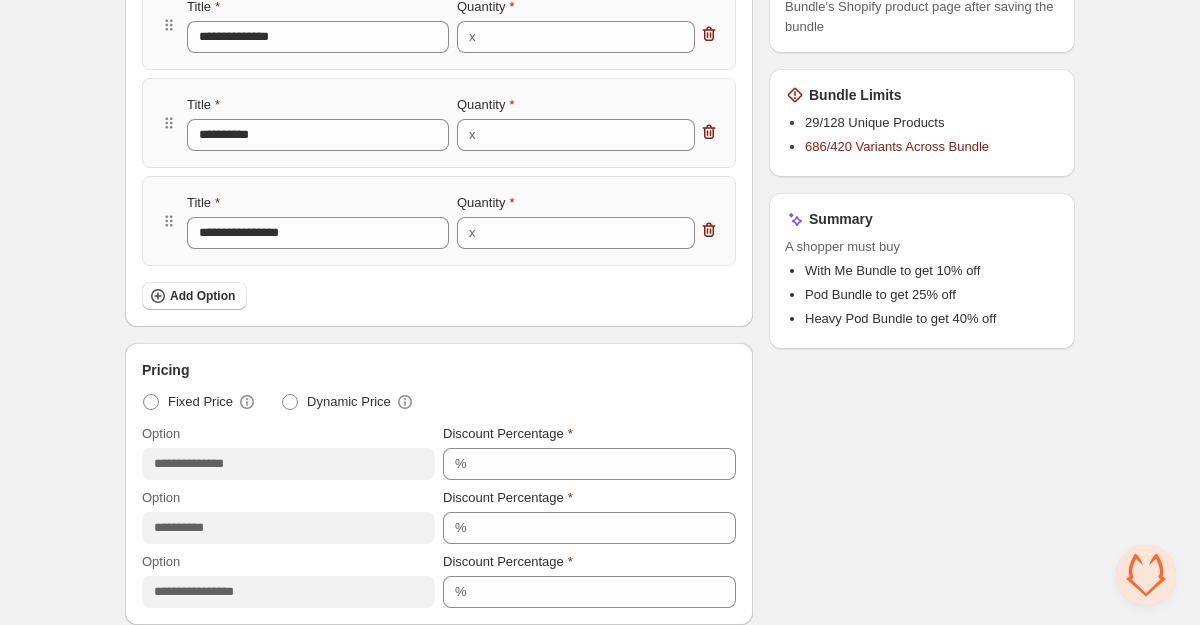 click on "686/420 Variants Across Bundle" at bounding box center (897, 146) 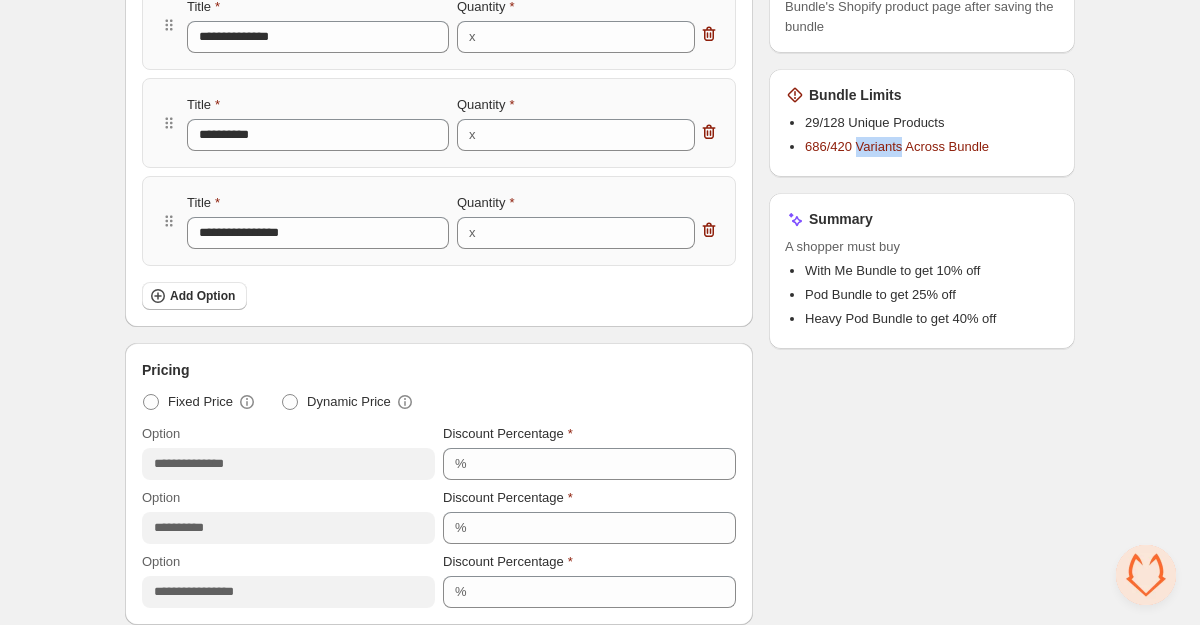 click on "686/420 Variants Across Bundle" at bounding box center [897, 146] 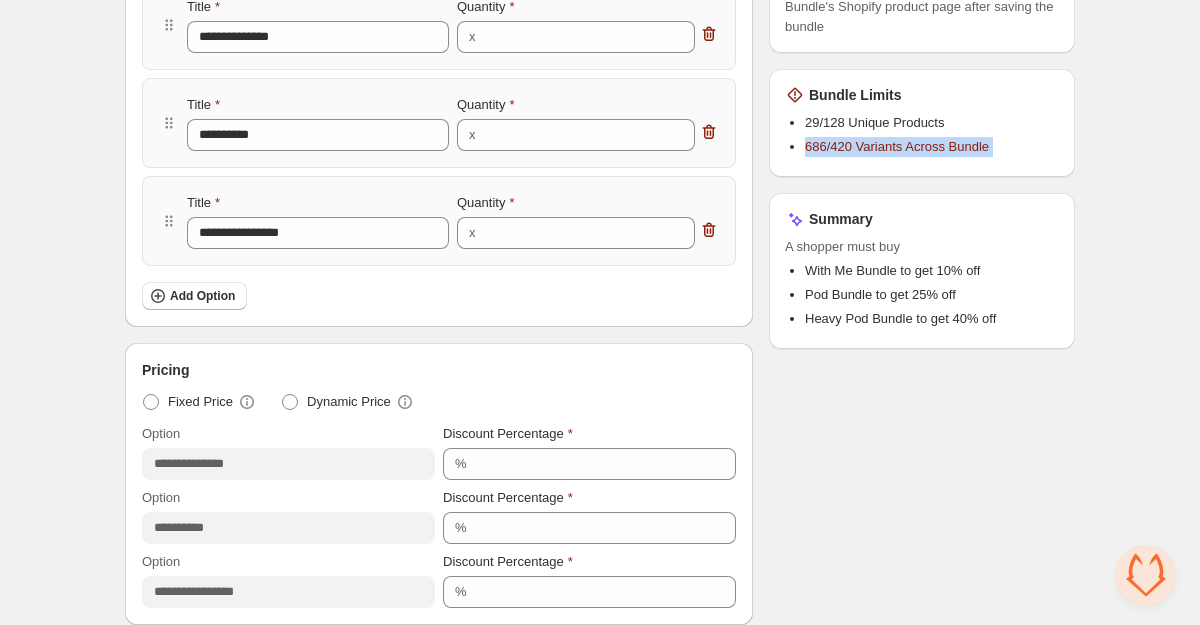 click on "686/420 Variants Across Bundle" at bounding box center (897, 146) 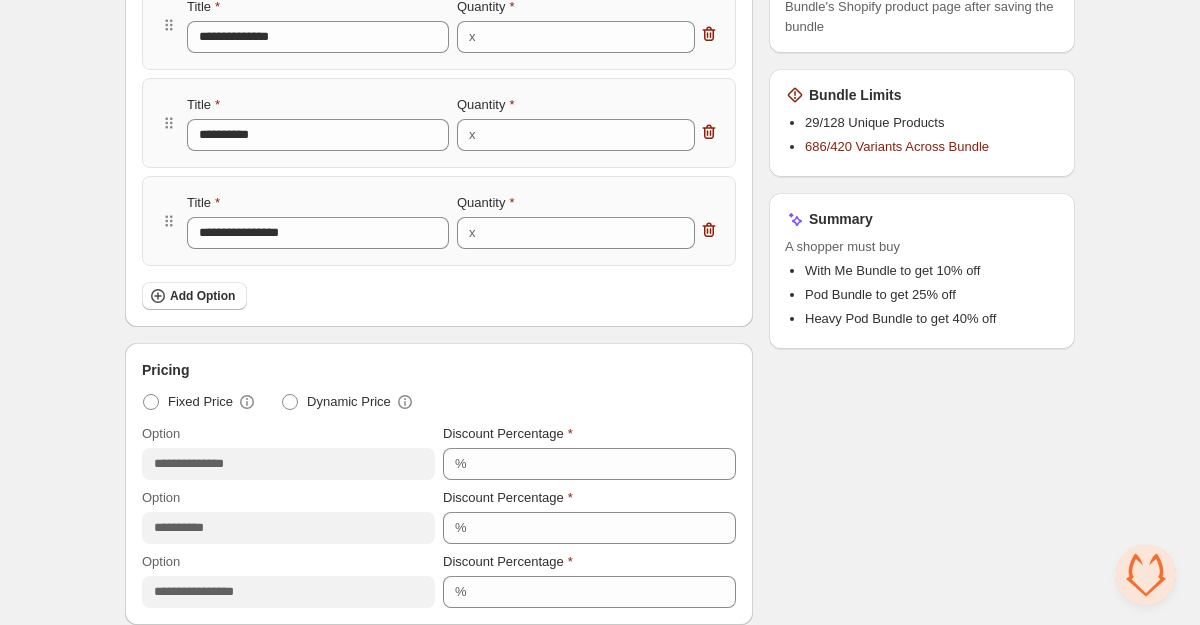 click on "**********" at bounding box center (600, 1617) 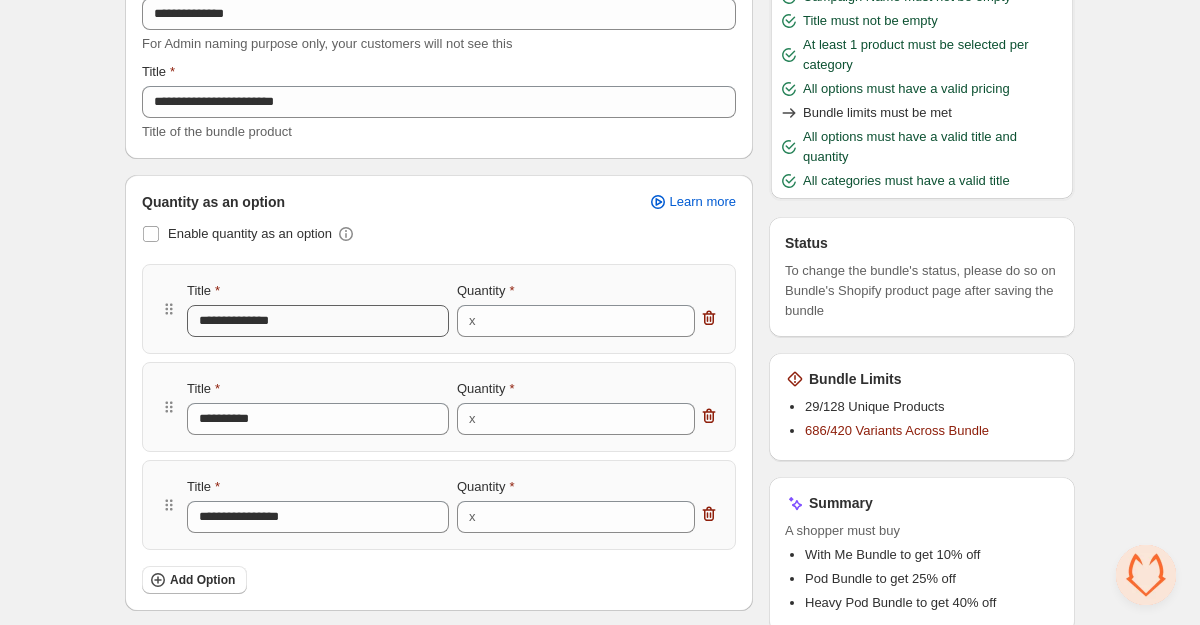 scroll, scrollTop: 0, scrollLeft: 0, axis: both 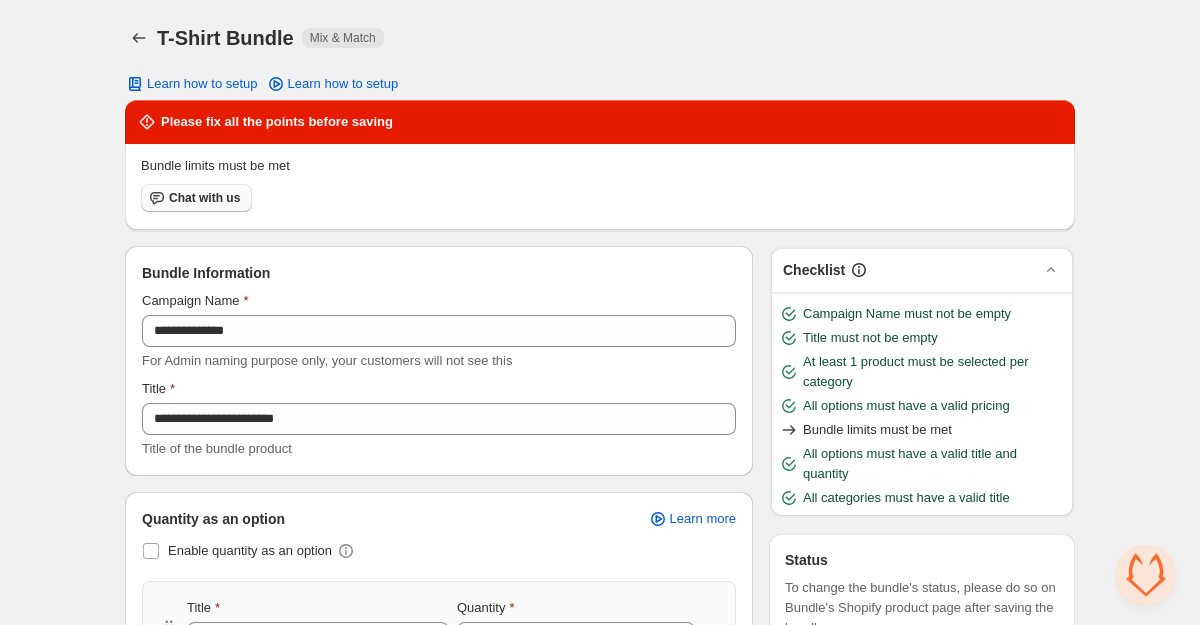 click on "Chat with us" at bounding box center (204, 198) 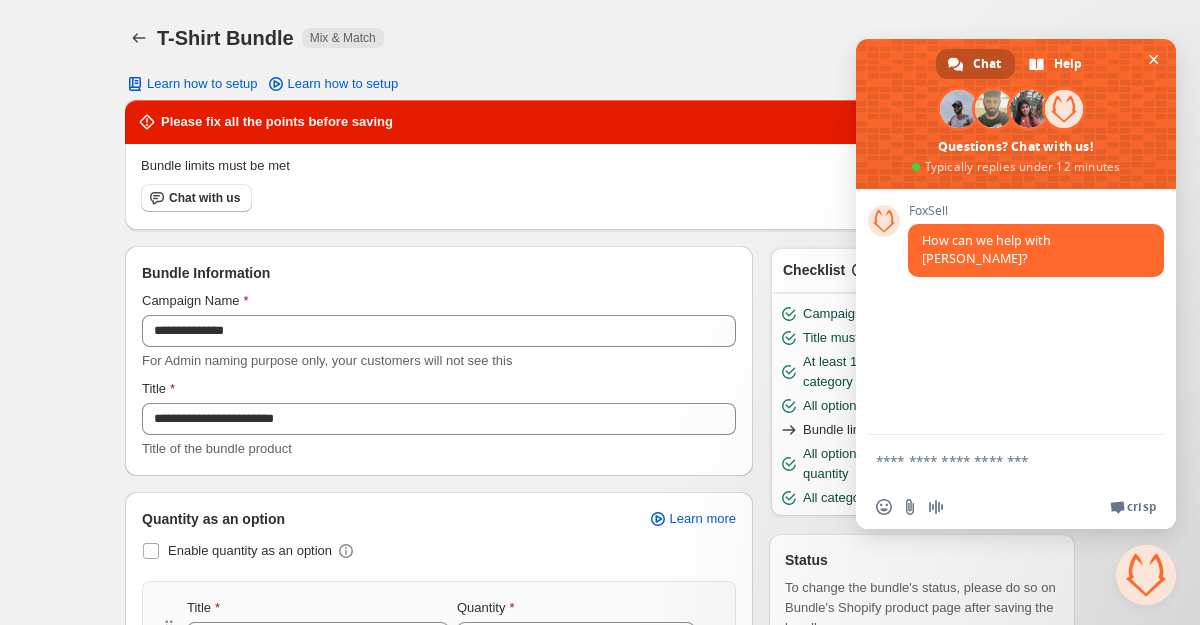 click at bounding box center (996, 460) 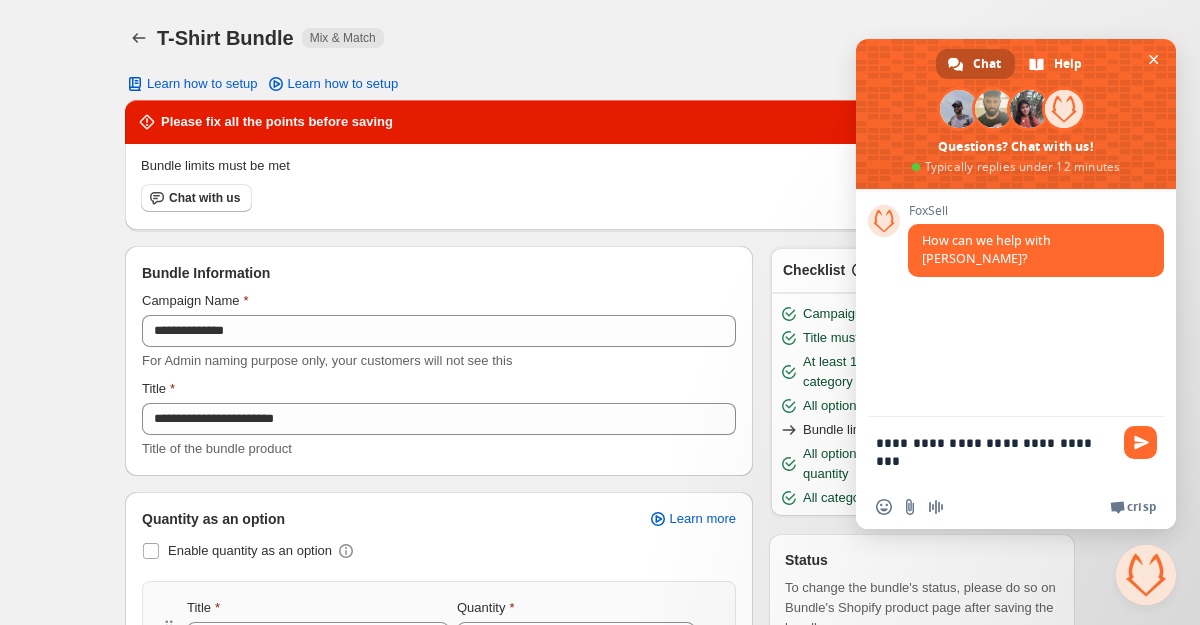 type on "**********" 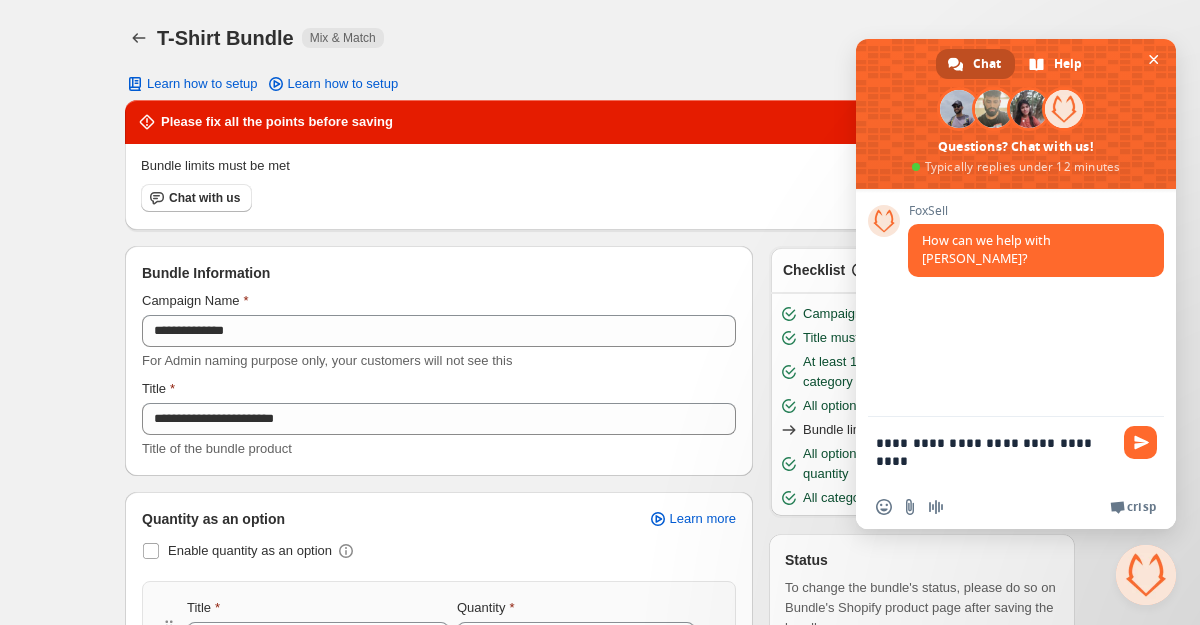 type 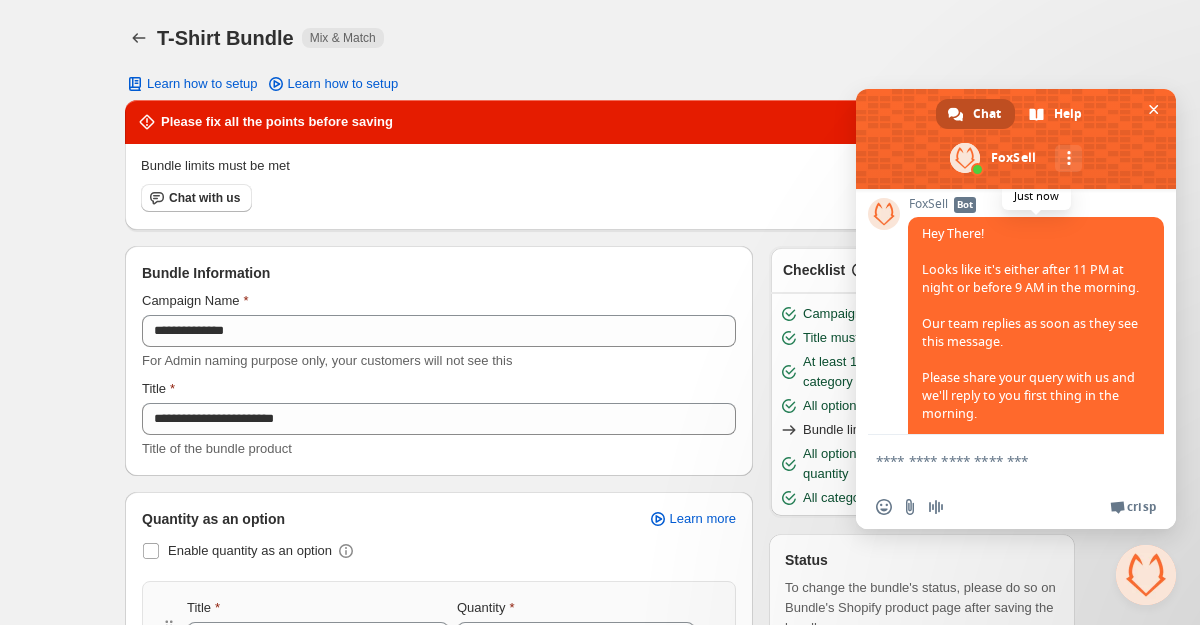 scroll, scrollTop: 261, scrollLeft: 0, axis: vertical 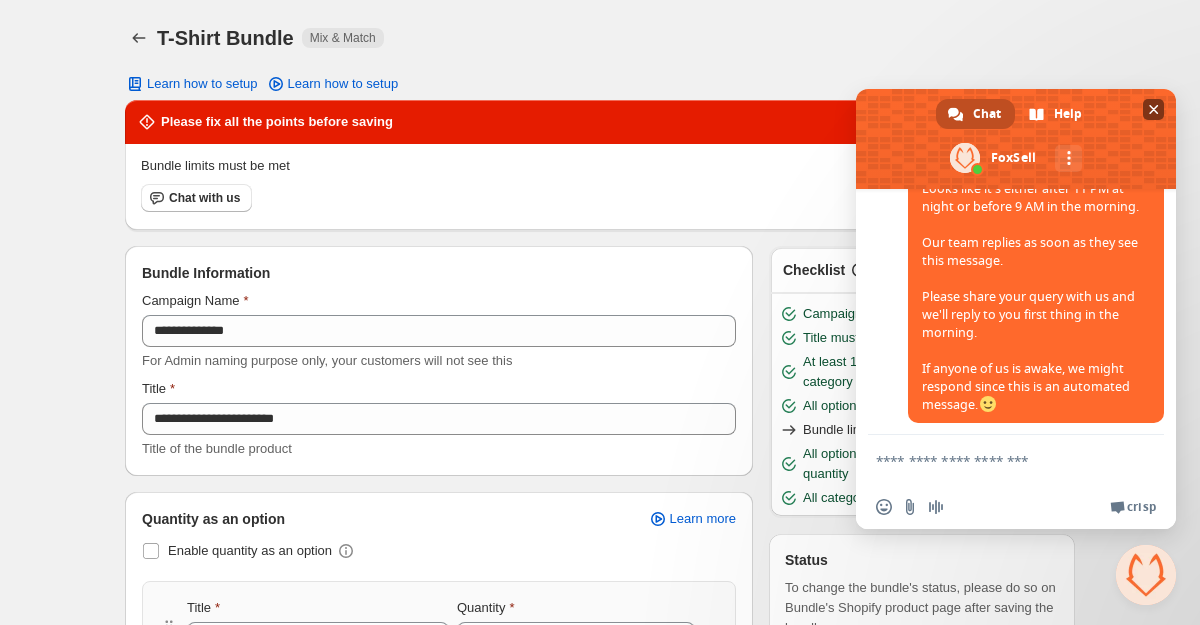 click at bounding box center [1153, 109] 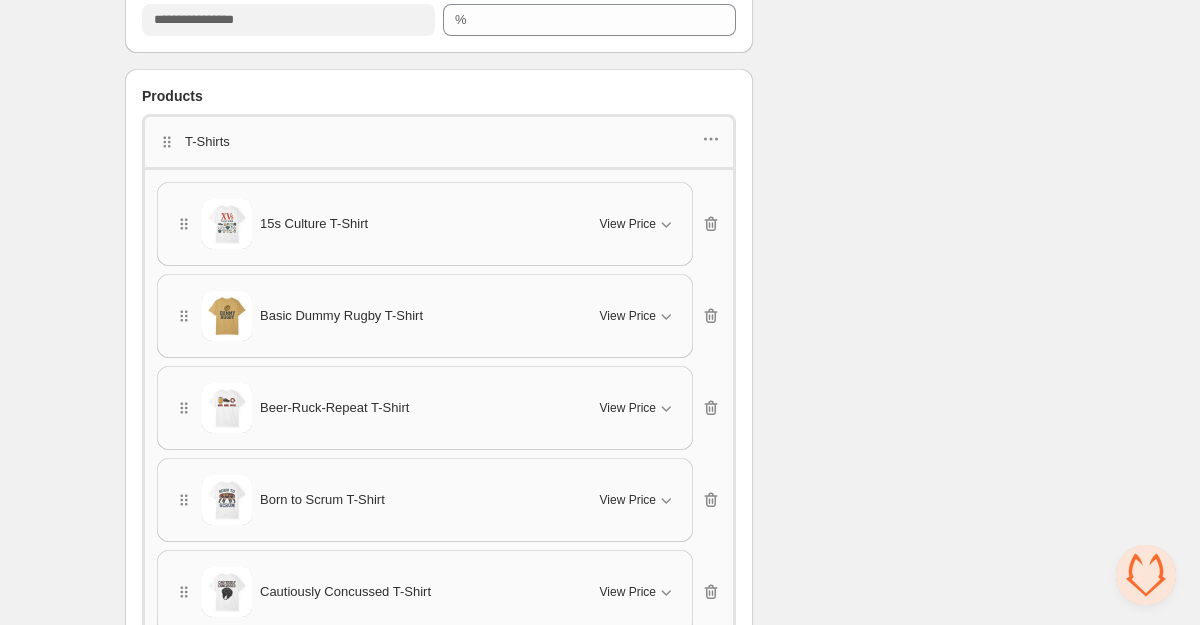 scroll, scrollTop: 1174, scrollLeft: 0, axis: vertical 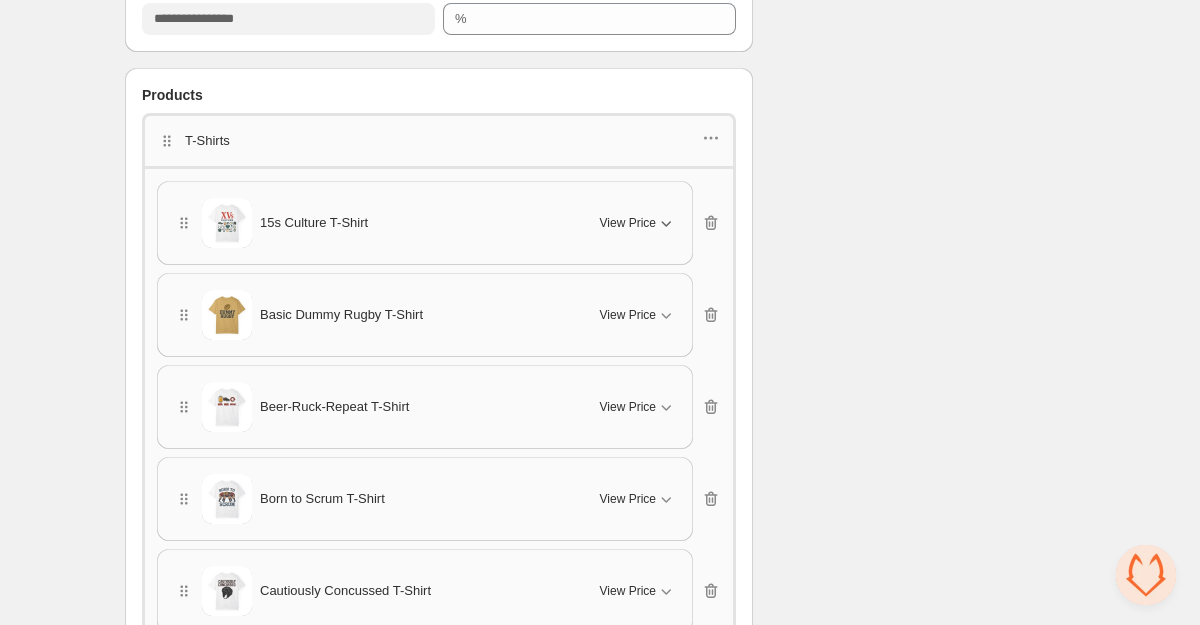 click 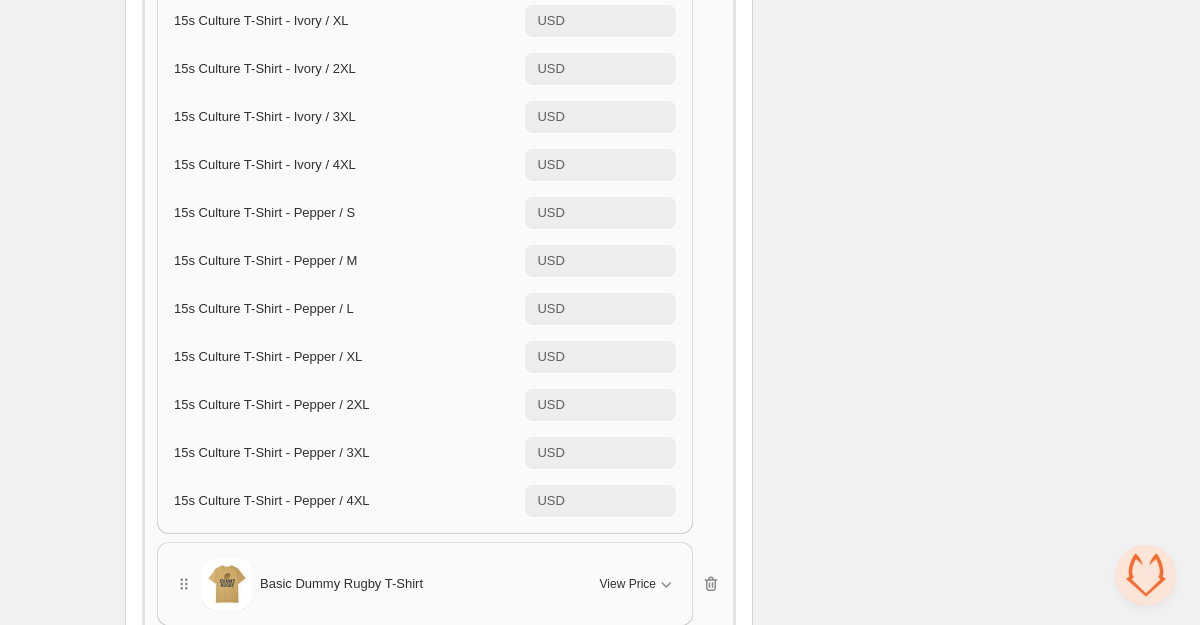 scroll, scrollTop: 2234, scrollLeft: 0, axis: vertical 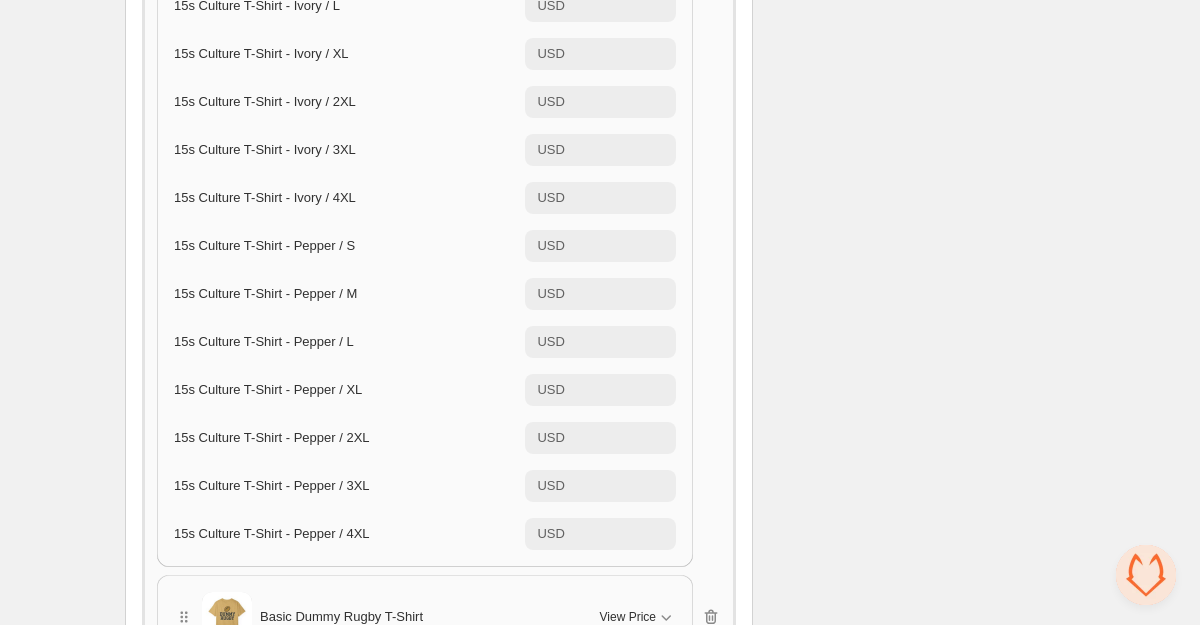 click on "15s Culture T-Shirt - Ivory / 4XL" at bounding box center [265, 197] 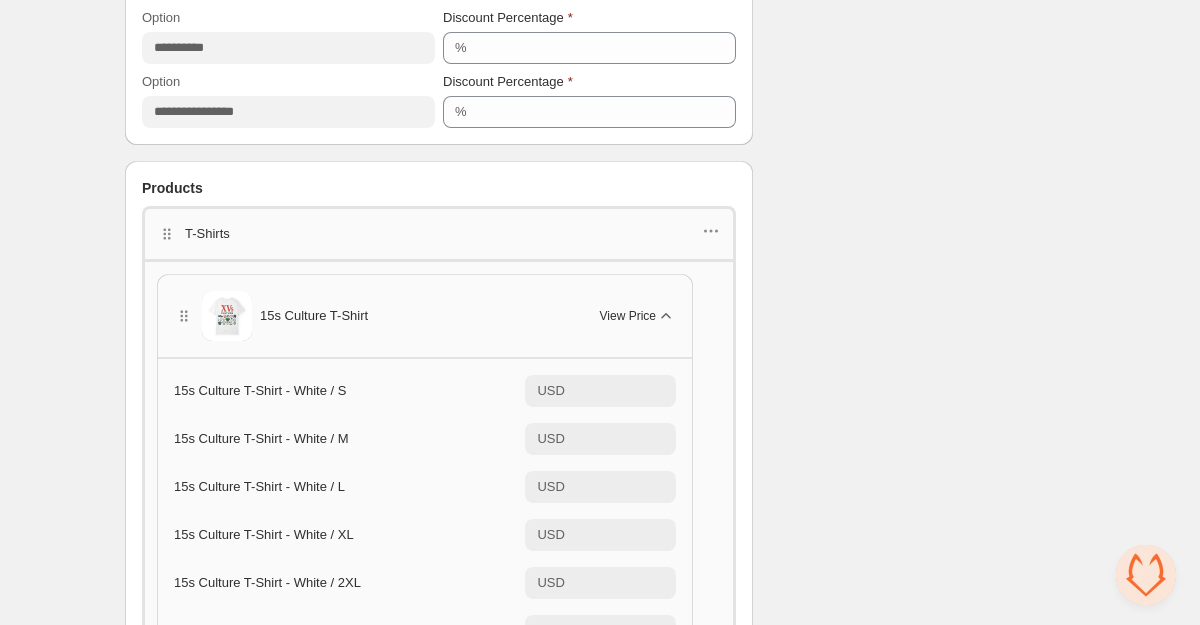scroll, scrollTop: 1009, scrollLeft: 0, axis: vertical 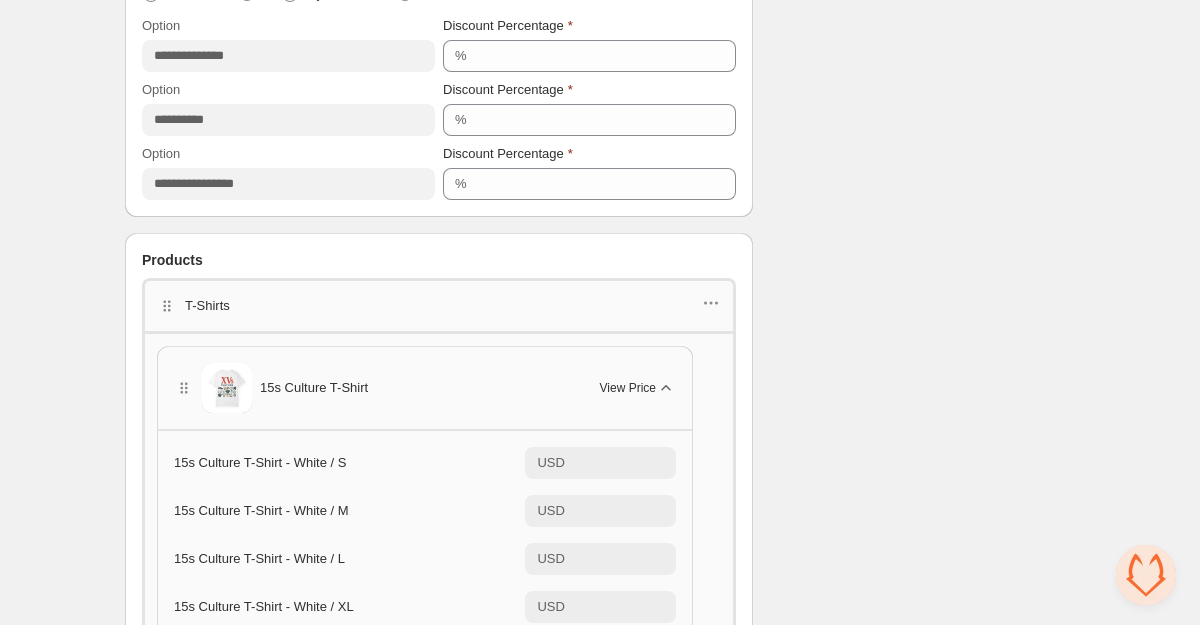 click on "View Price" at bounding box center (628, 388) 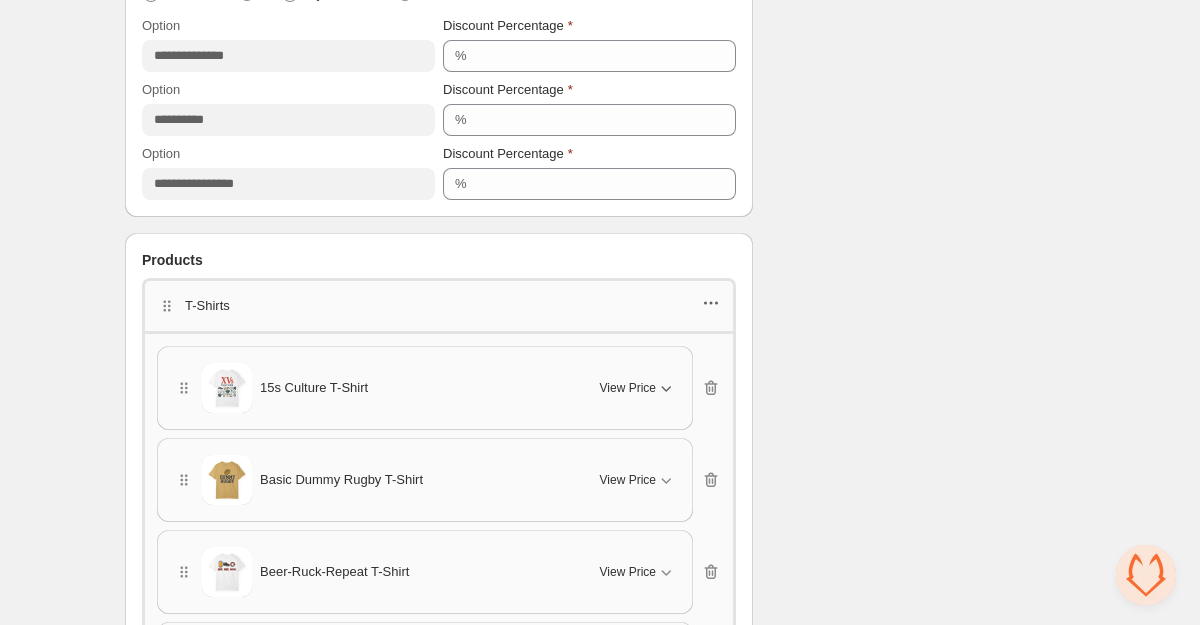 click 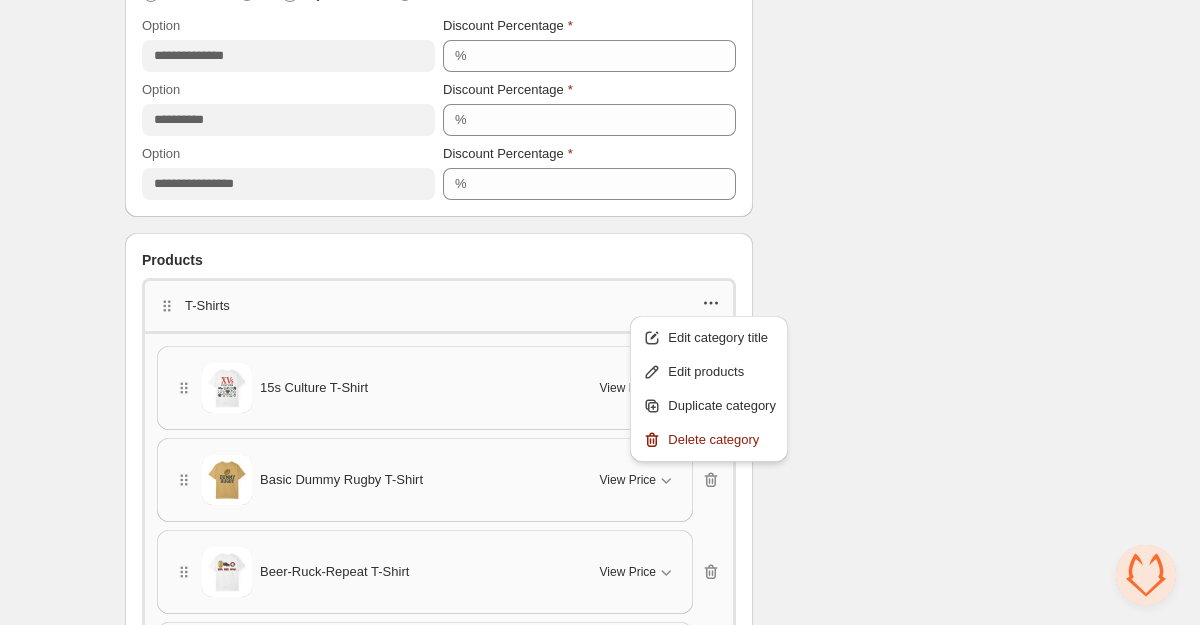 click on "Checklist Campaign Name must not be empty Title must not be empty At least 1 product must be selected per category All options must have a valid pricing Bundle limits must be met All options must have a valid title and quantity All categories must have a valid title Status To change the bundle's status, please do so on Bundle's Shopify product page after saving the bundle Bundle Limits 29/128 Unique Products 686/420 Variants Across Bundle Summary A shopper must buy With Me Bundle to get 10% off Pod Bundle to get 25% off Heavy Pod Bundle to get 40% off" at bounding box center [922, 1324] 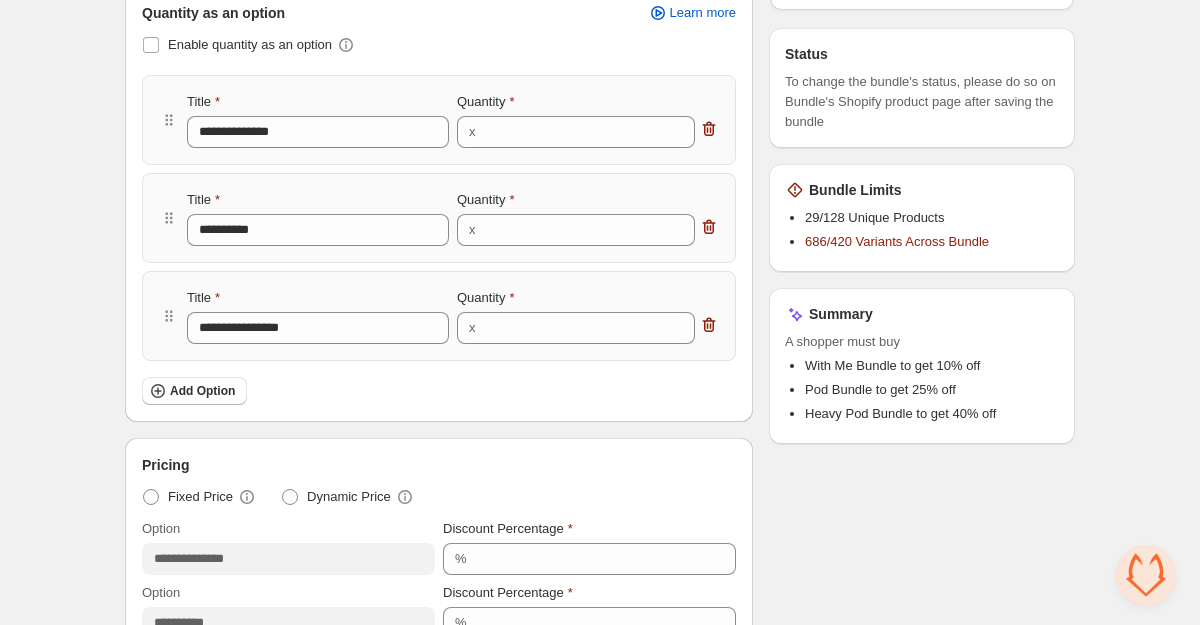 scroll, scrollTop: 0, scrollLeft: 0, axis: both 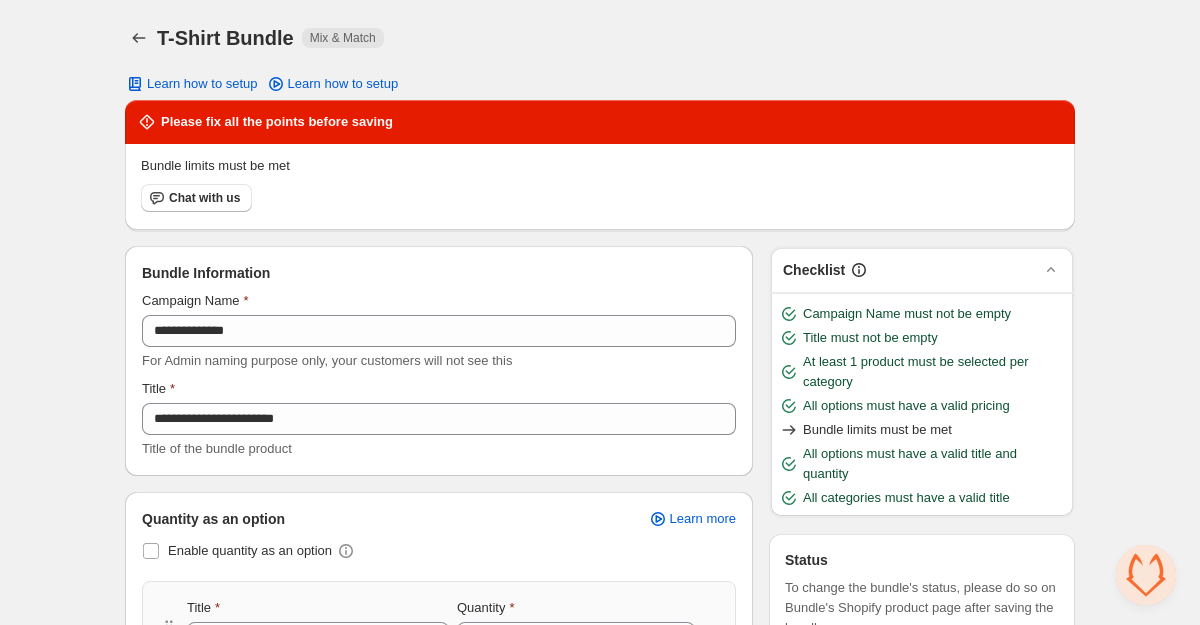 type 